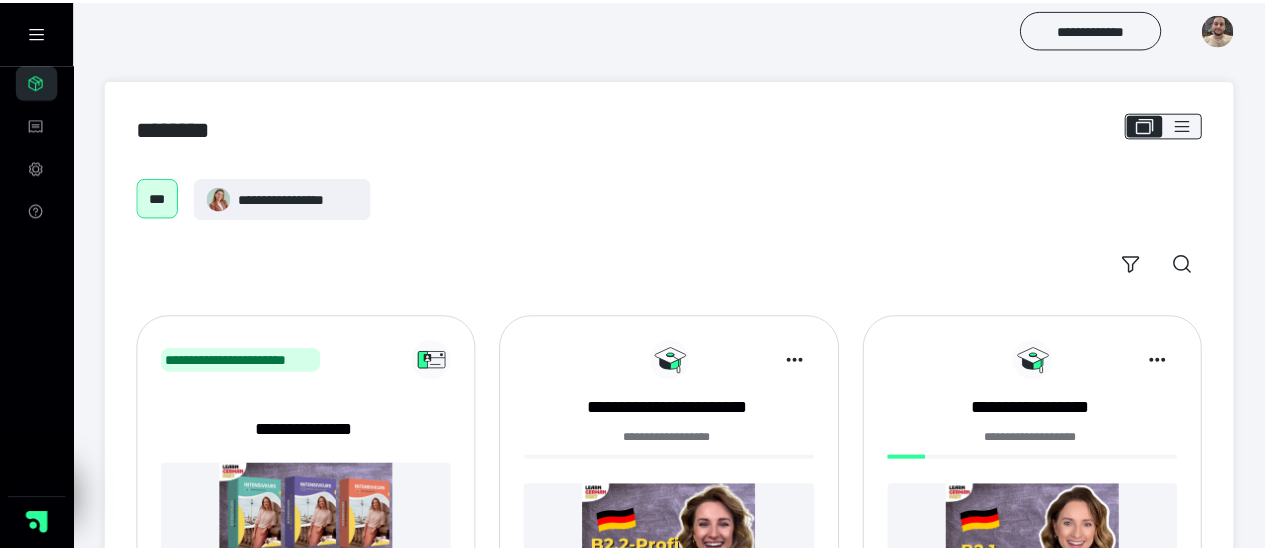 scroll, scrollTop: 0, scrollLeft: 0, axis: both 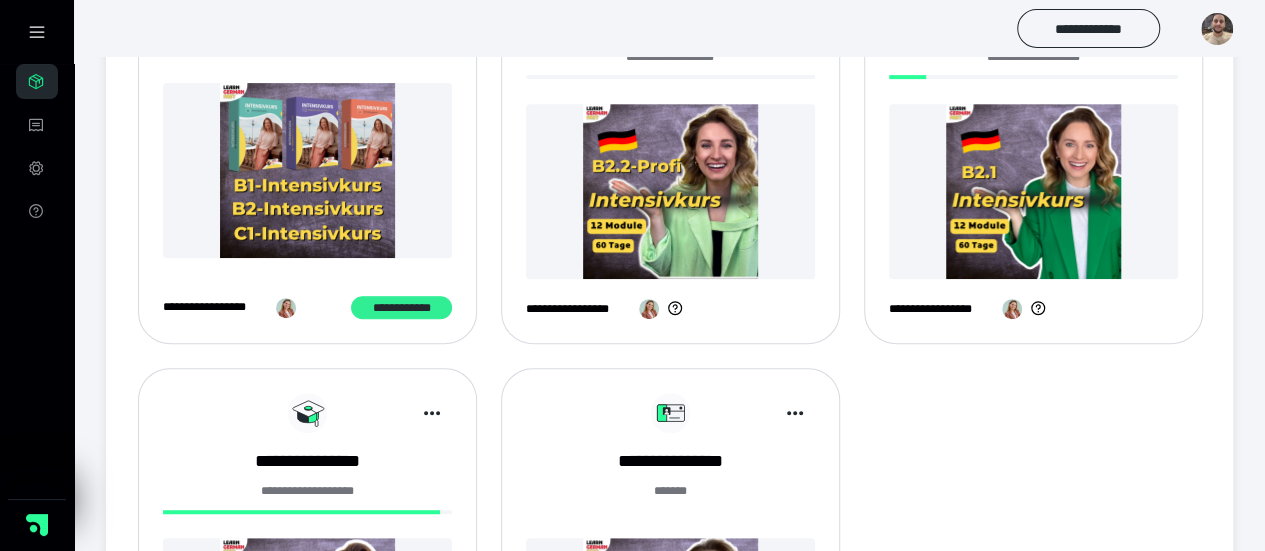click on "**********" at bounding box center (401, 307) 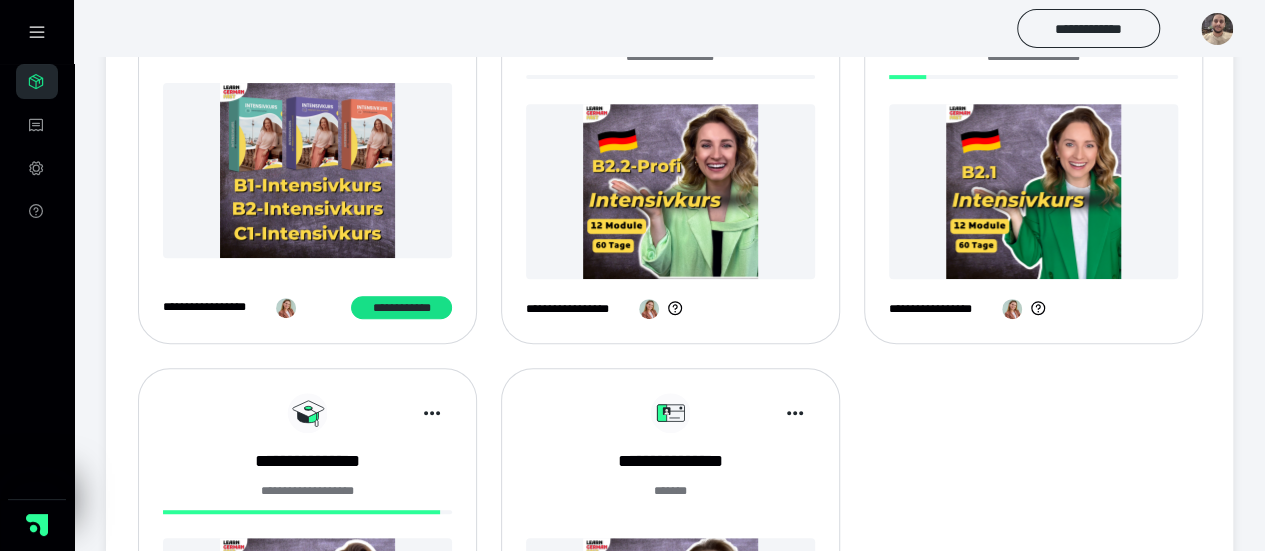 click at bounding box center (1033, 191) 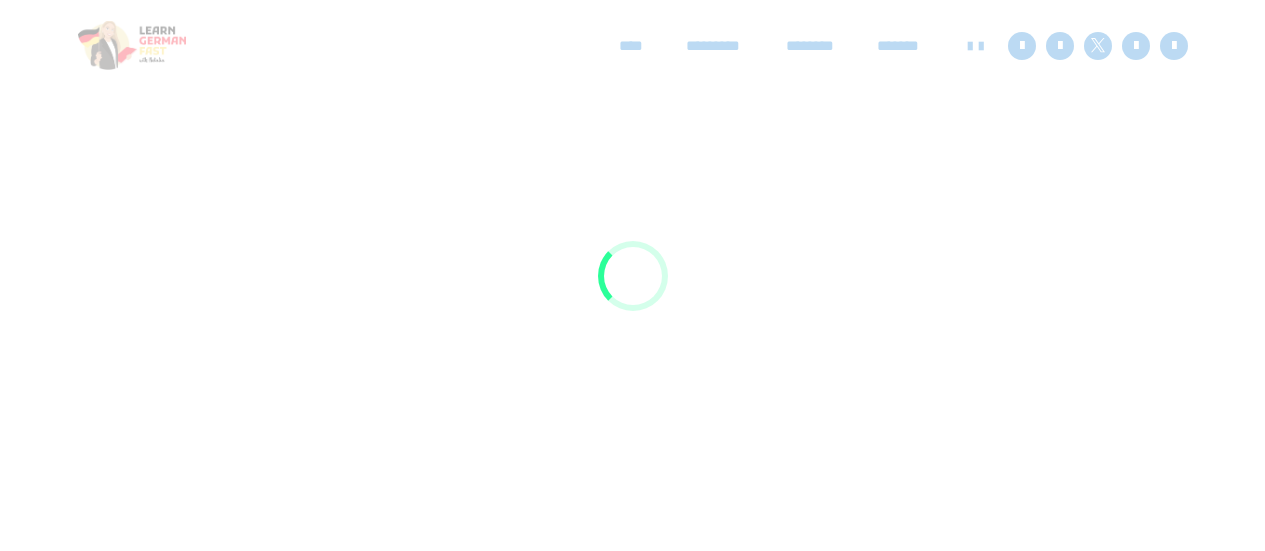 scroll, scrollTop: 0, scrollLeft: 0, axis: both 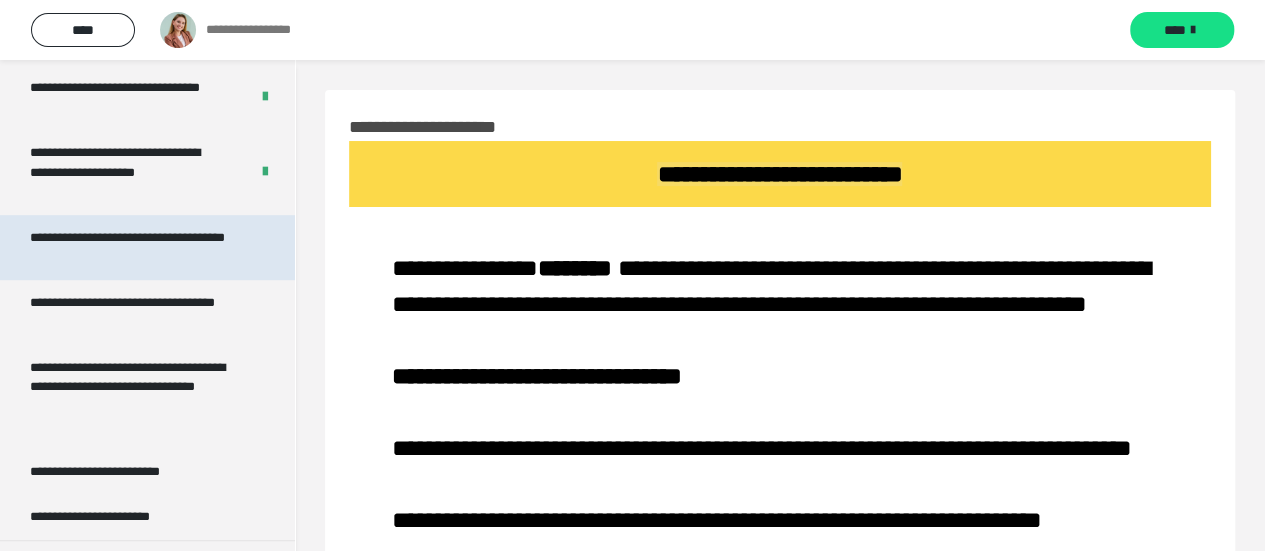 click on "**********" at bounding box center [132, 247] 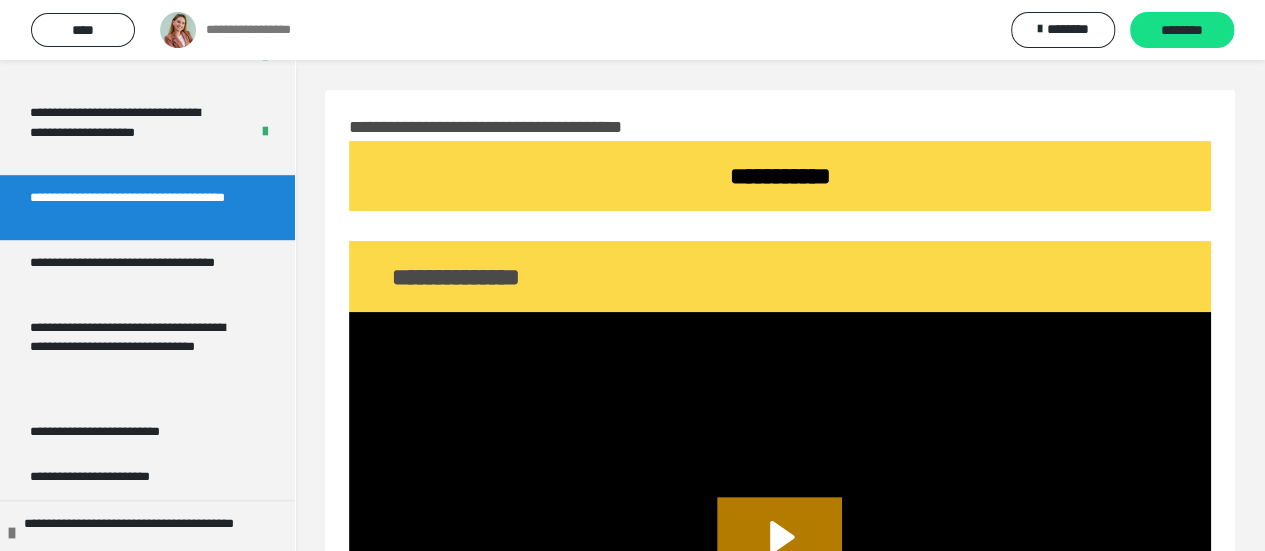 scroll, scrollTop: 643, scrollLeft: 0, axis: vertical 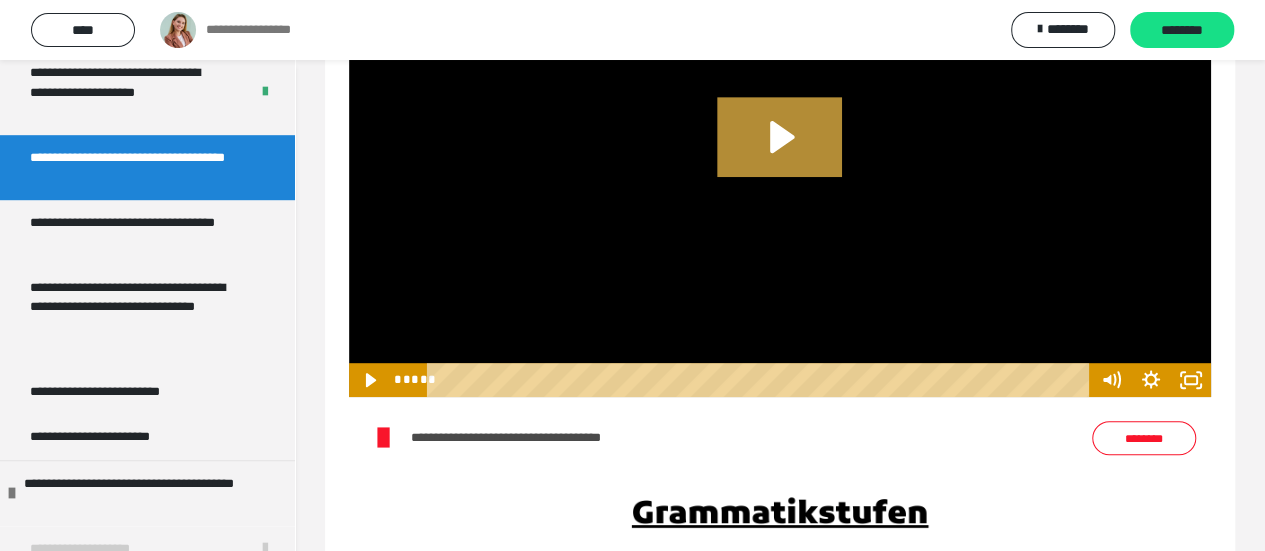 click 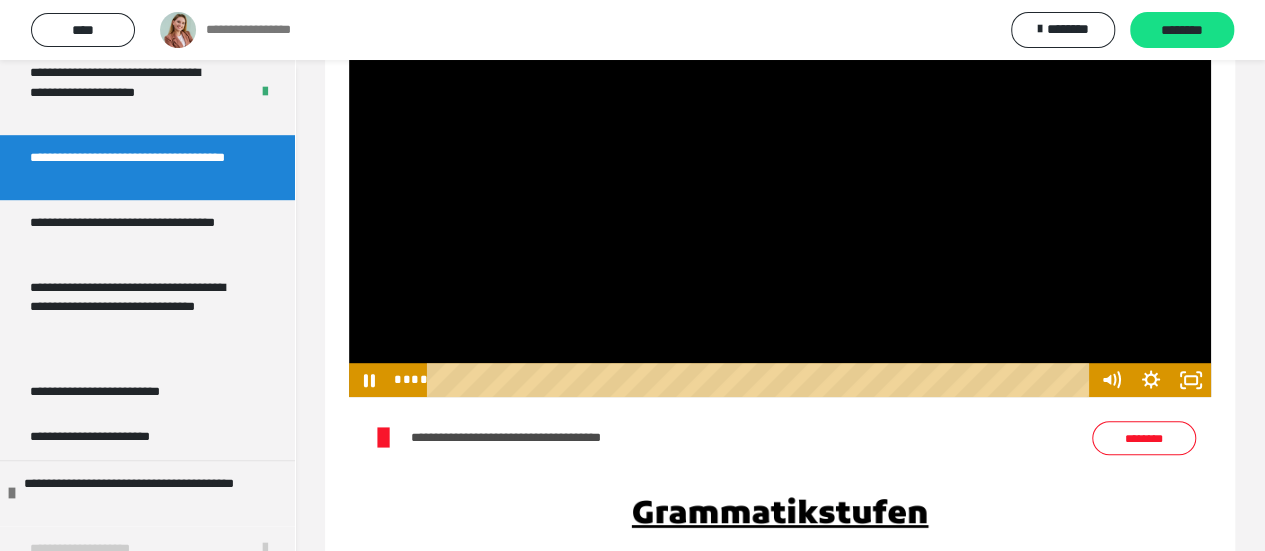 type 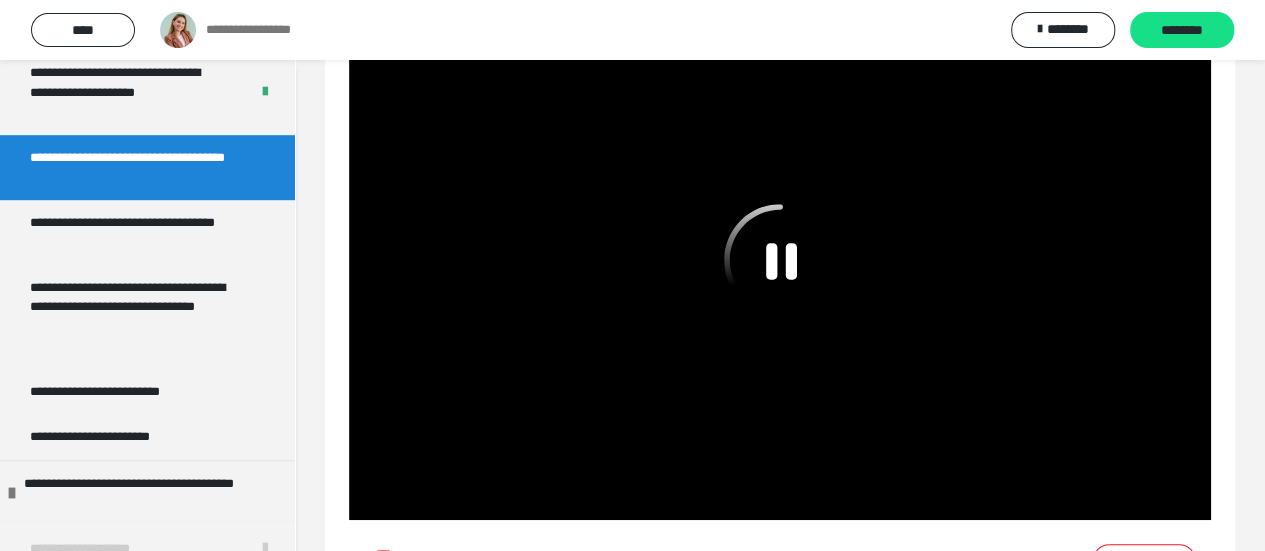 scroll, scrollTop: 347, scrollLeft: 0, axis: vertical 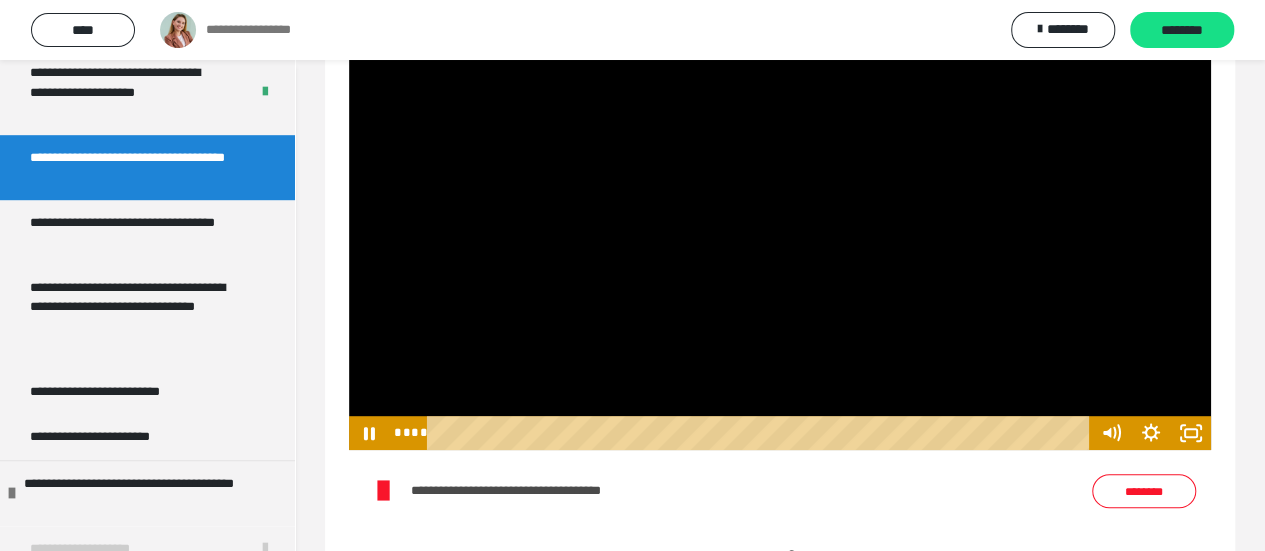 click at bounding box center [780, 207] 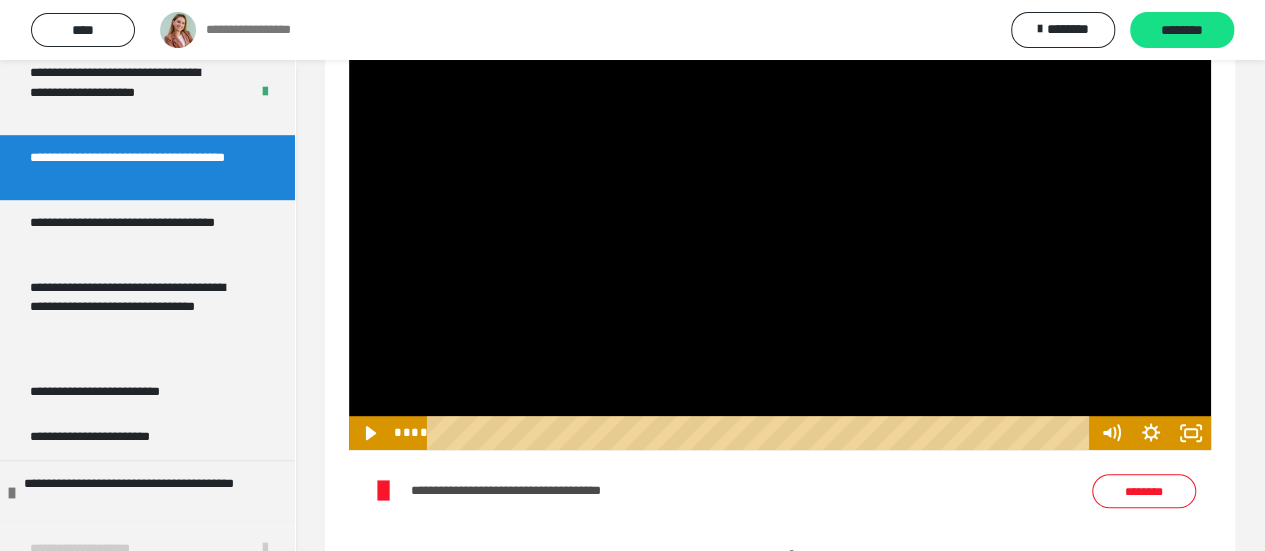 click at bounding box center [780, 207] 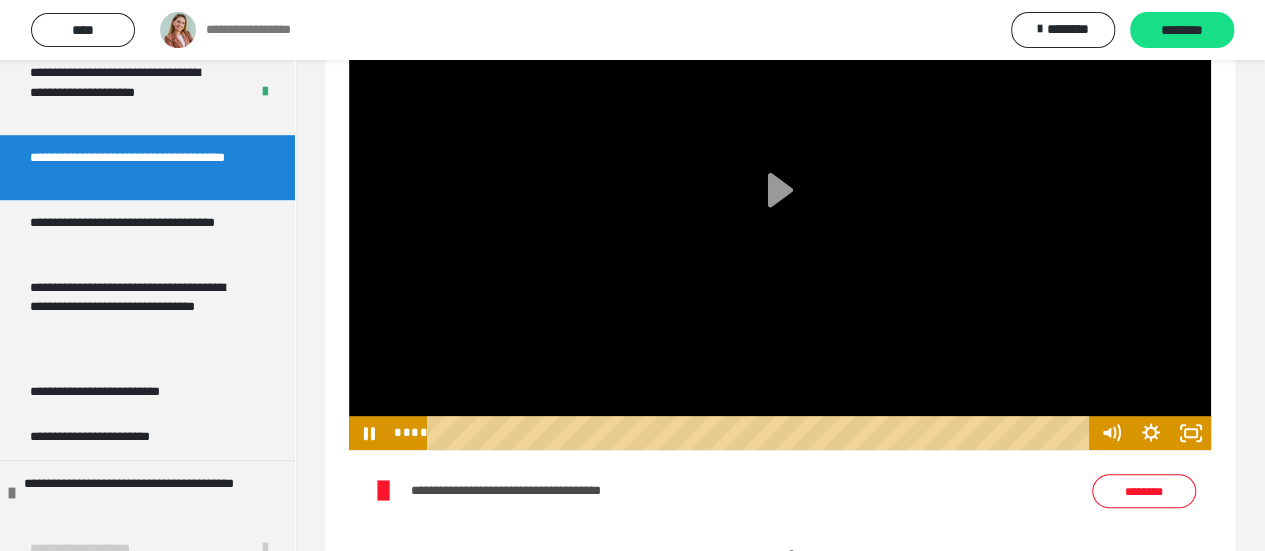 click at bounding box center (780, 207) 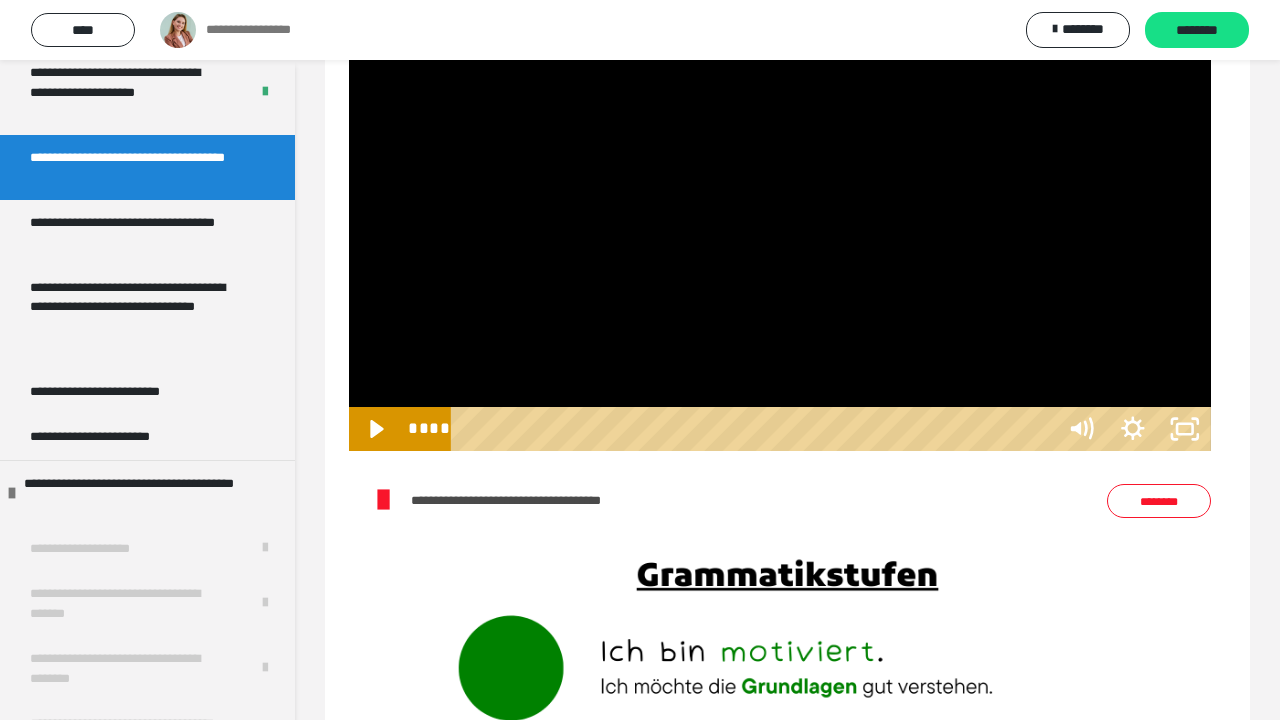 click at bounding box center (780, 208) 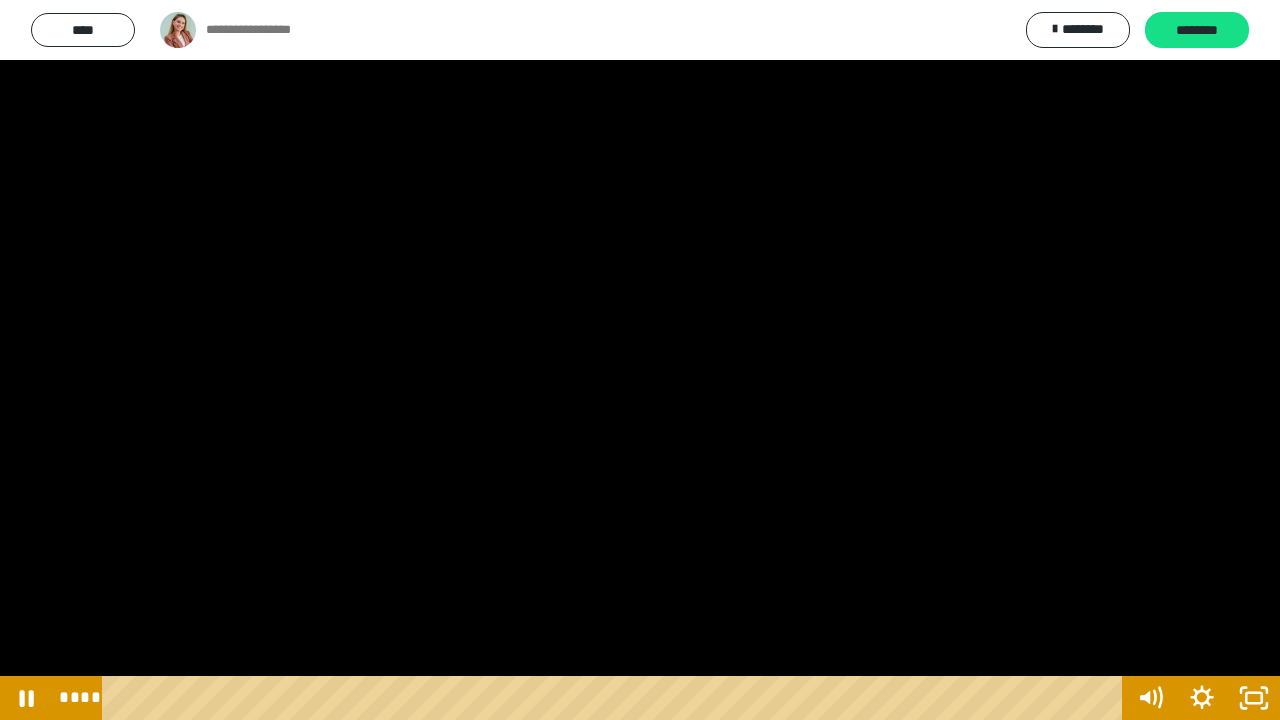 click at bounding box center [640, 360] 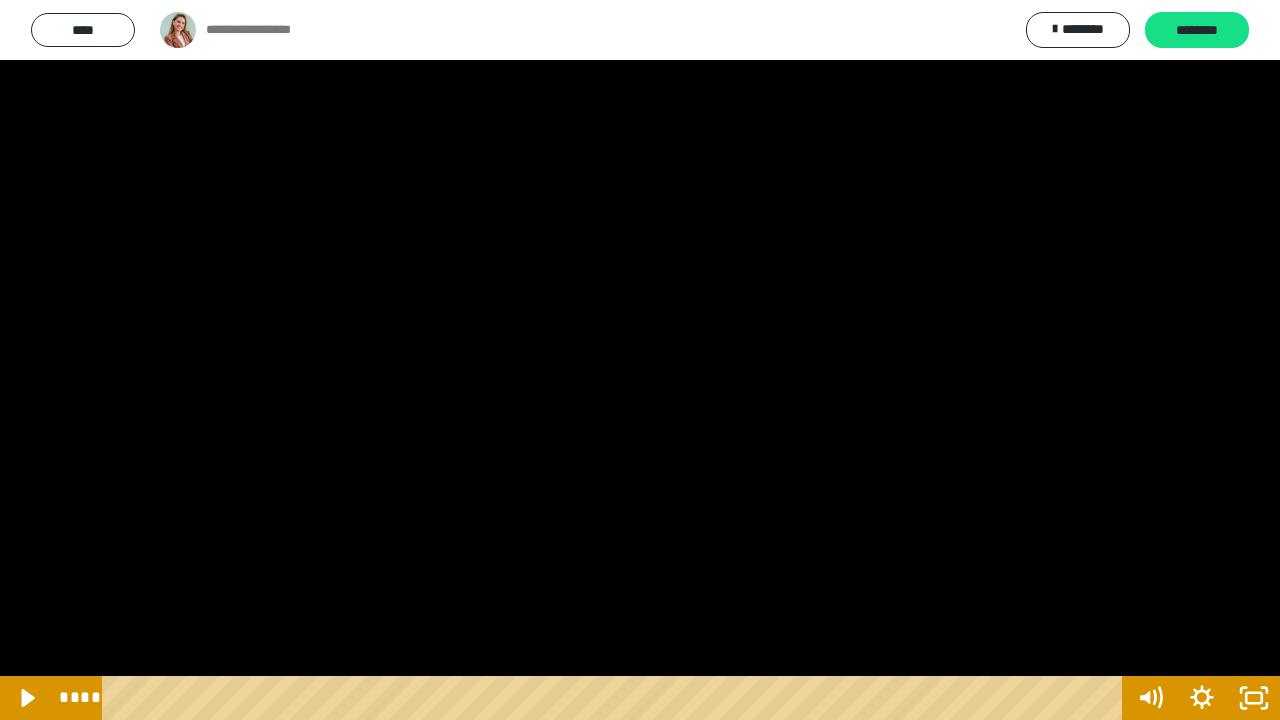 drag, startPoint x: 729, startPoint y: 313, endPoint x: 730, endPoint y: 197, distance: 116.00431 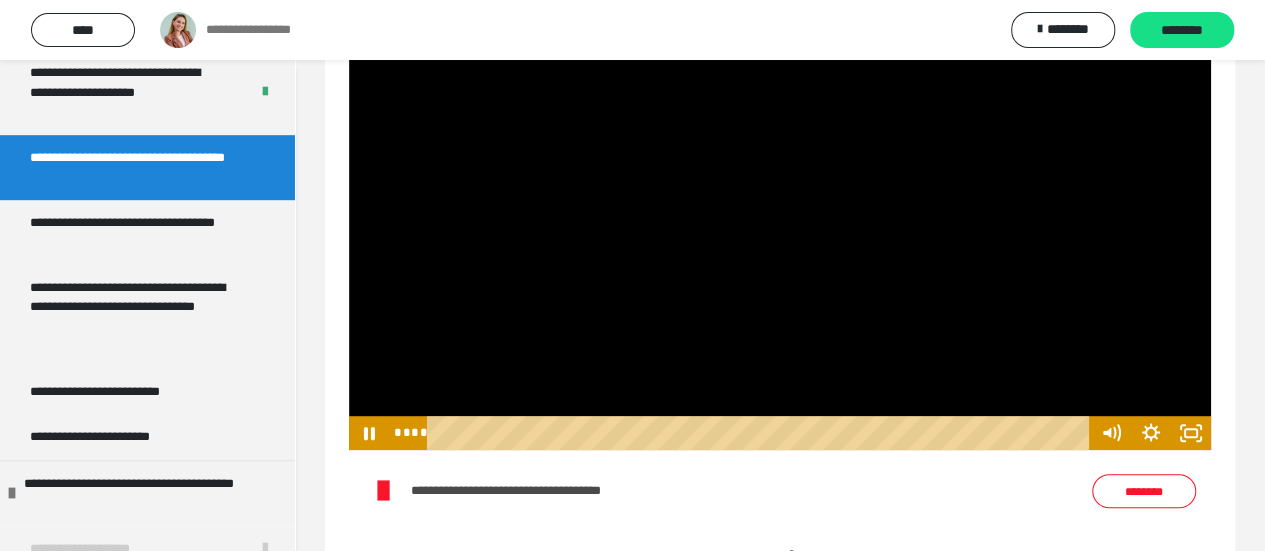 click at bounding box center [780, 207] 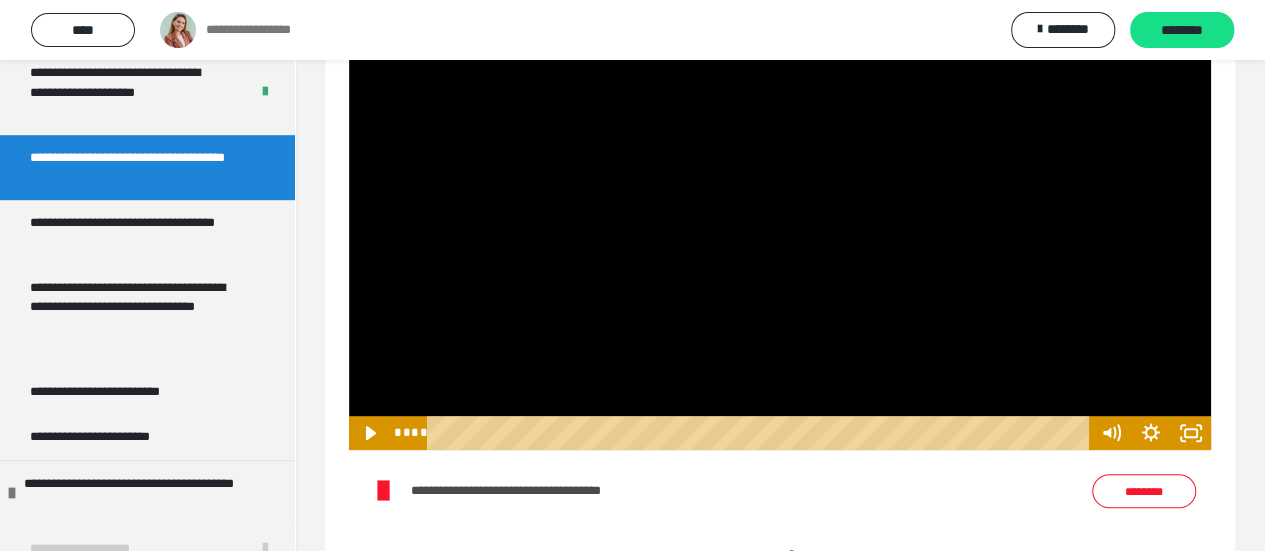 click at bounding box center (780, 207) 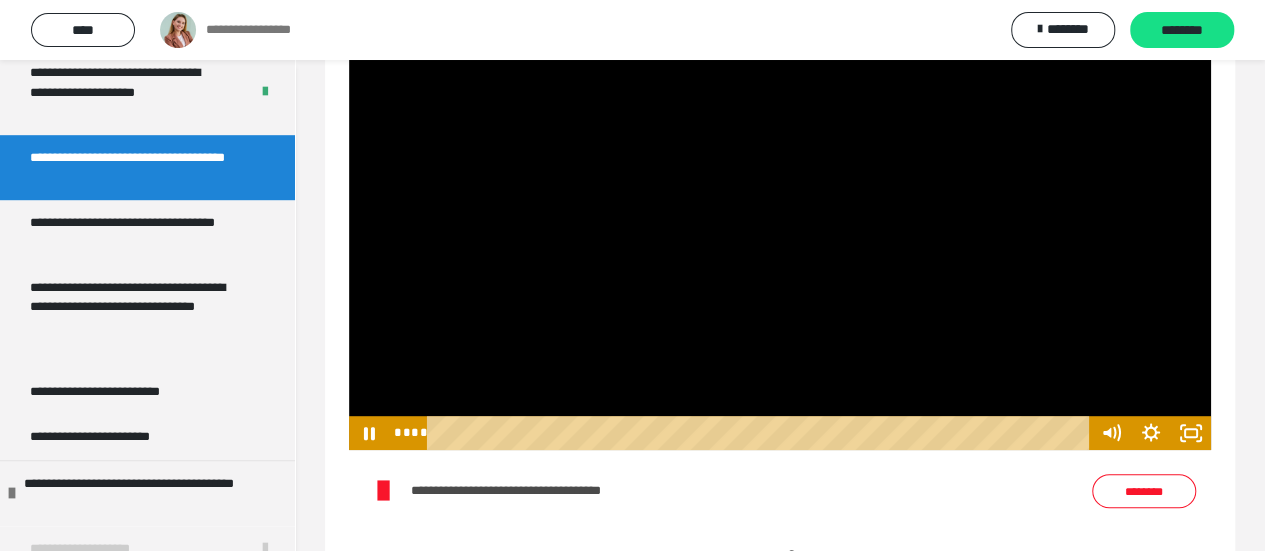 click at bounding box center (780, 207) 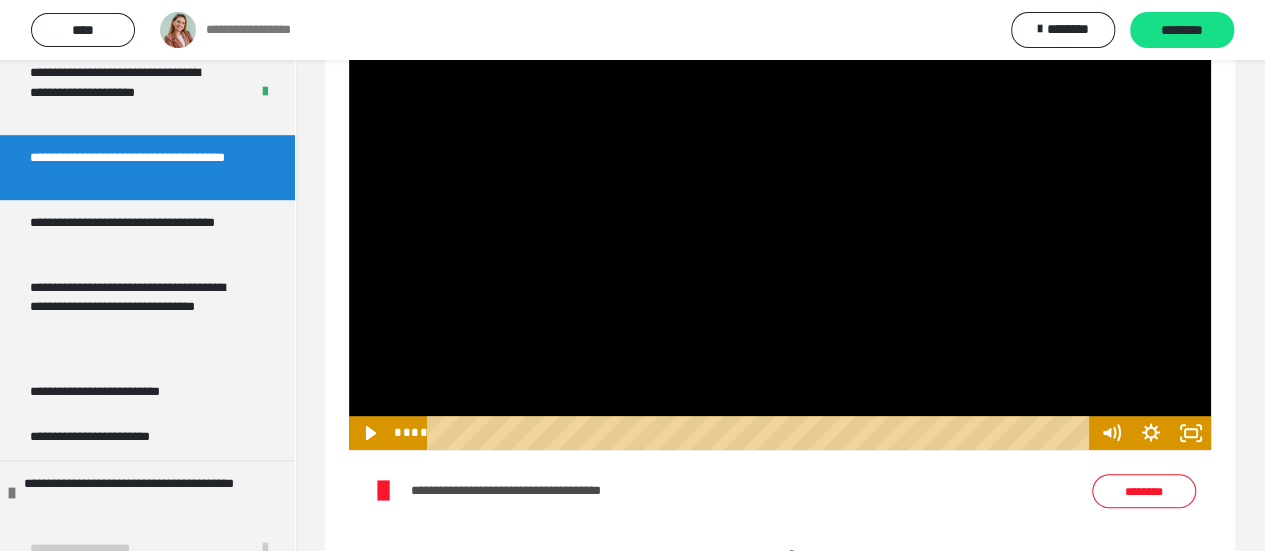 click at bounding box center [780, 207] 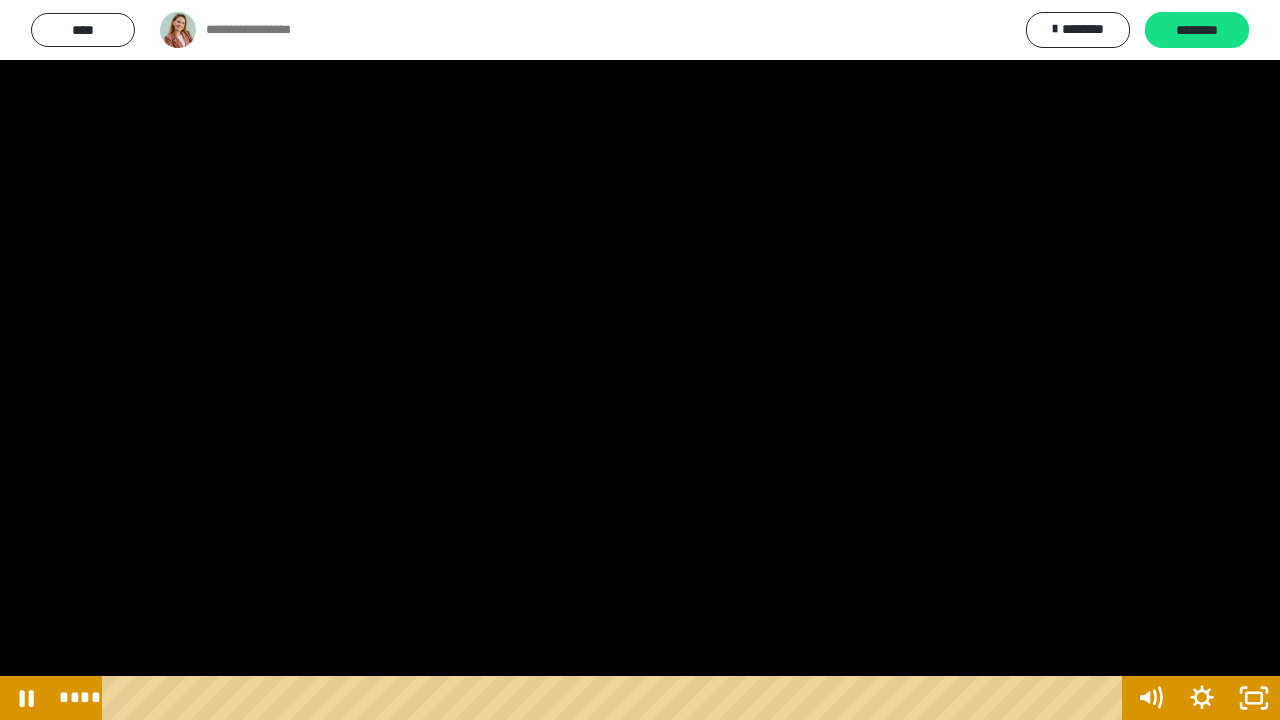 click at bounding box center (640, 360) 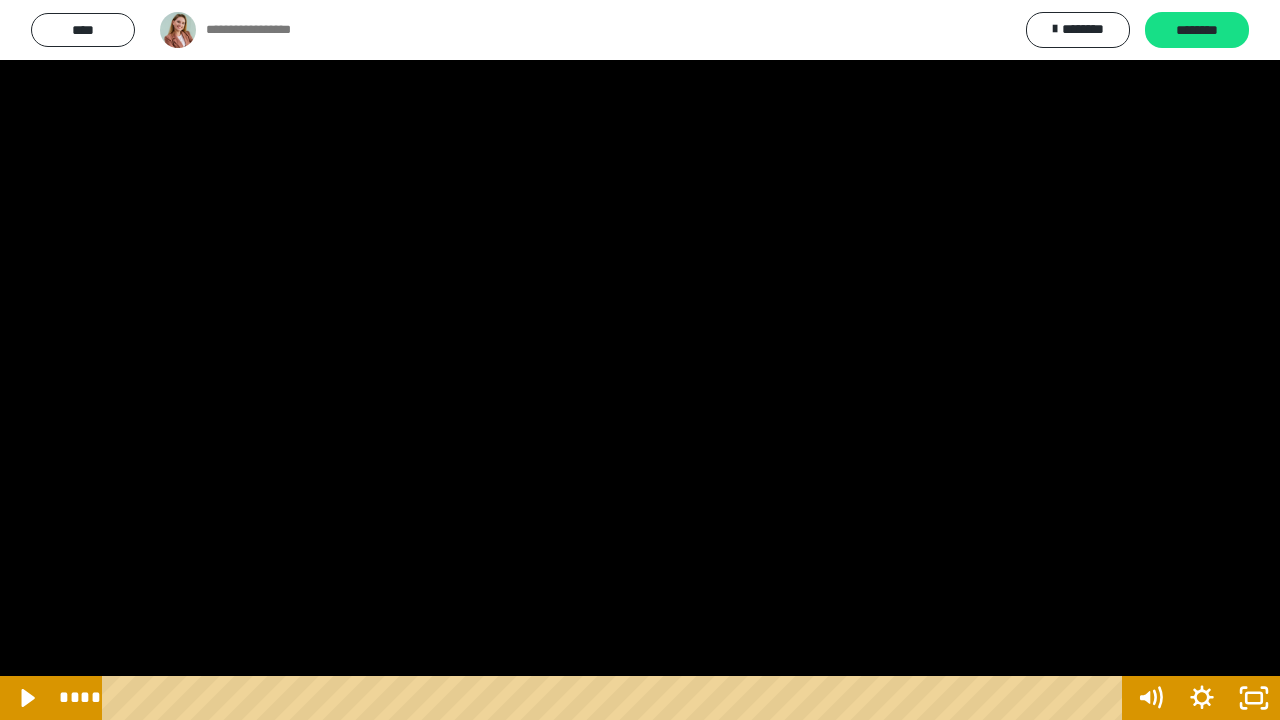 click at bounding box center [640, 360] 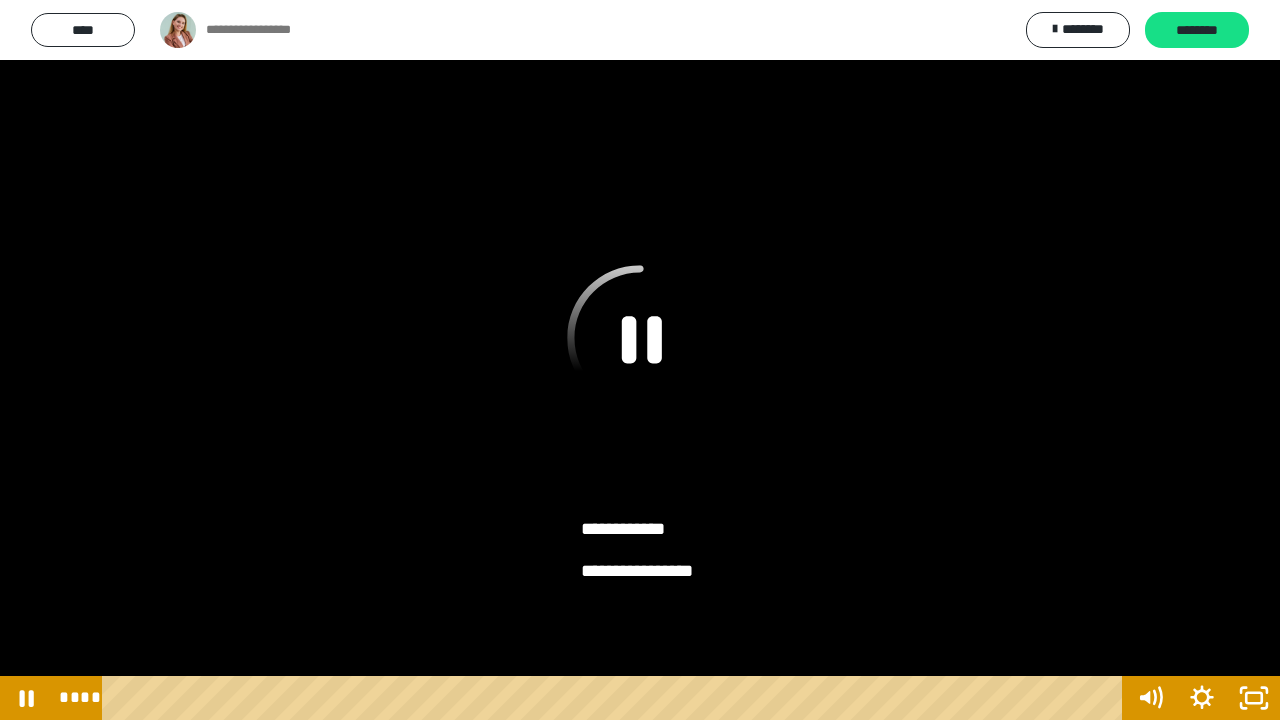 click at bounding box center (640, 360) 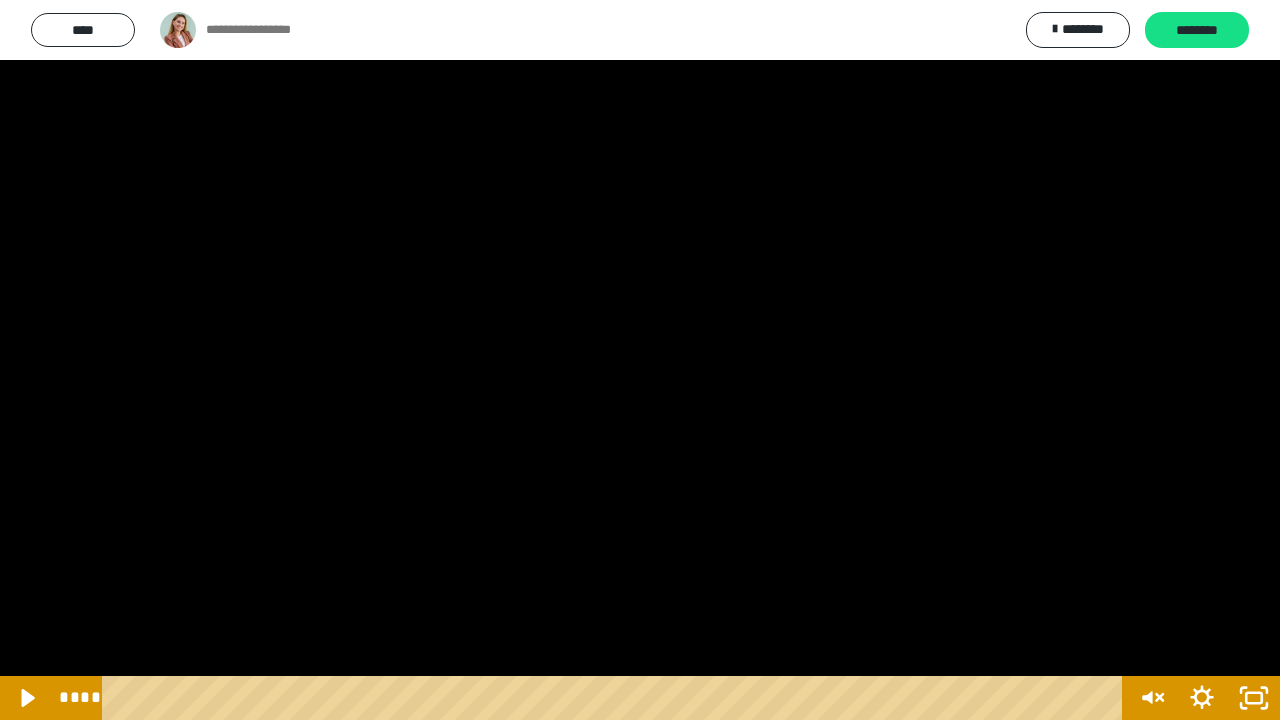 click at bounding box center [640, 360] 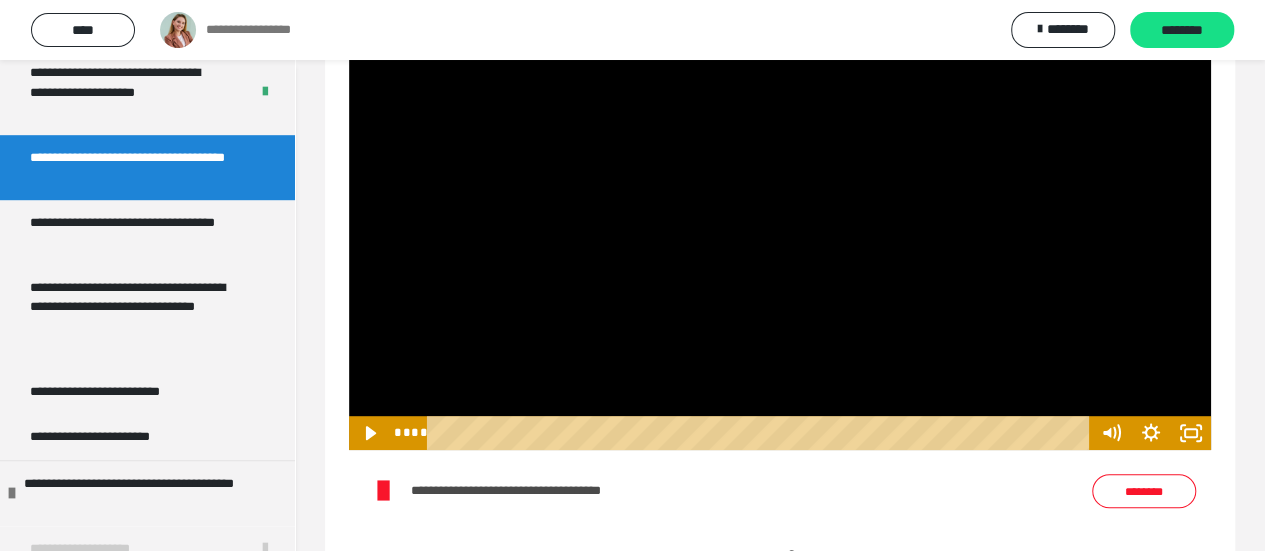 click at bounding box center (780, 207) 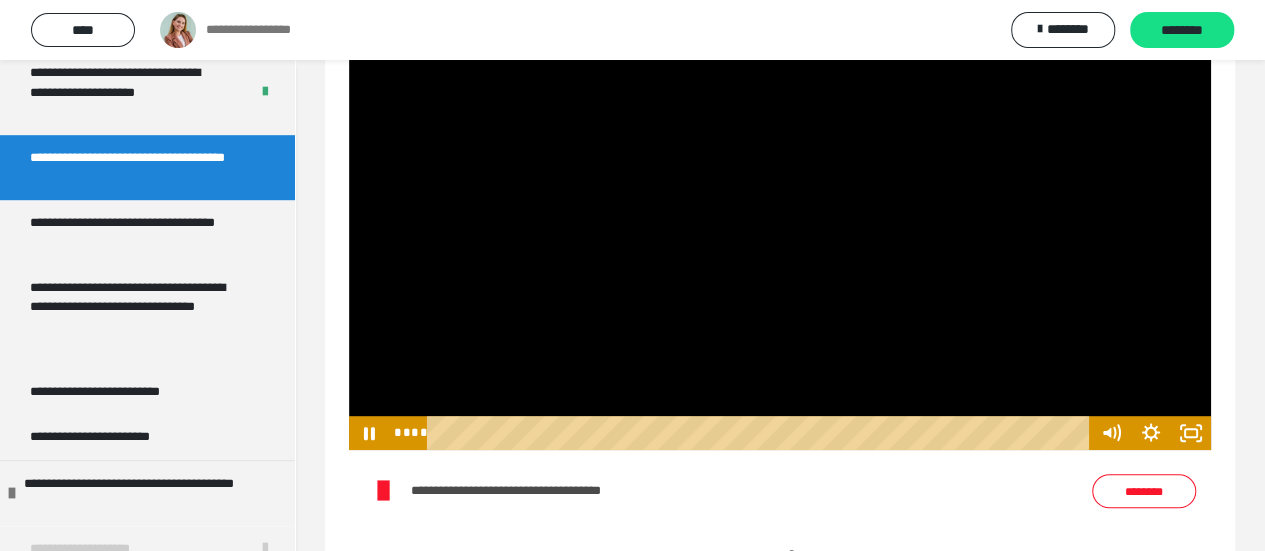 click at bounding box center [780, 207] 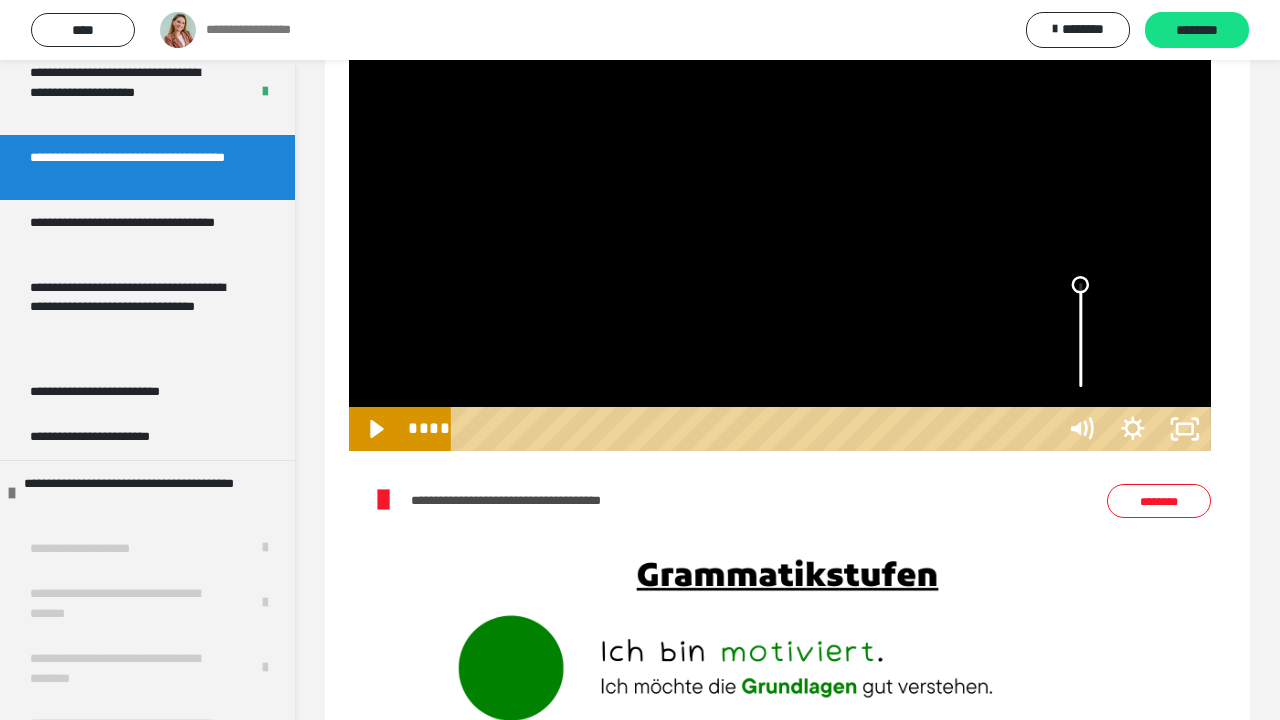 drag, startPoint x: 1150, startPoint y: 567, endPoint x: 1149, endPoint y: 505, distance: 62.008064 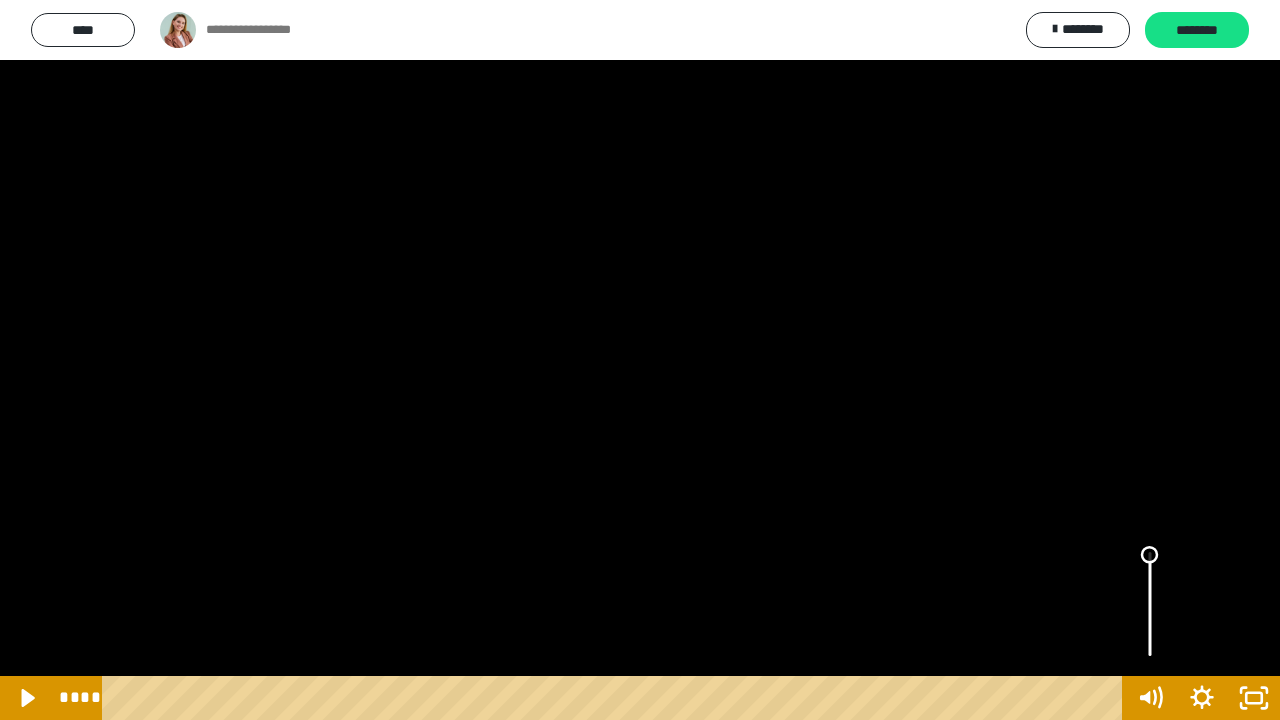 click on "**********" at bounding box center (640, 360) 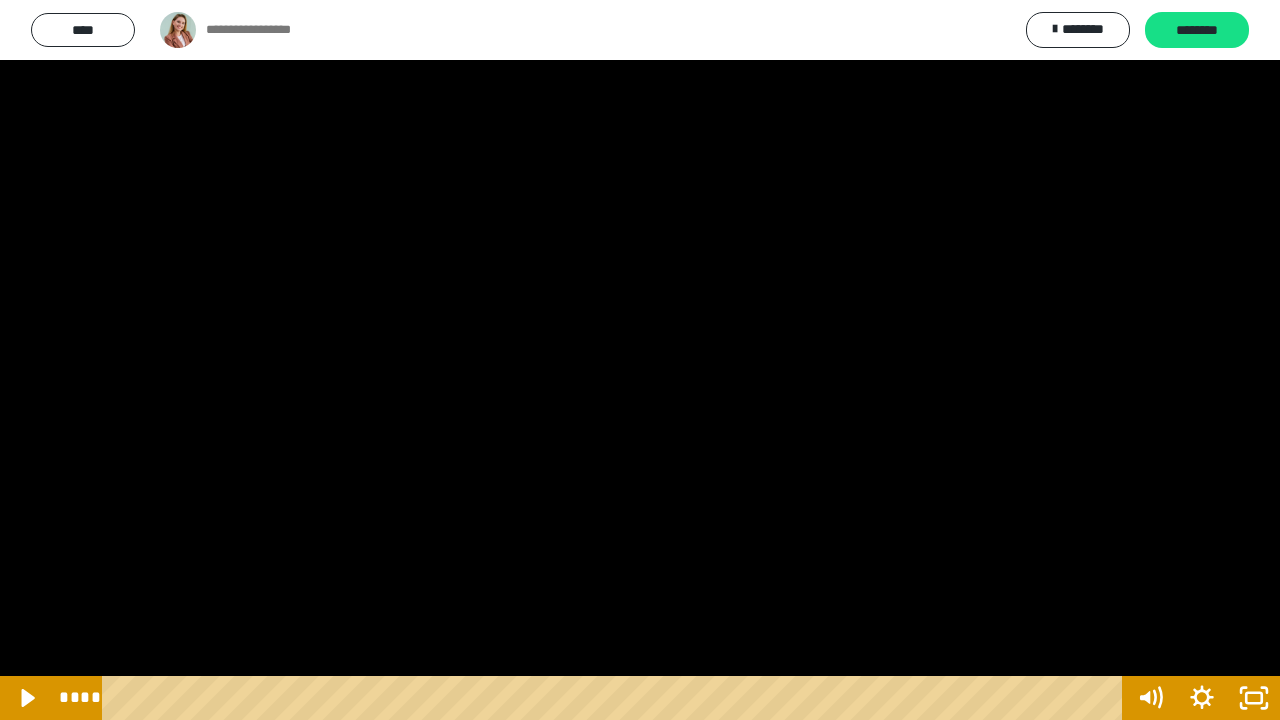 click at bounding box center (640, 360) 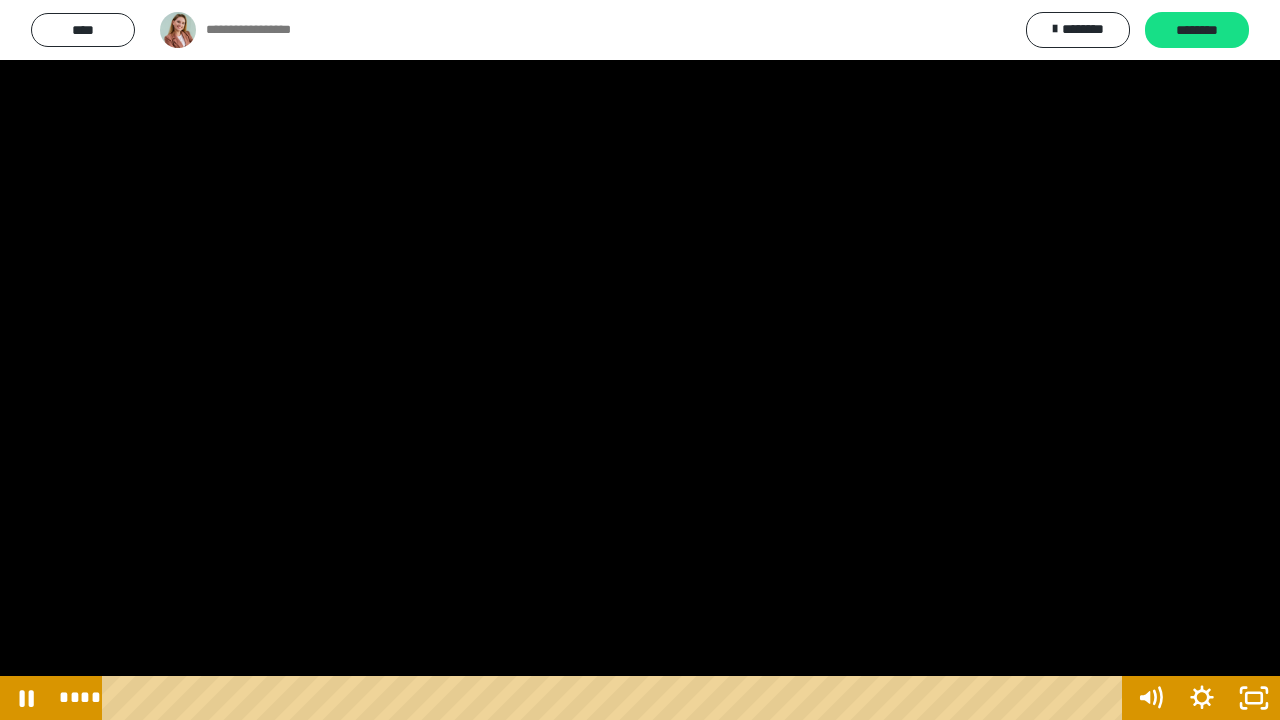 click at bounding box center [640, 360] 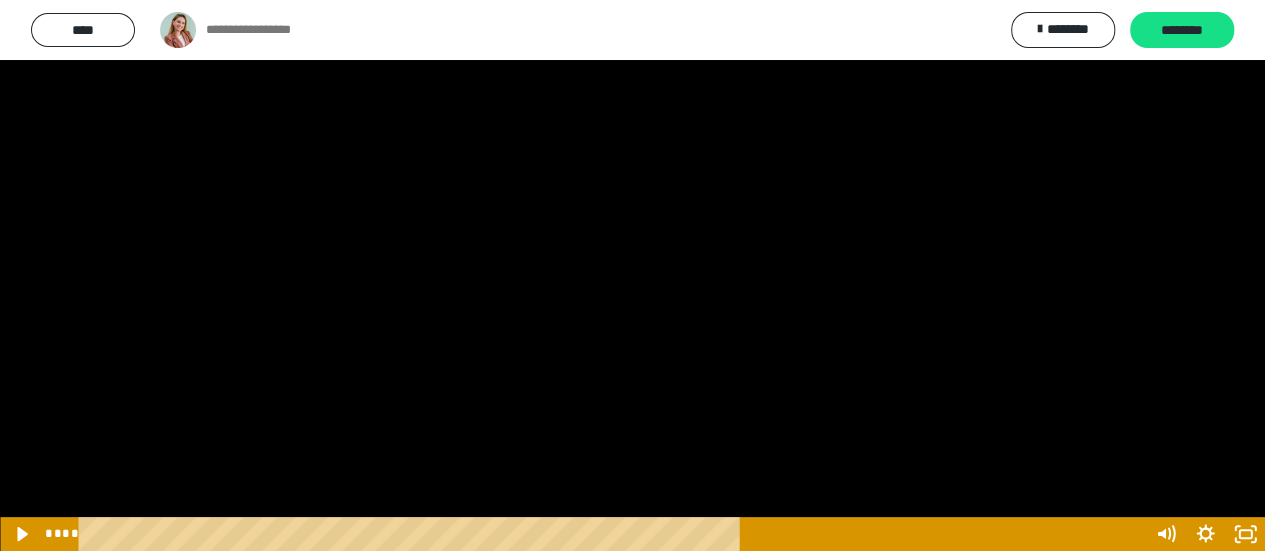 click at bounding box center [632, 275] 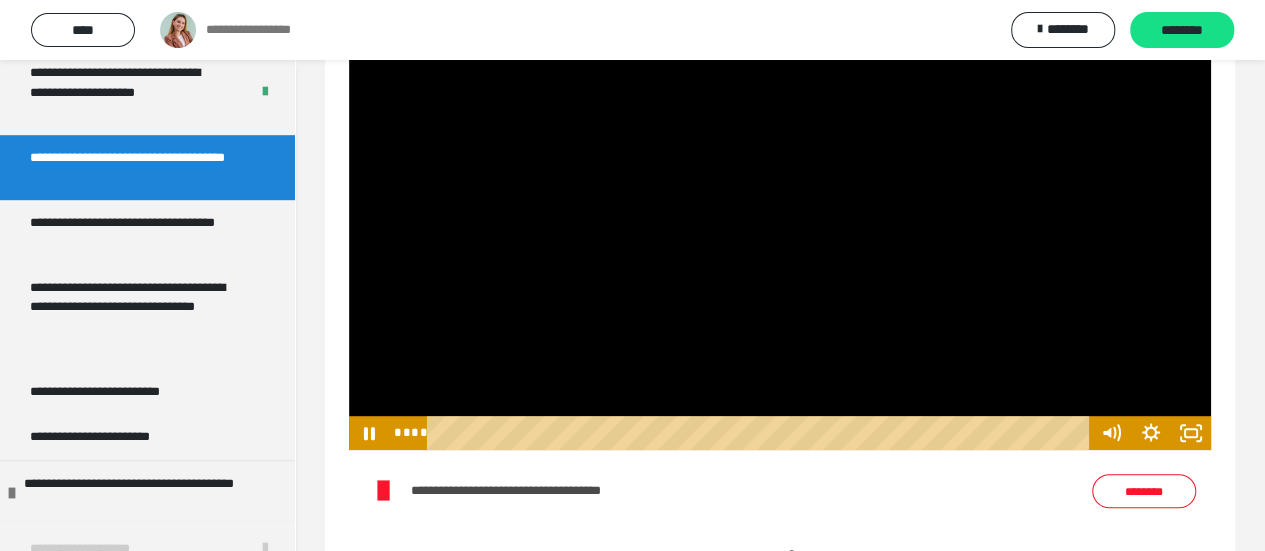 click at bounding box center (780, 207) 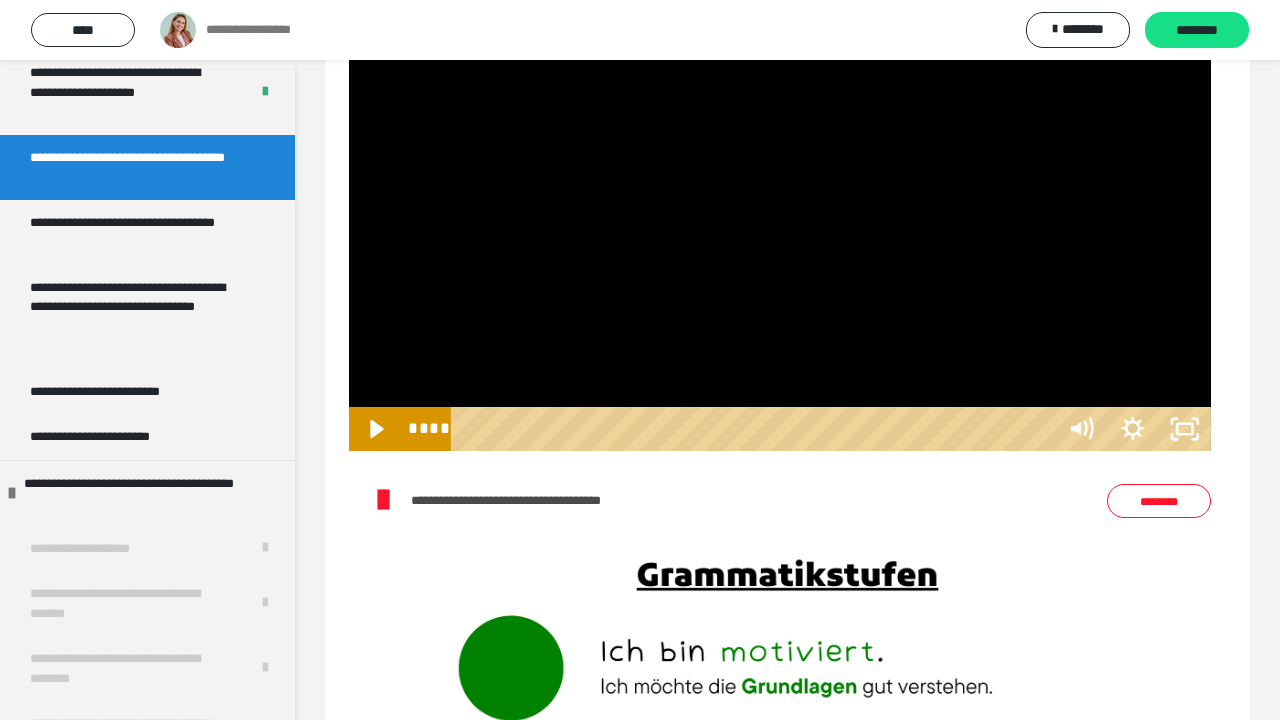 click at bounding box center (780, 208) 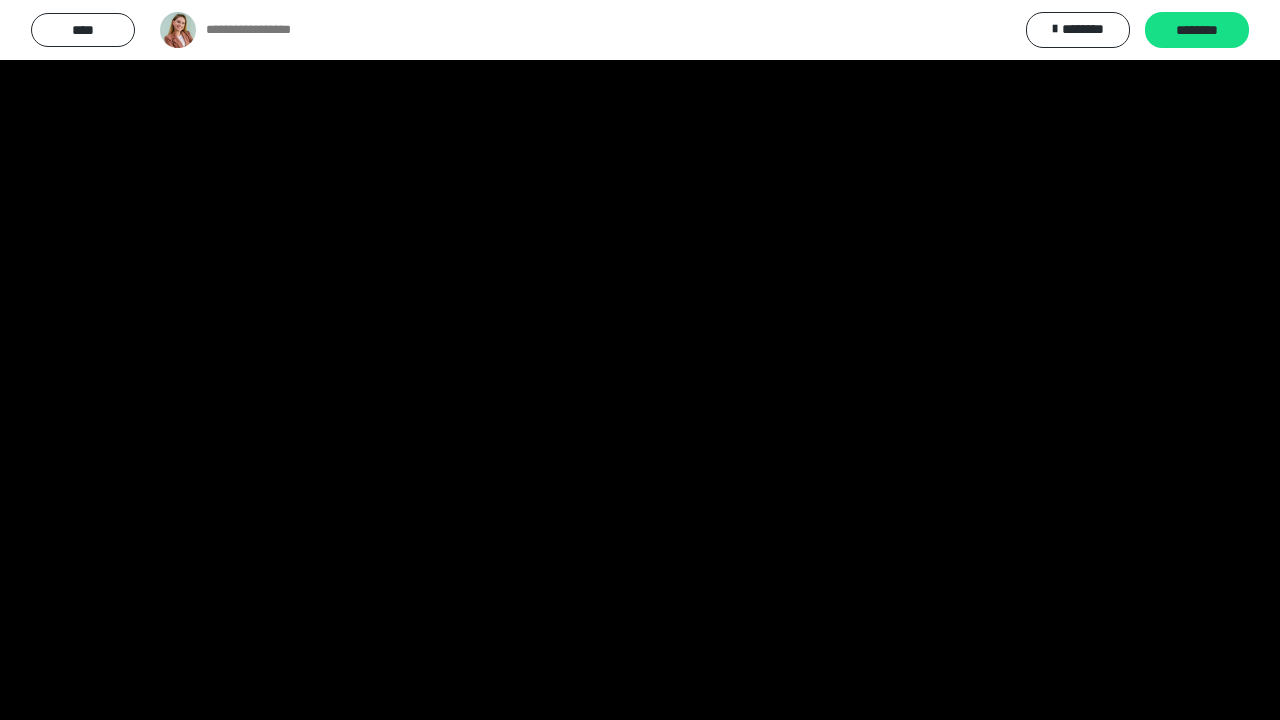 click at bounding box center [640, 360] 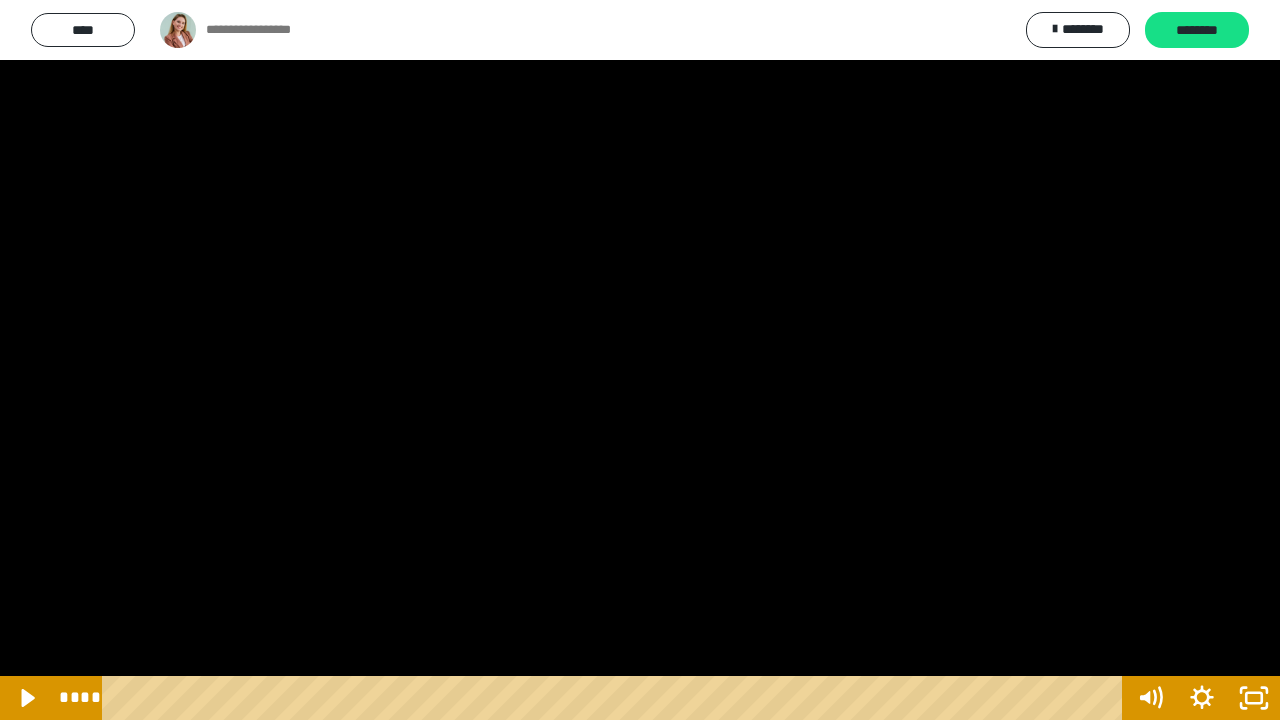 click at bounding box center (640, 360) 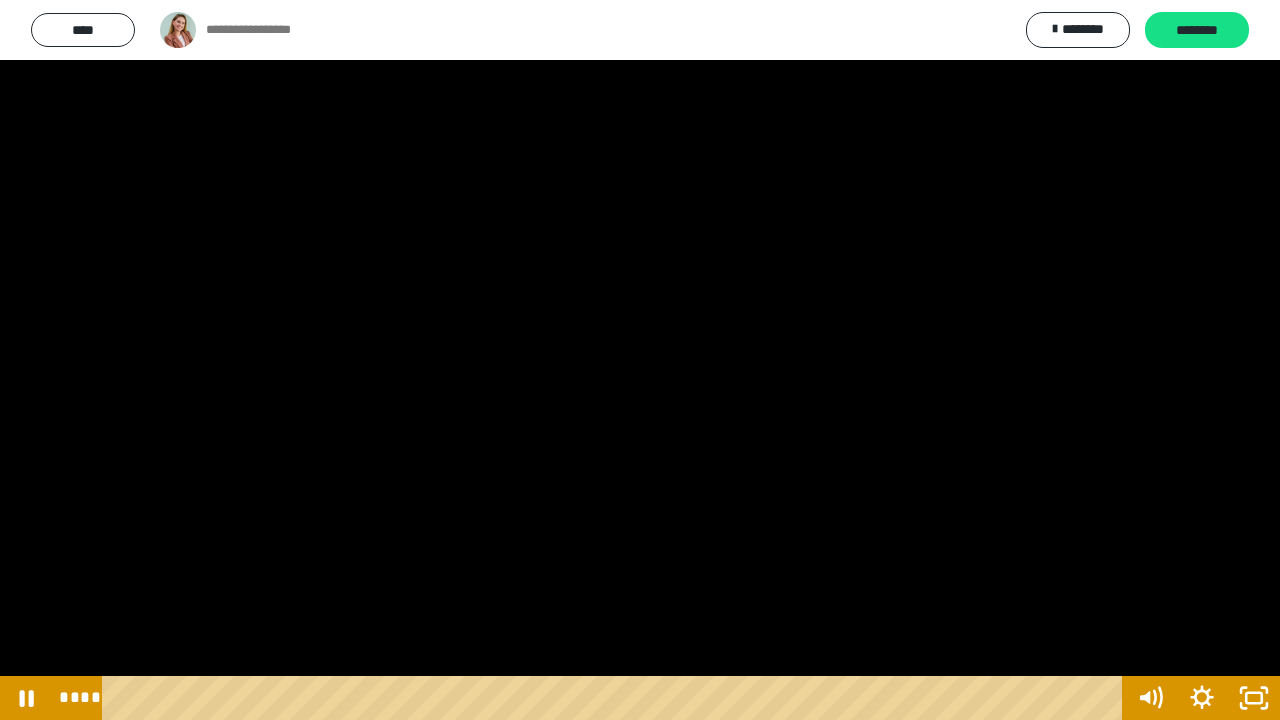 click at bounding box center [640, 360] 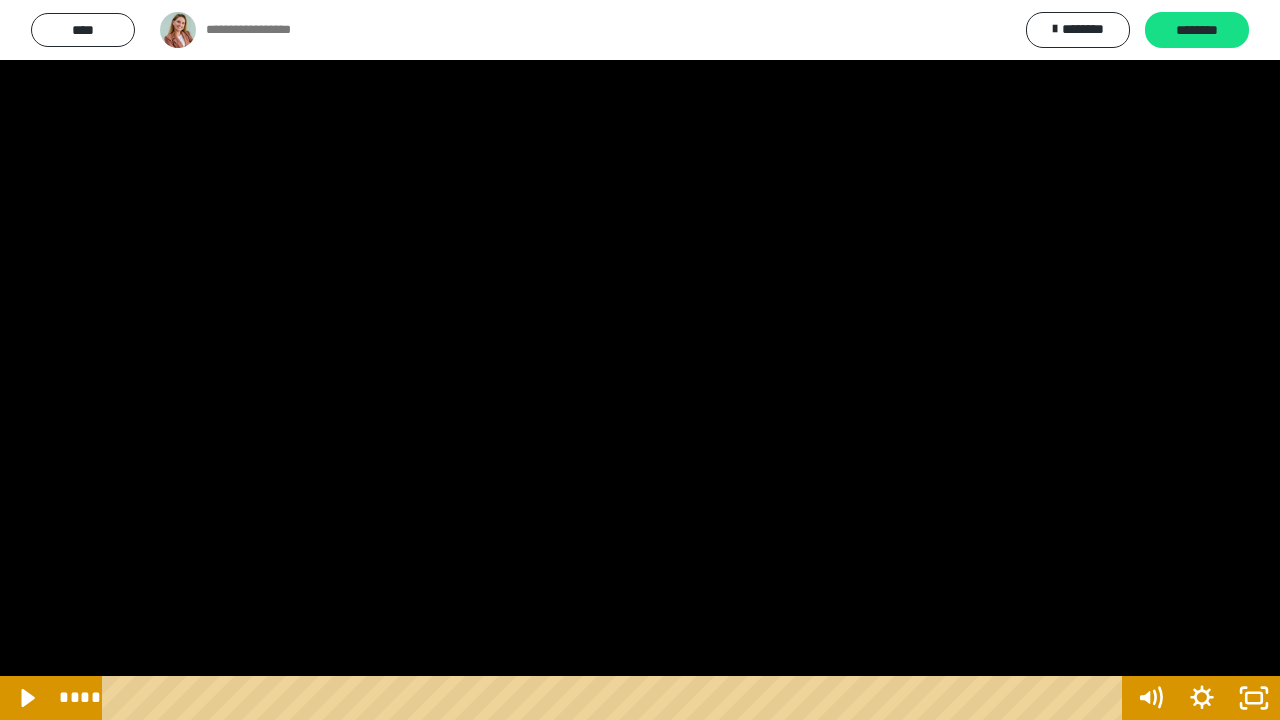 click at bounding box center [640, 360] 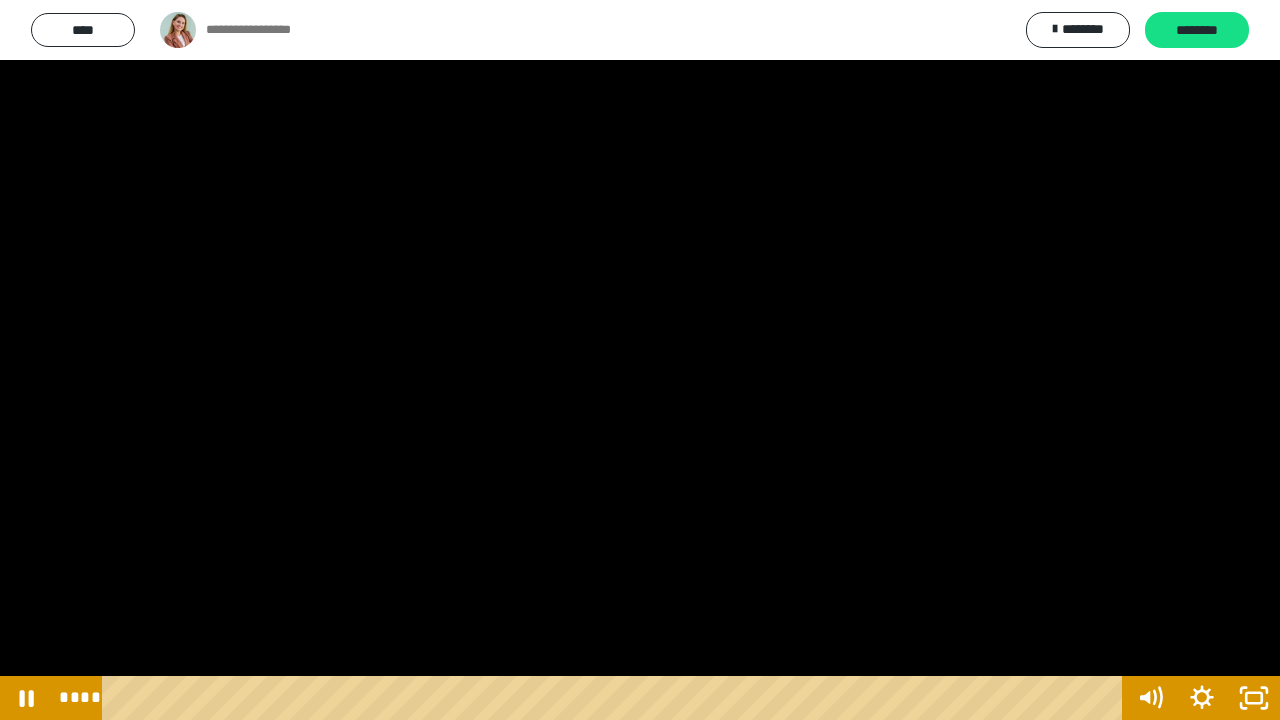 click at bounding box center [640, 360] 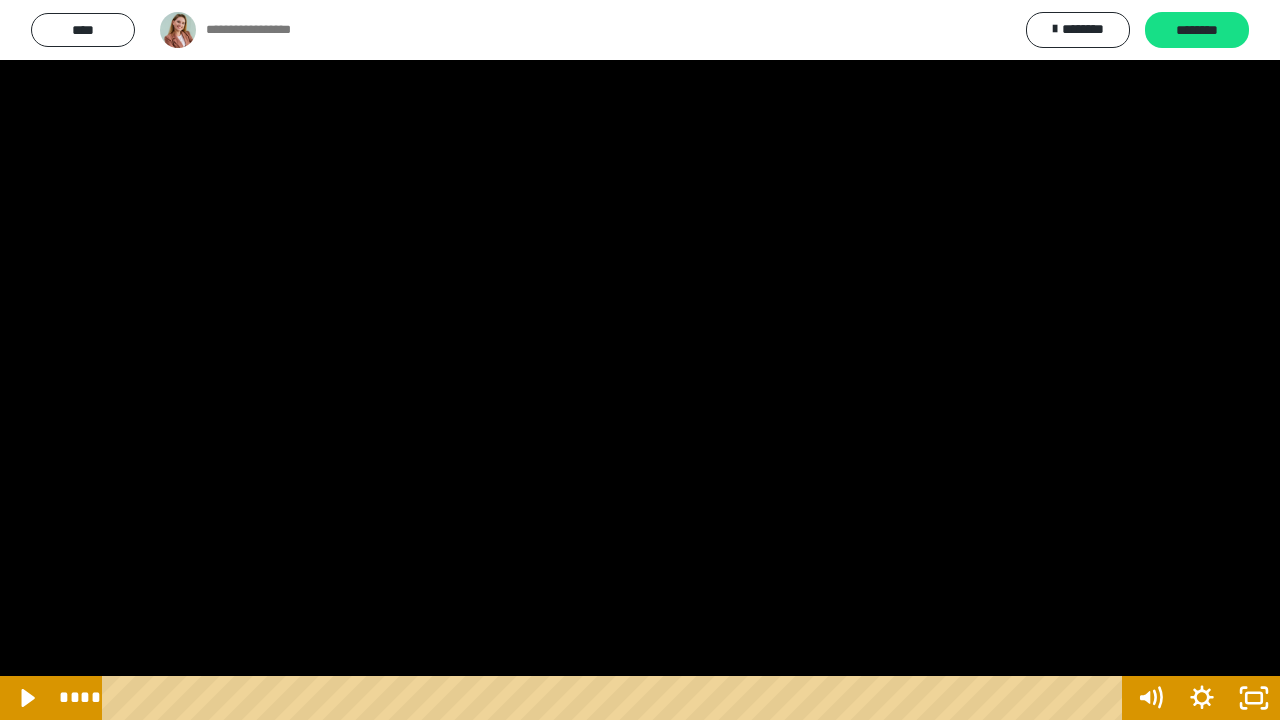 click at bounding box center (640, 360) 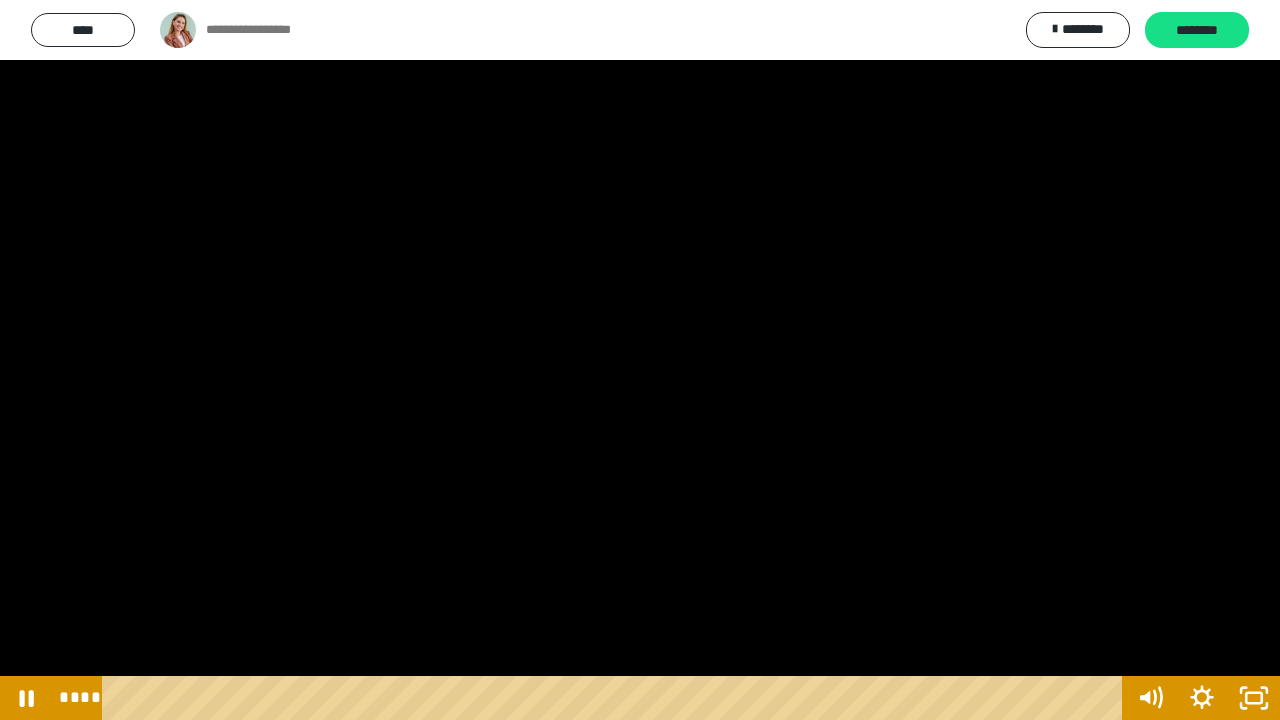 click at bounding box center [640, 360] 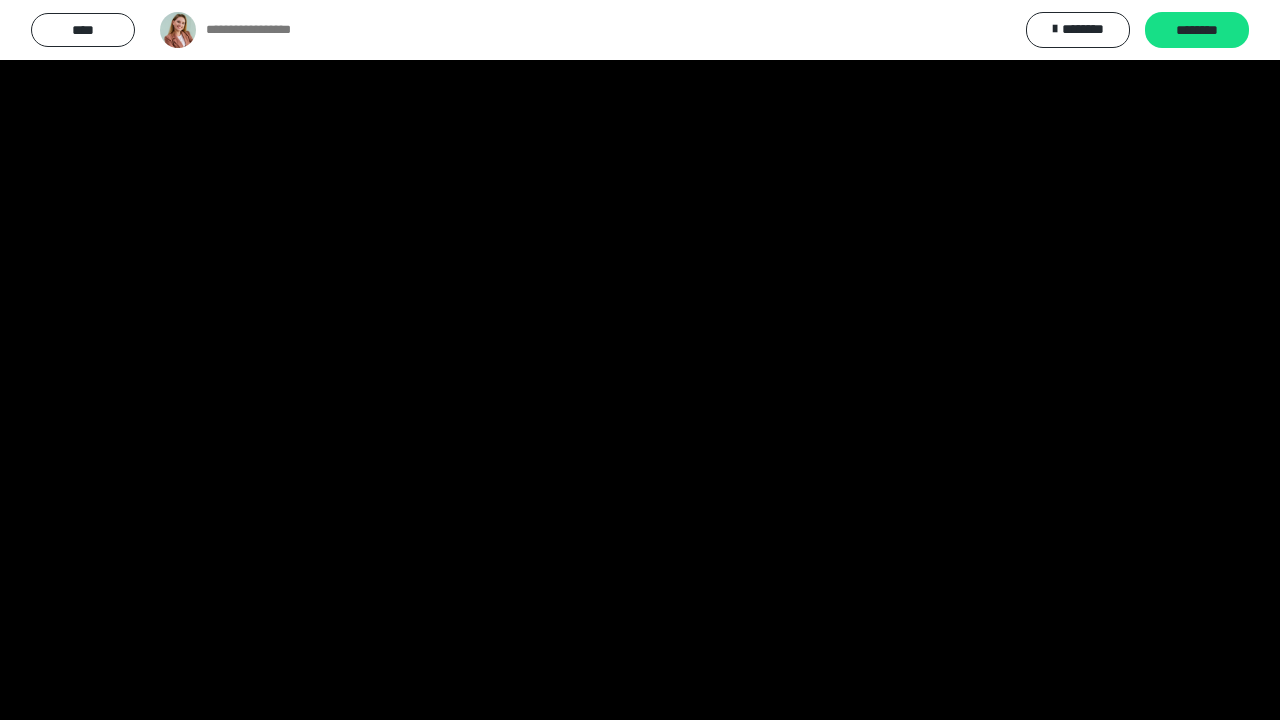 click at bounding box center [640, 360] 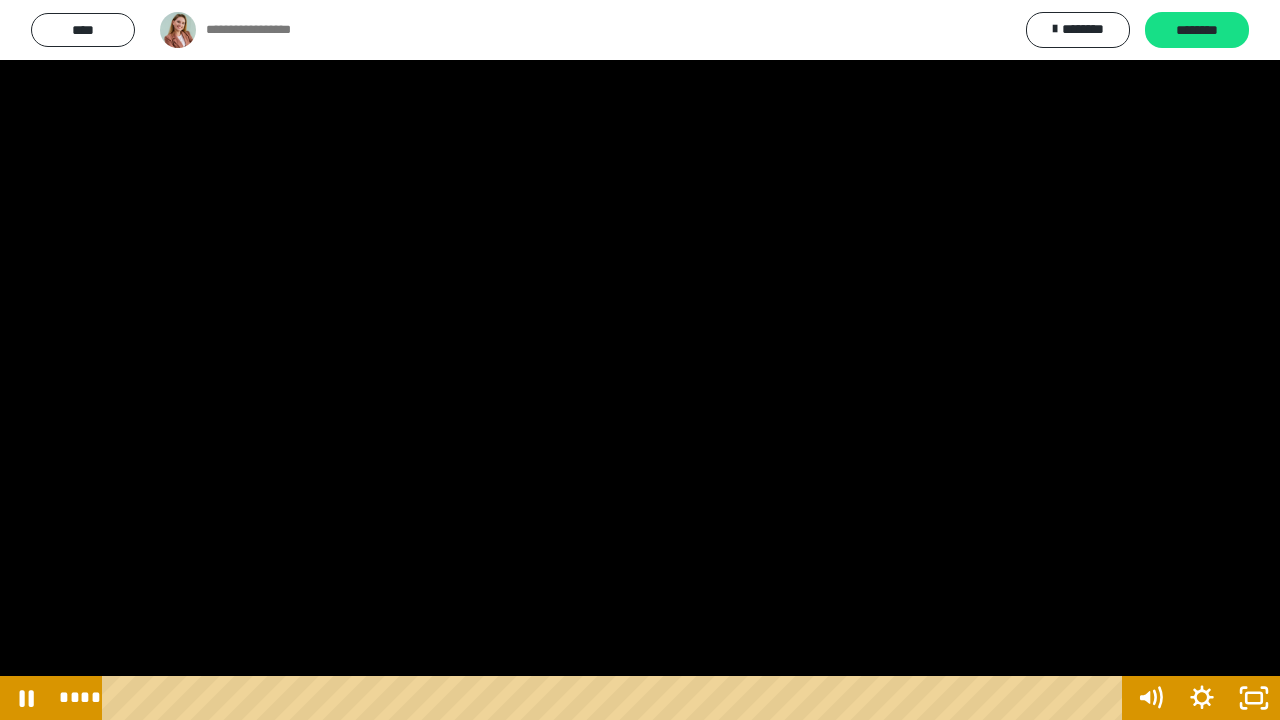 click at bounding box center [640, 360] 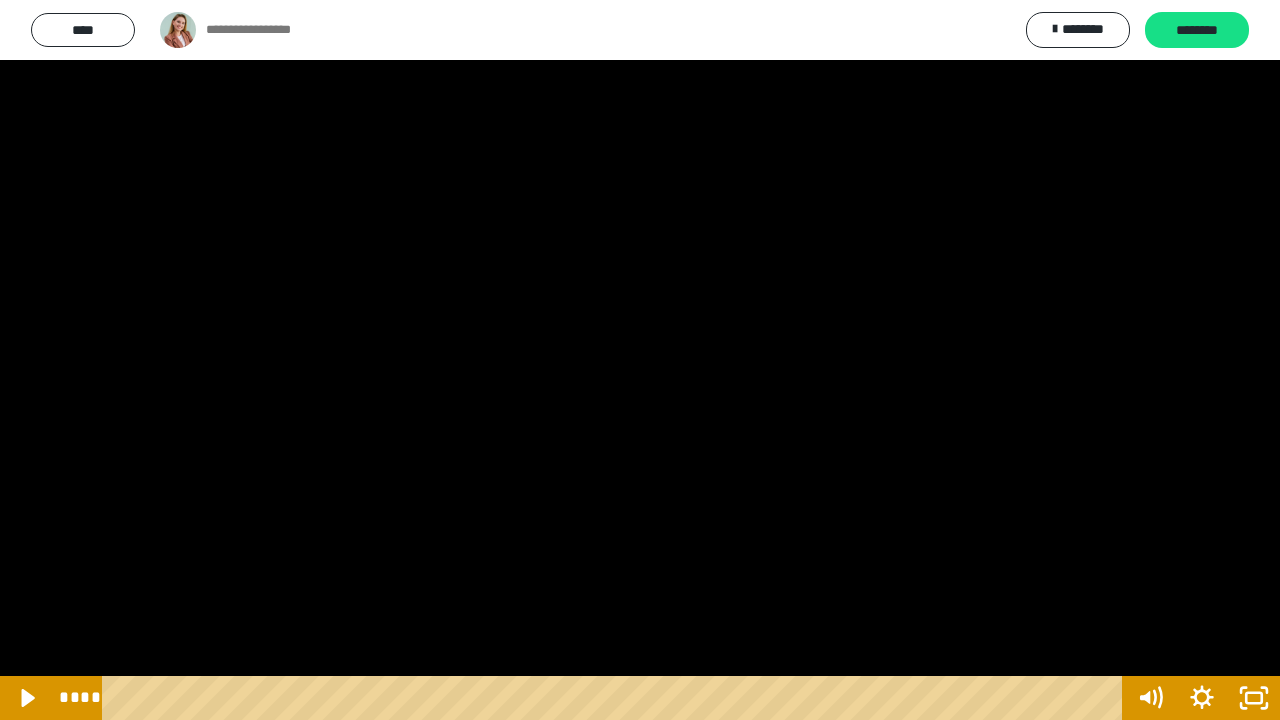 click at bounding box center (640, 360) 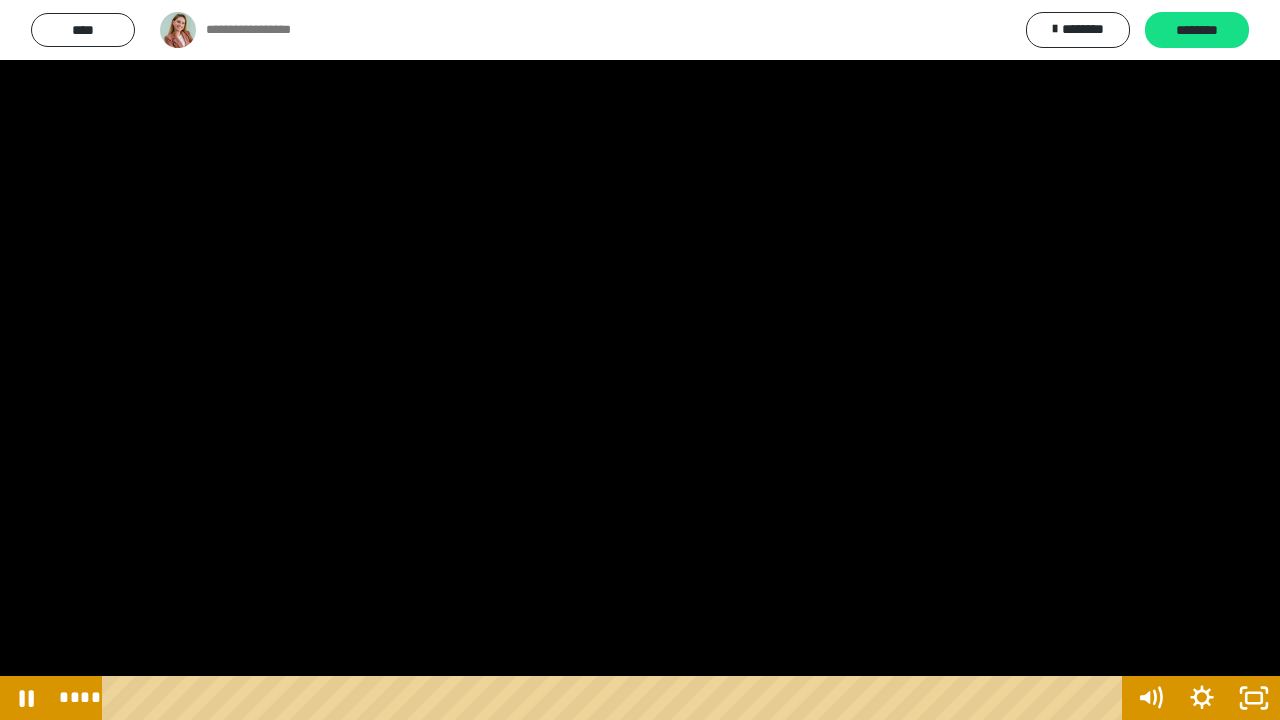 click at bounding box center [640, 360] 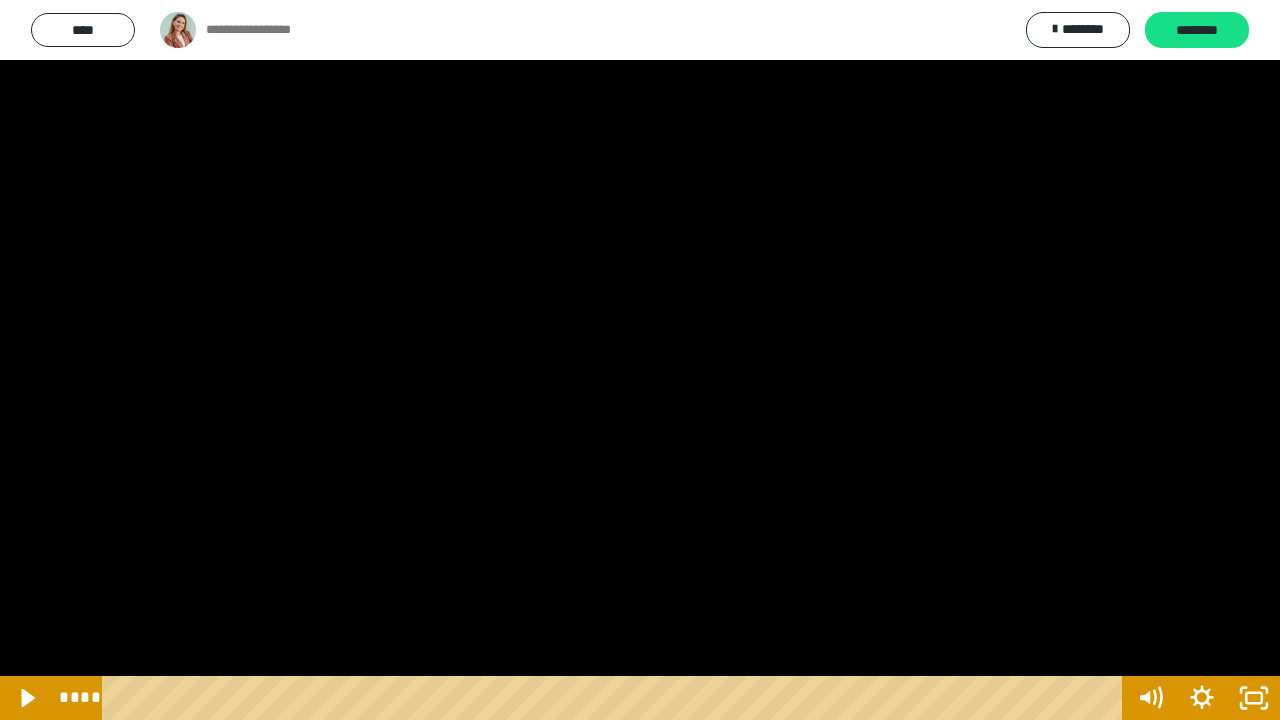 click at bounding box center [640, 360] 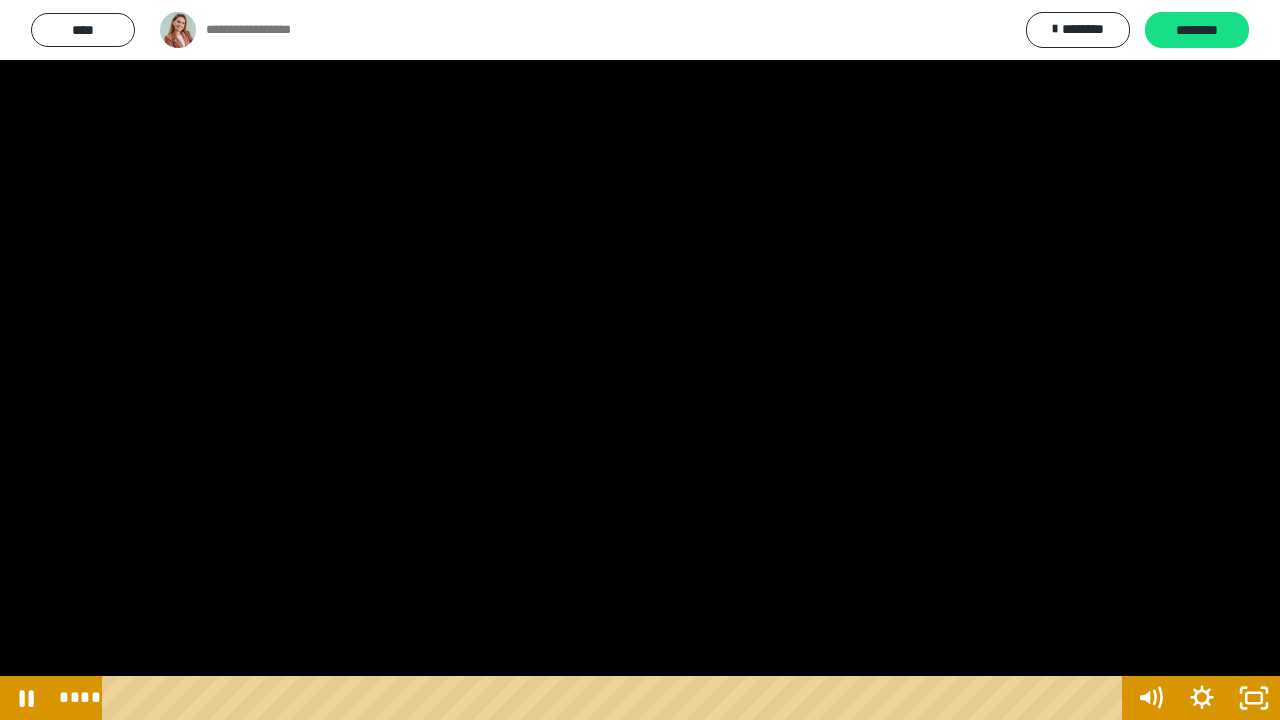 click at bounding box center [640, 360] 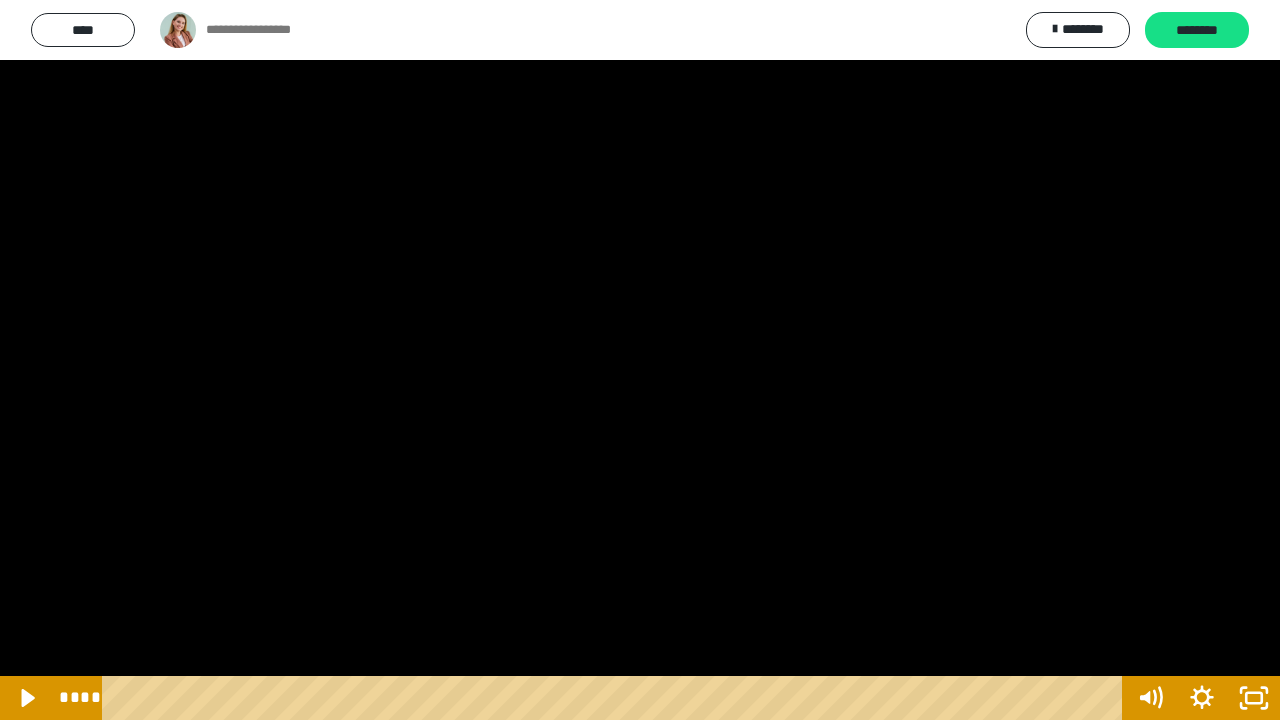 click at bounding box center (640, 360) 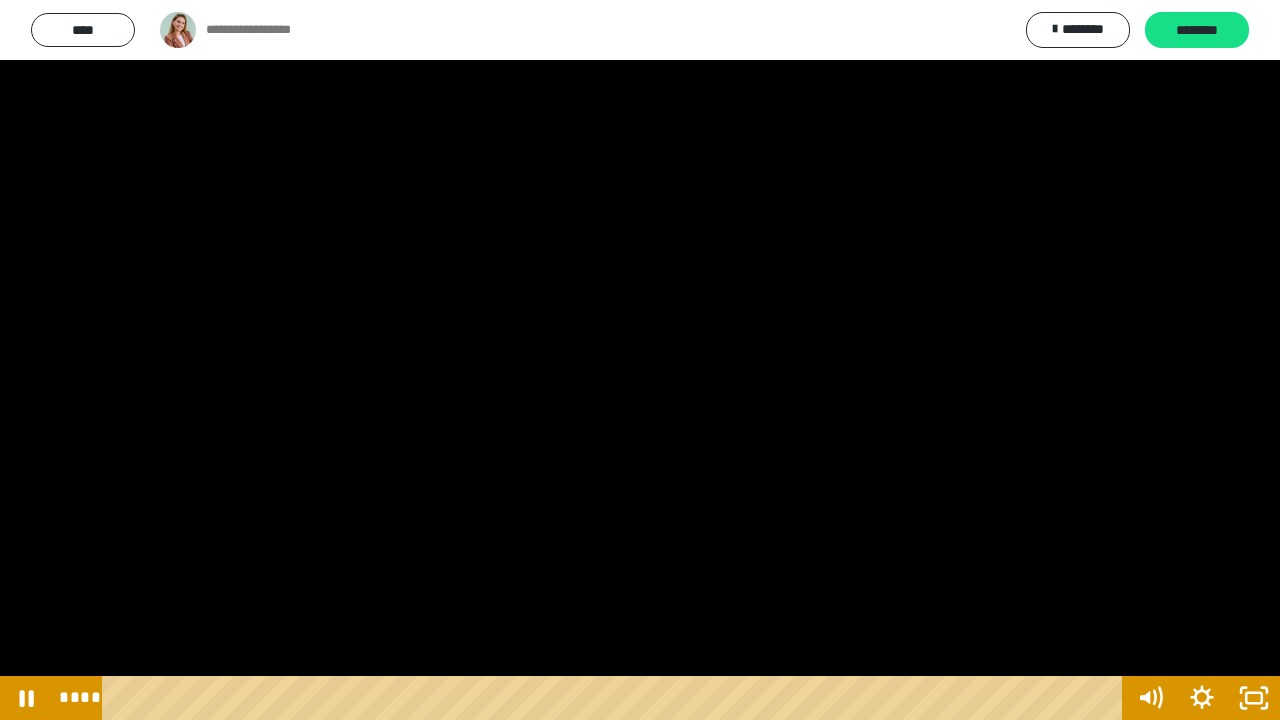 click at bounding box center (640, 360) 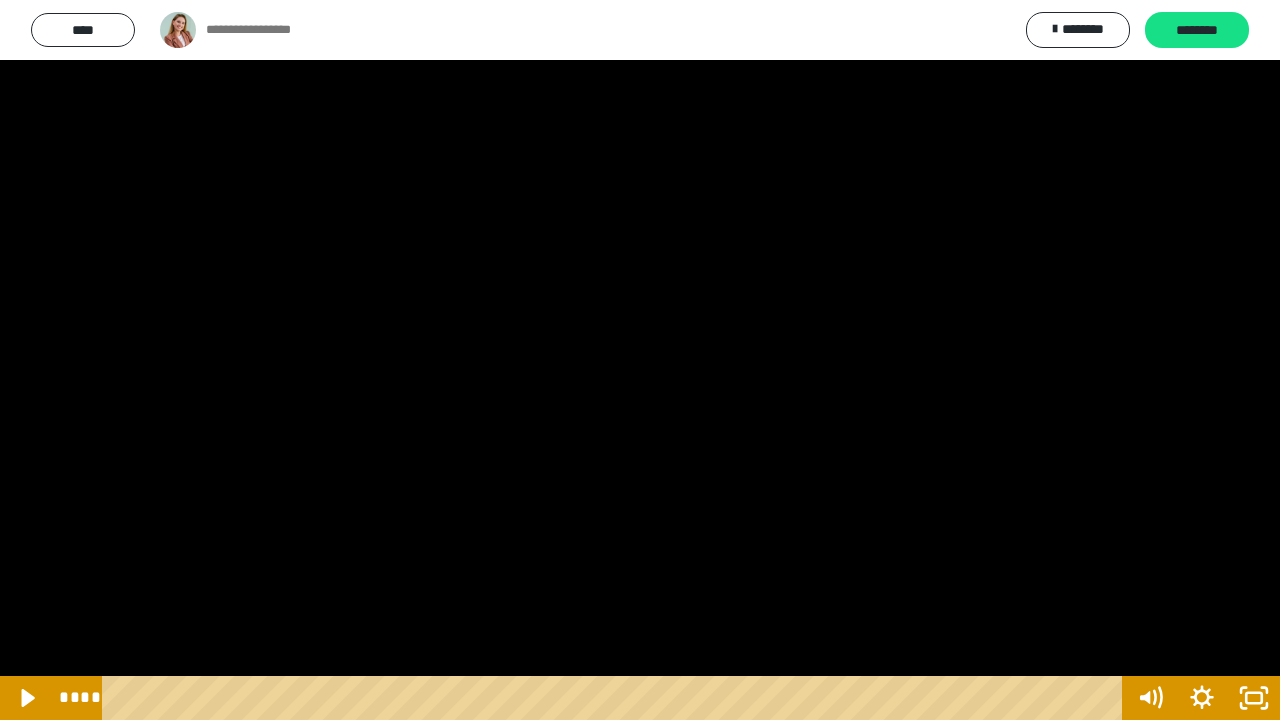 click at bounding box center (640, 360) 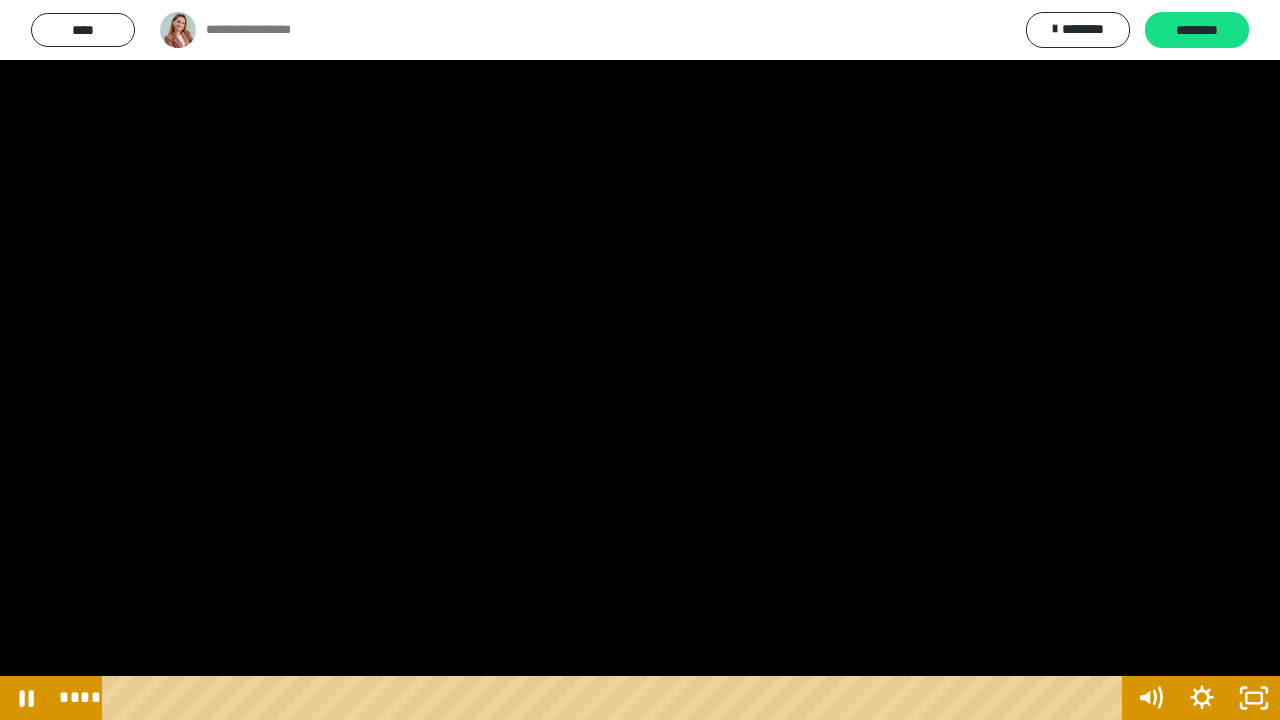 click at bounding box center (640, 360) 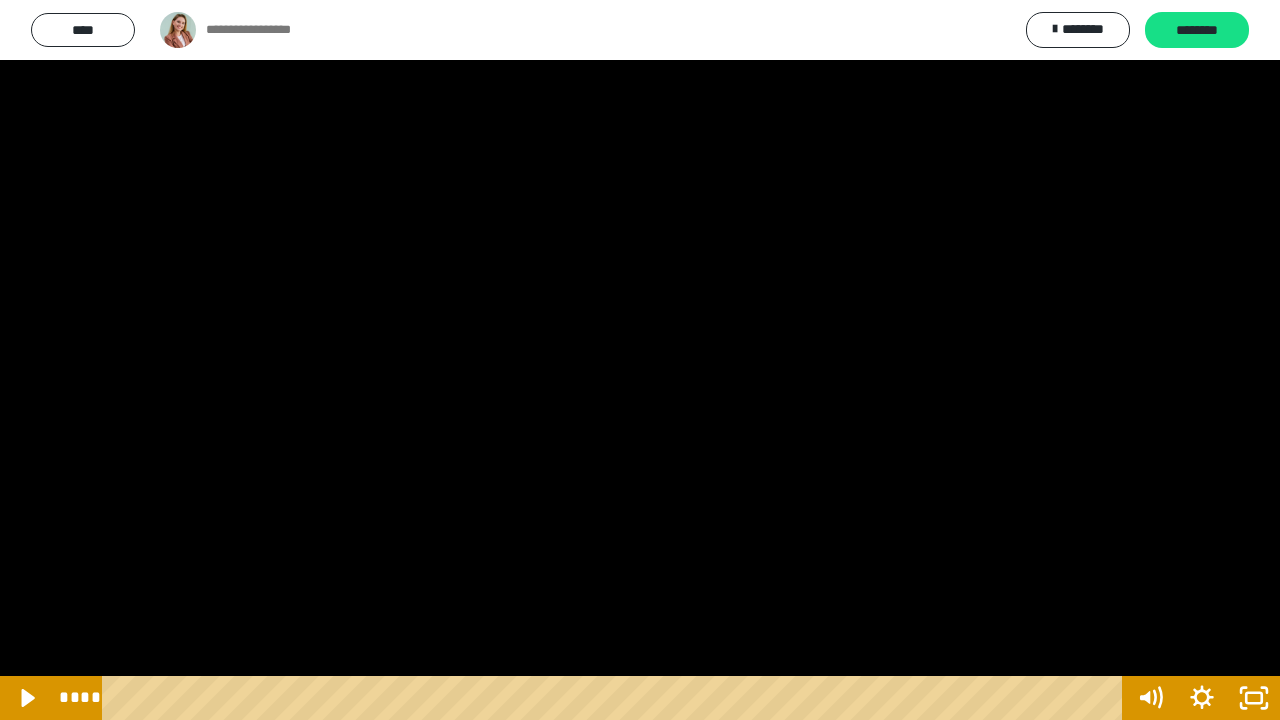 click at bounding box center (640, 360) 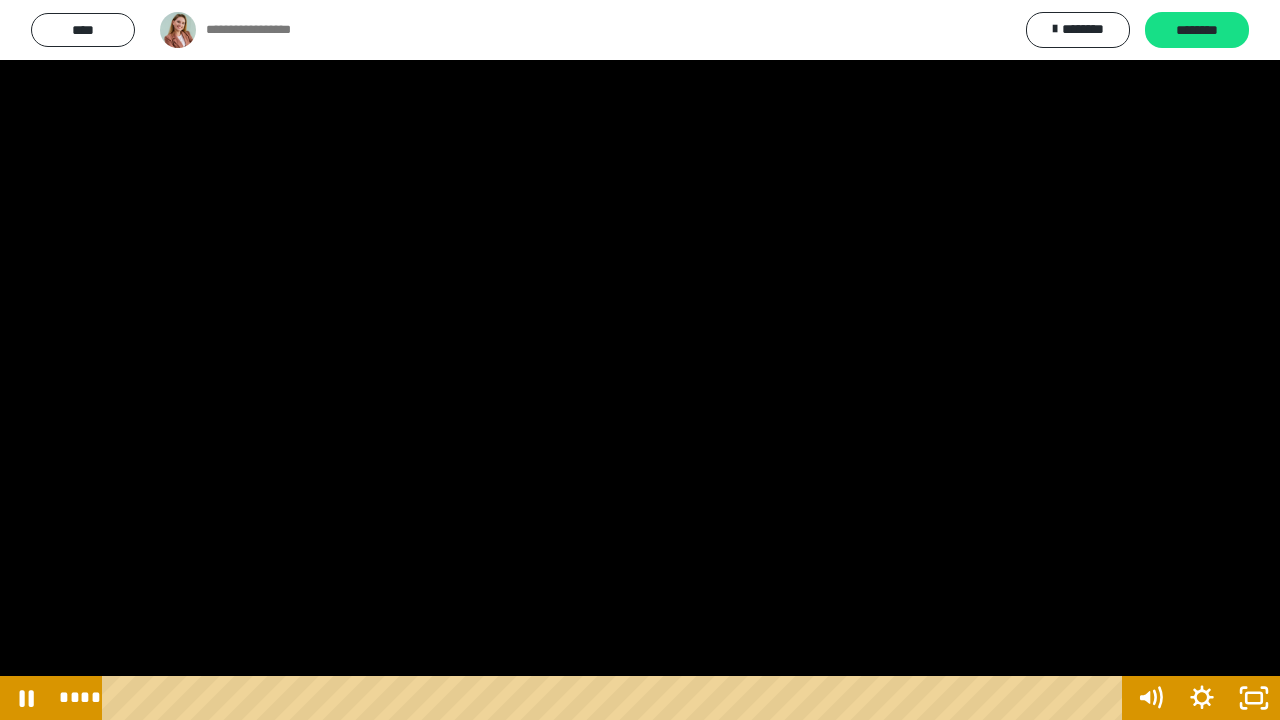 click at bounding box center (640, 360) 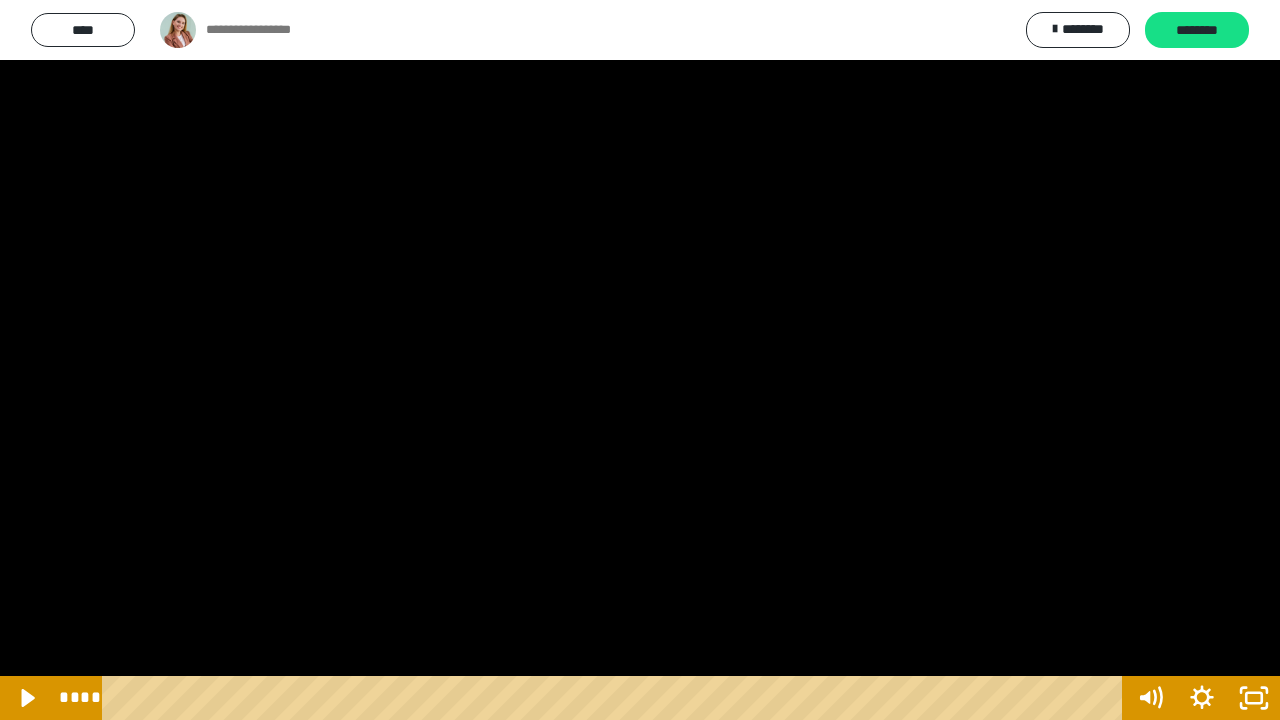 click at bounding box center [640, 360] 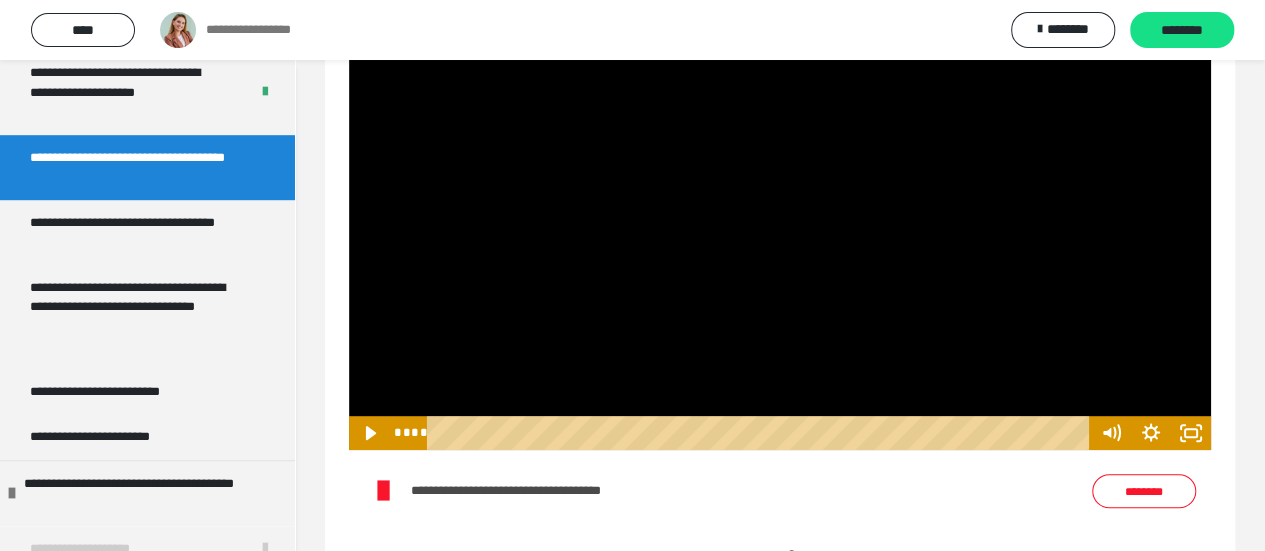 click at bounding box center (780, 207) 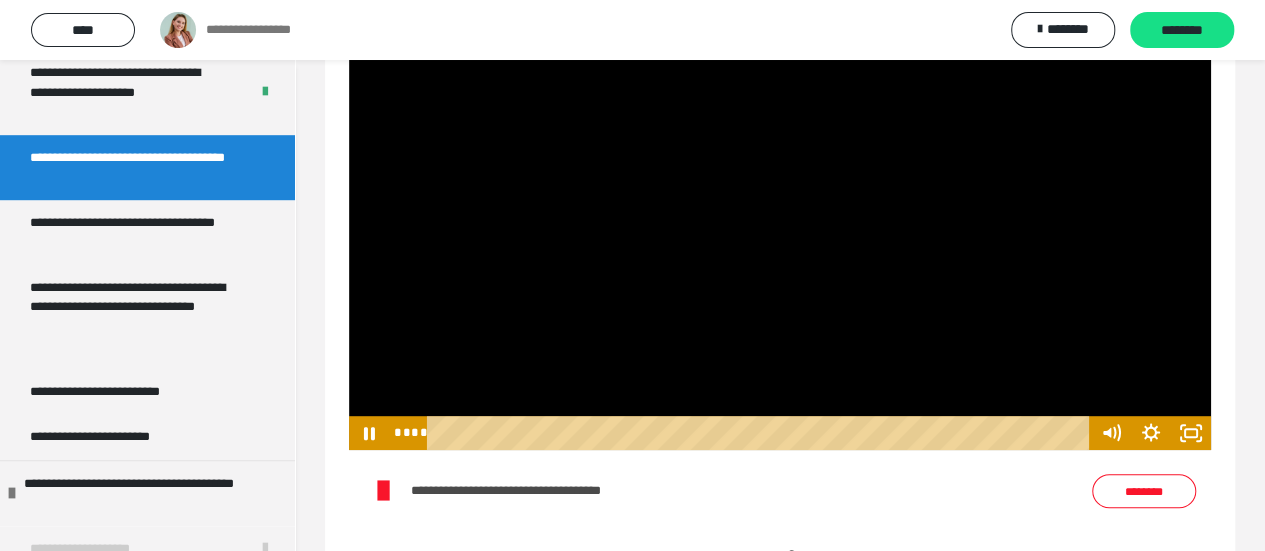 click at bounding box center (780, 207) 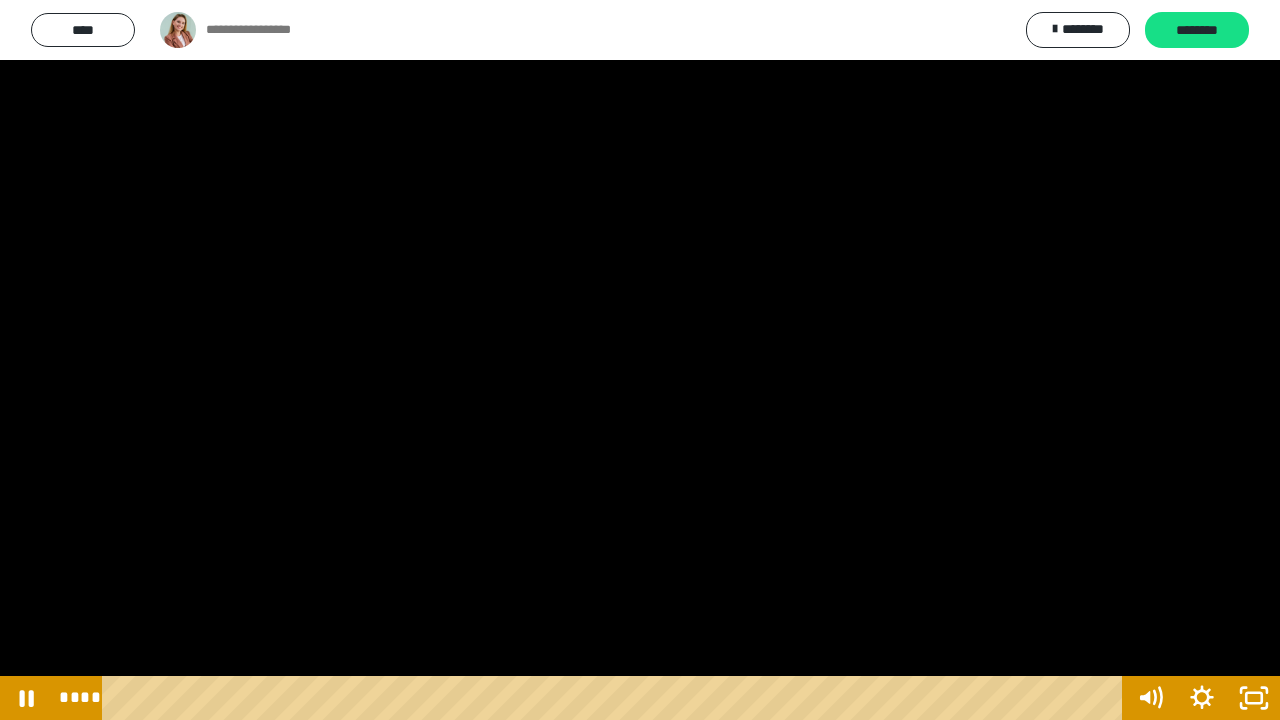 click at bounding box center [640, 360] 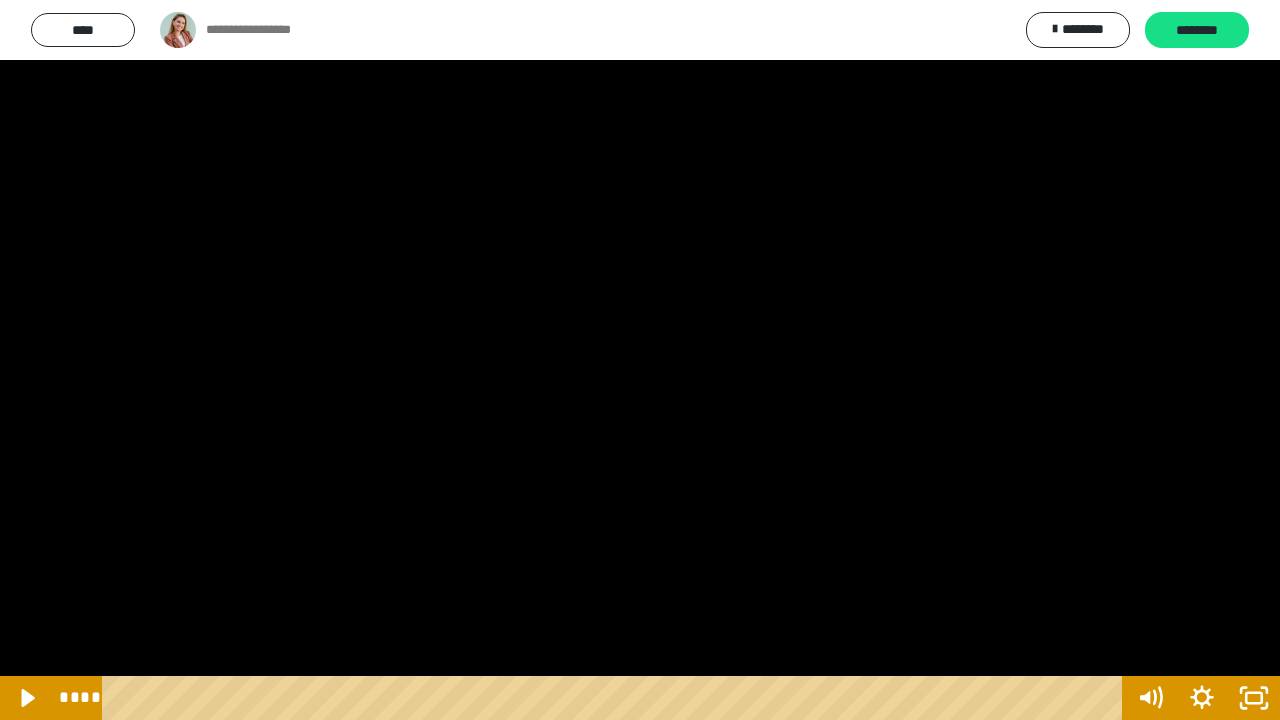 click at bounding box center (640, 360) 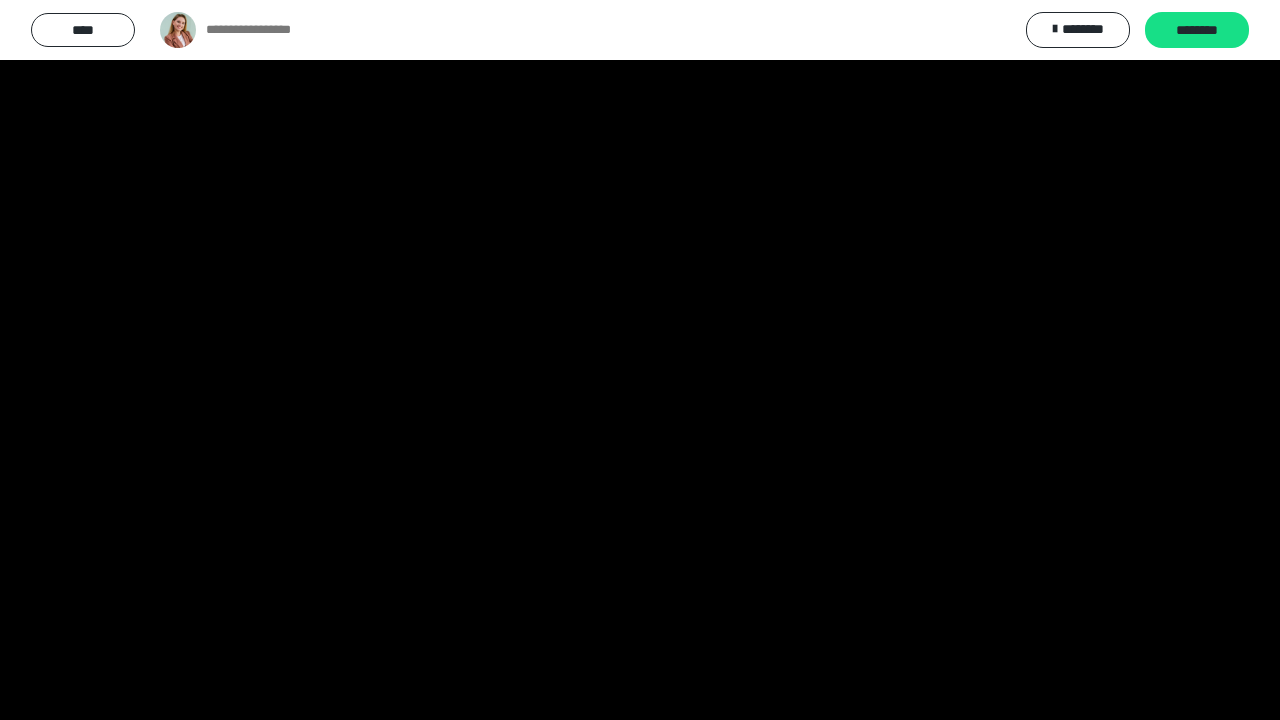 click at bounding box center [0, 0] 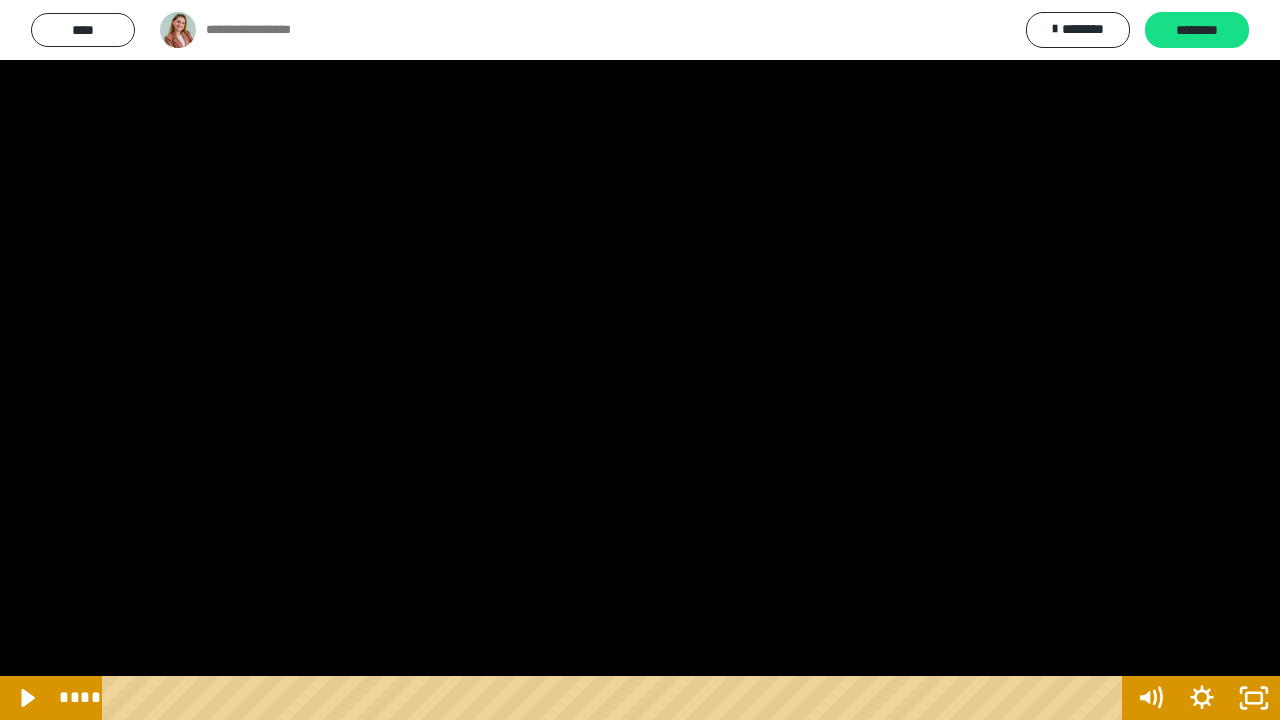 click at bounding box center (640, 360) 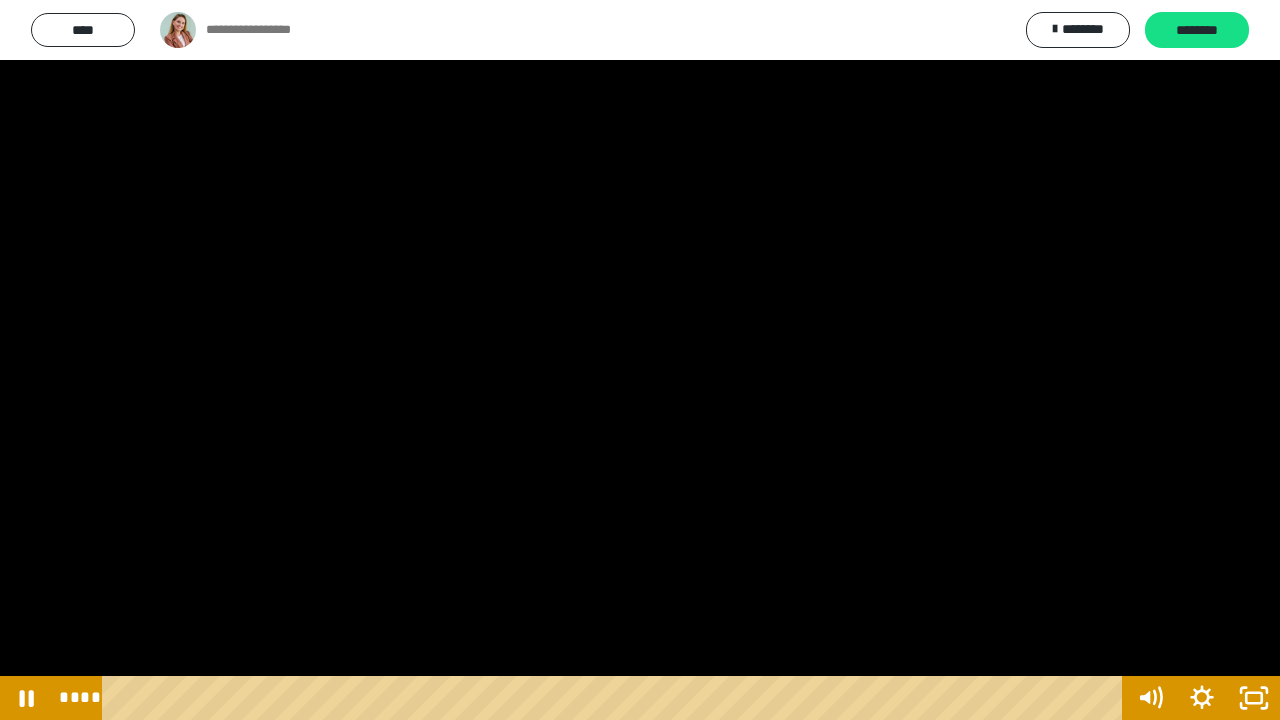 click at bounding box center (640, 360) 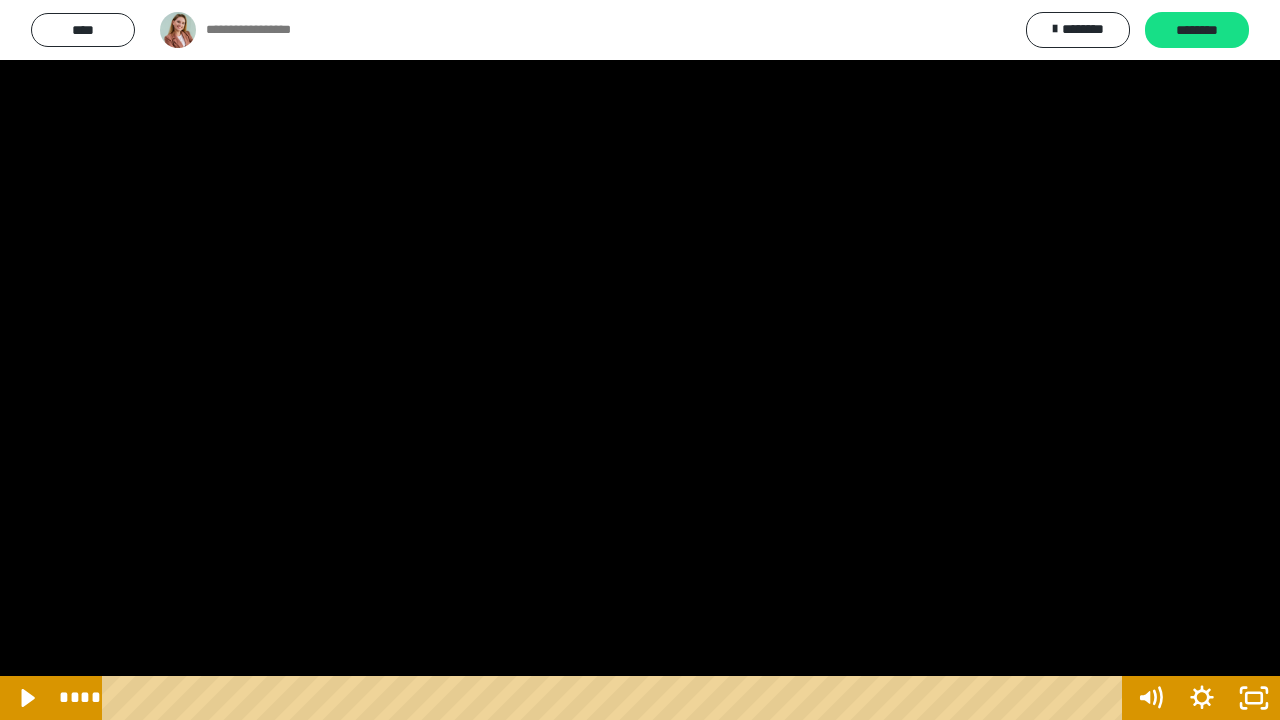 click at bounding box center (640, 360) 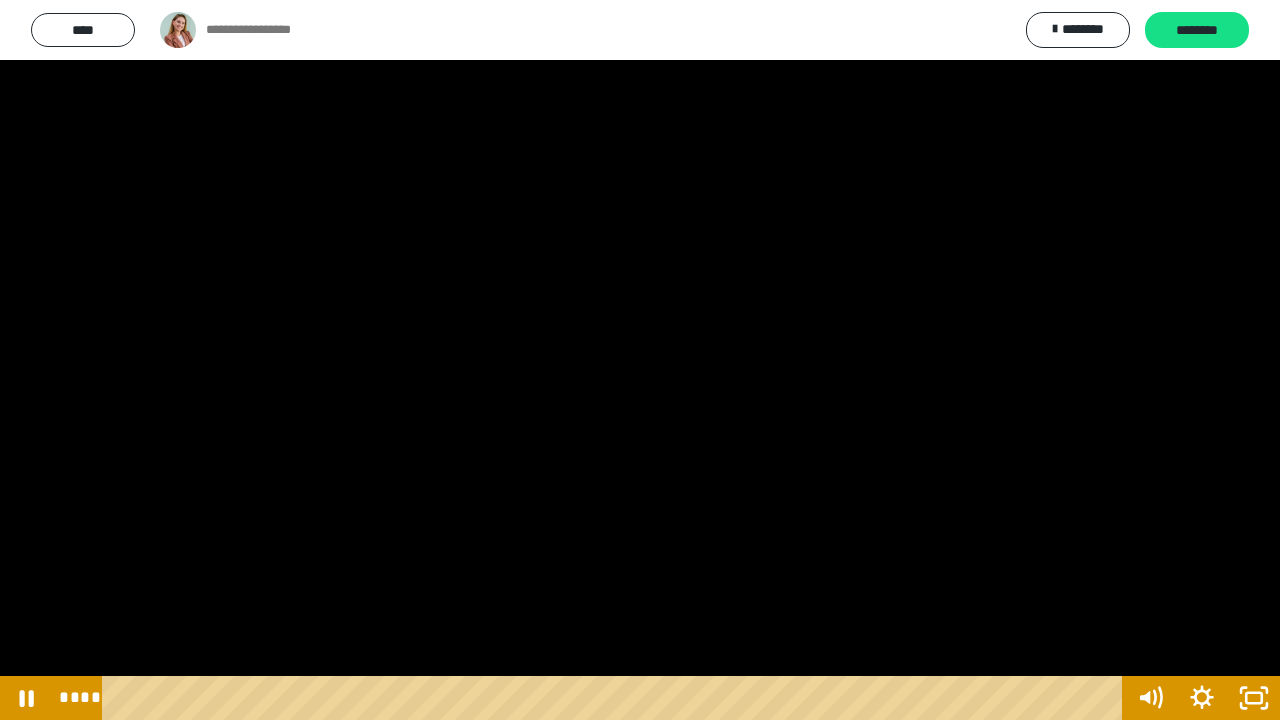 click at bounding box center (640, 360) 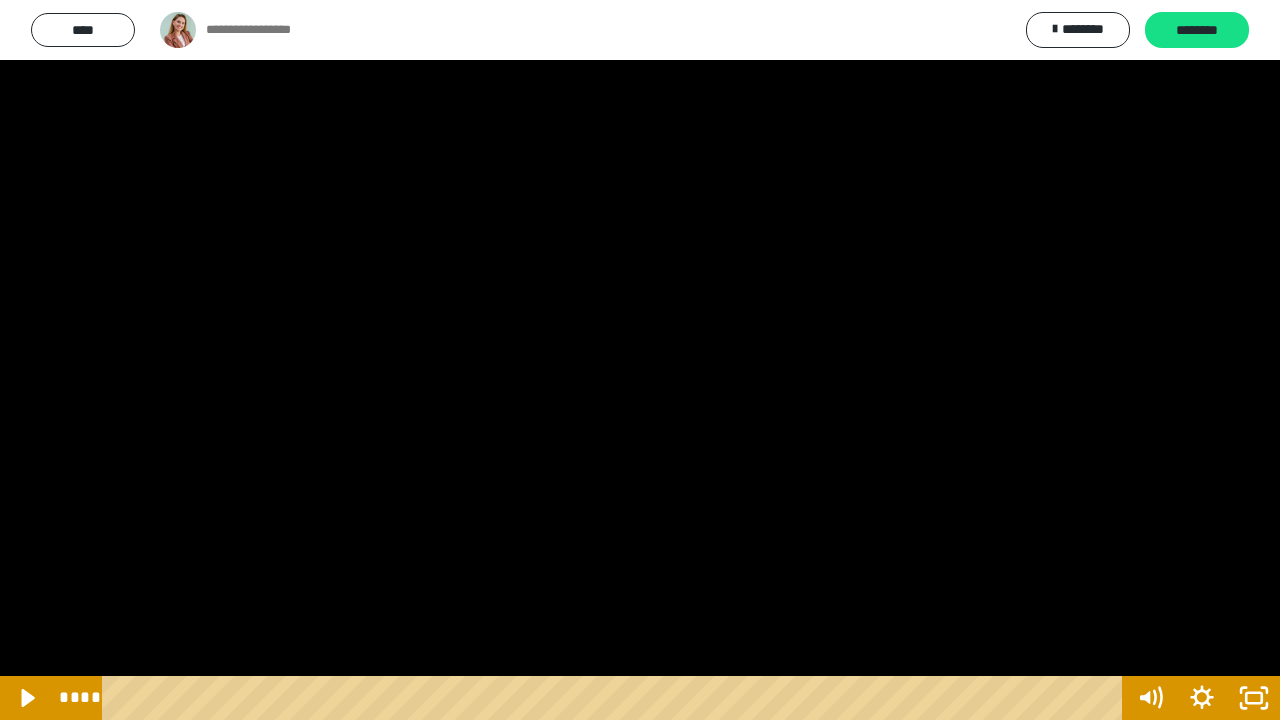 click at bounding box center [640, 360] 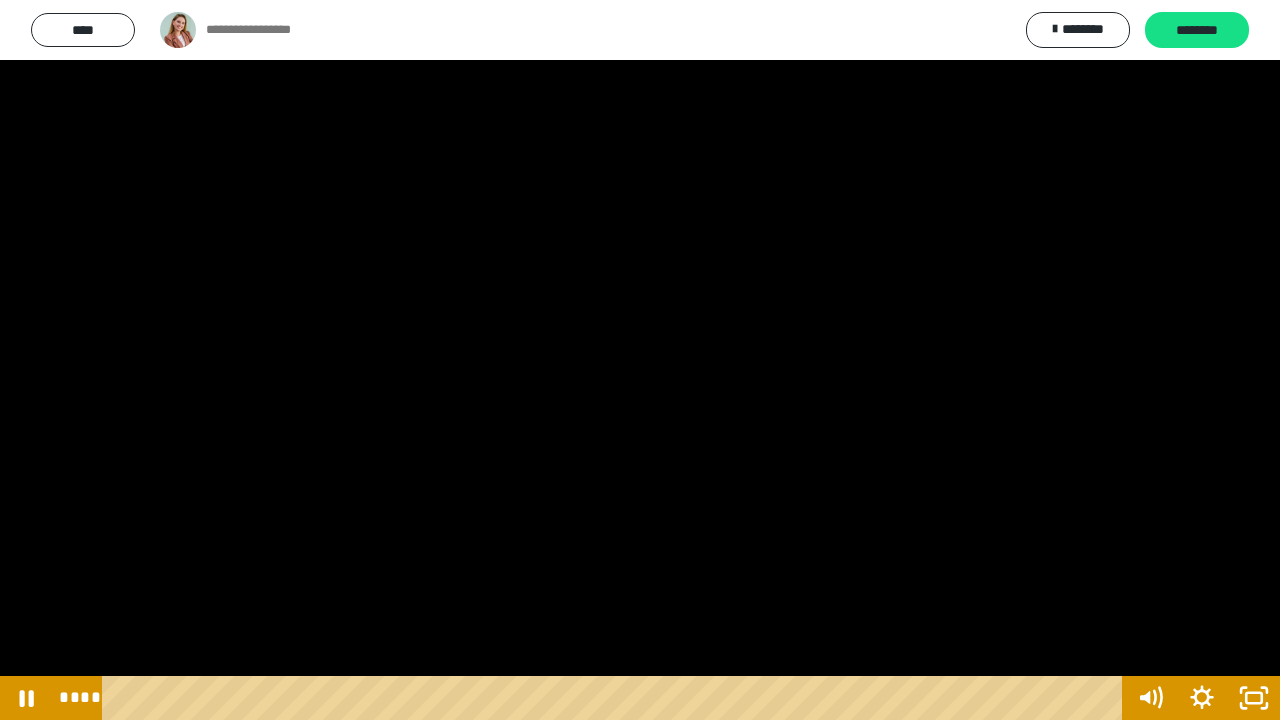 click at bounding box center (640, 360) 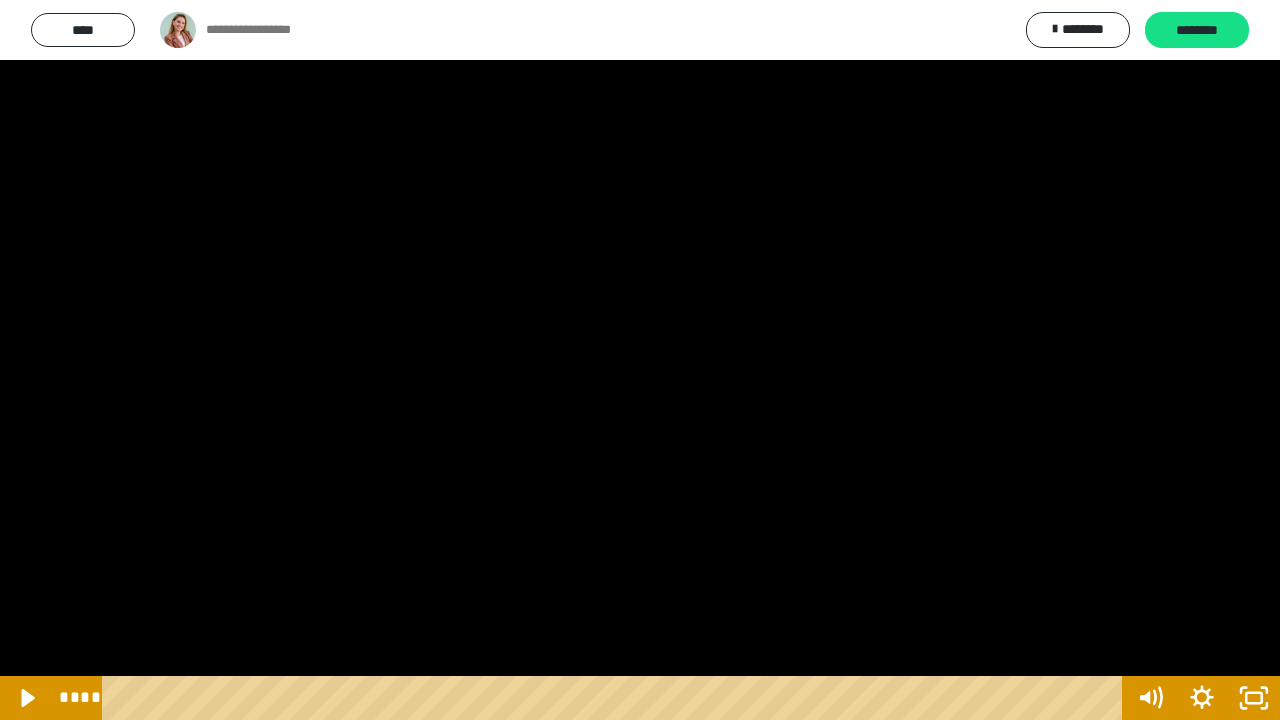 click at bounding box center (640, 360) 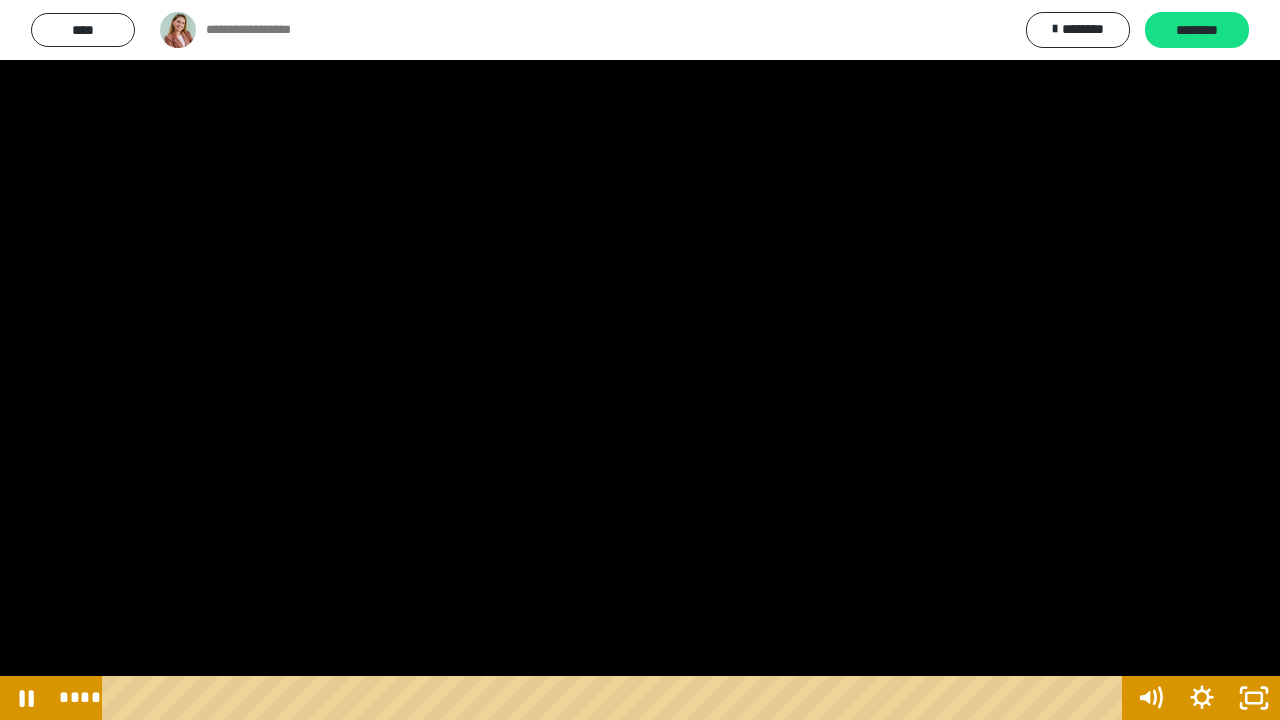 click at bounding box center (640, 360) 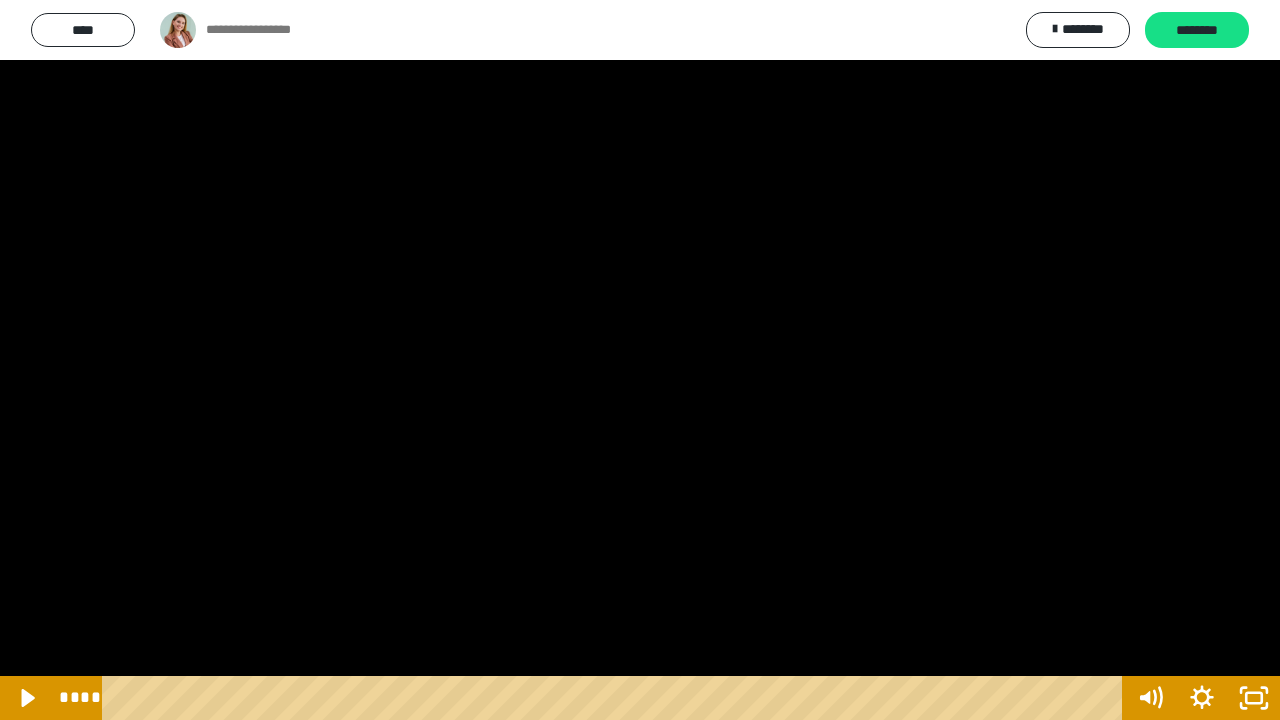 click at bounding box center (640, 360) 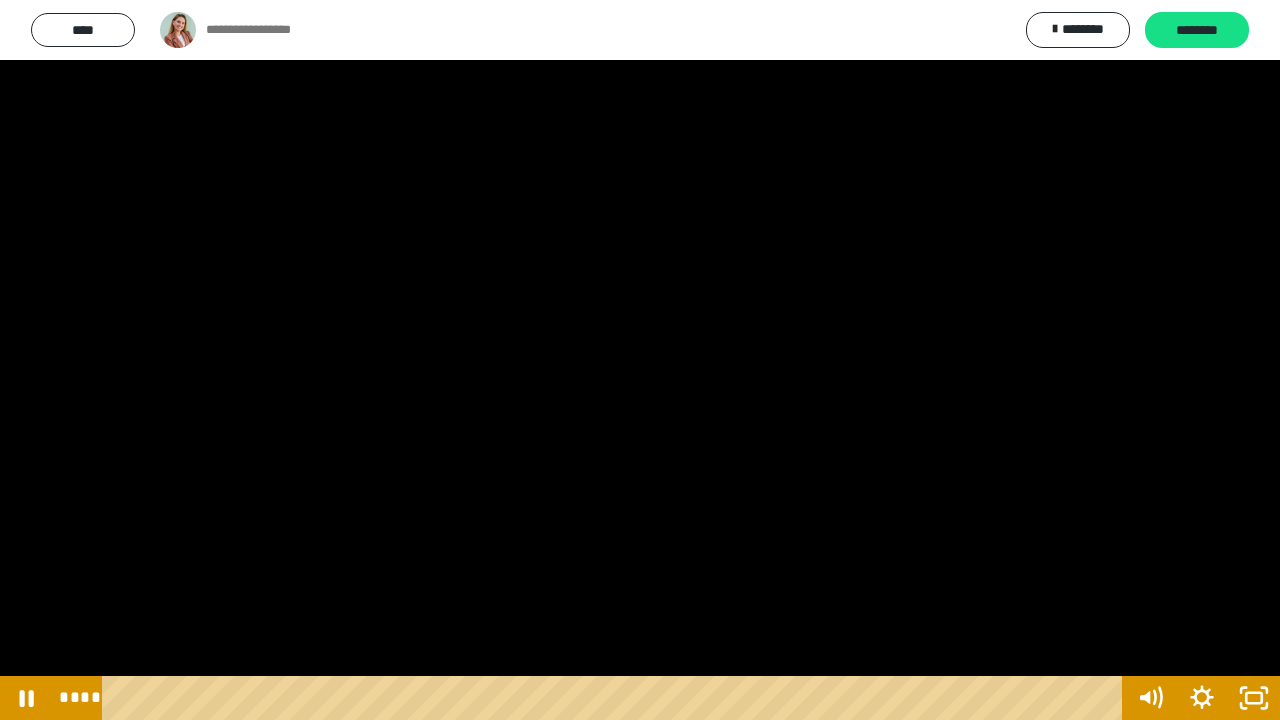 click at bounding box center [640, 360] 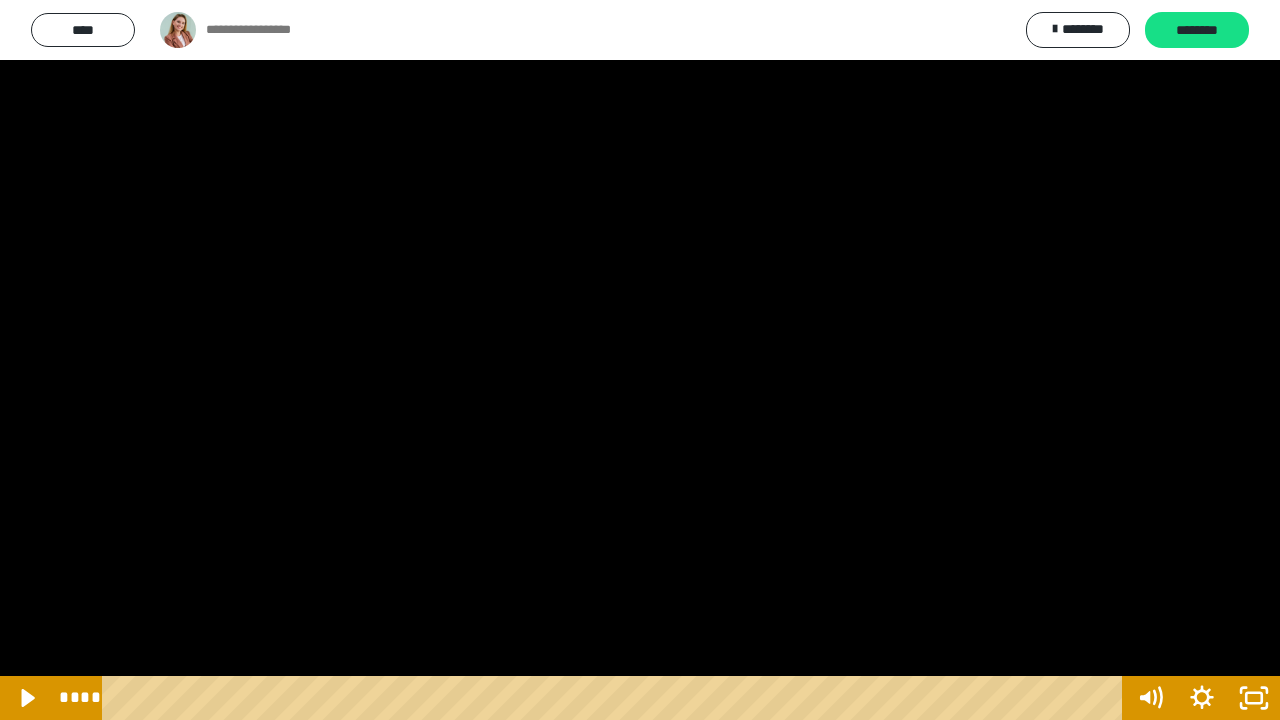 click at bounding box center [640, 360] 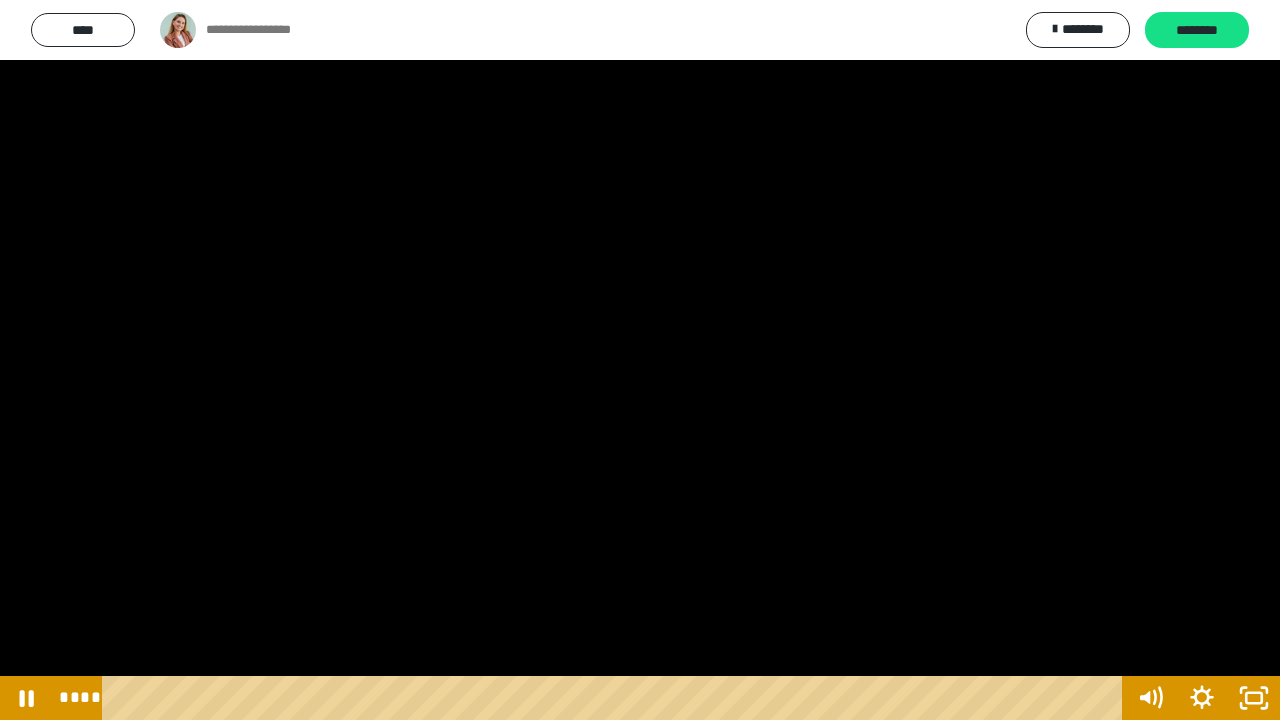 click at bounding box center [640, 360] 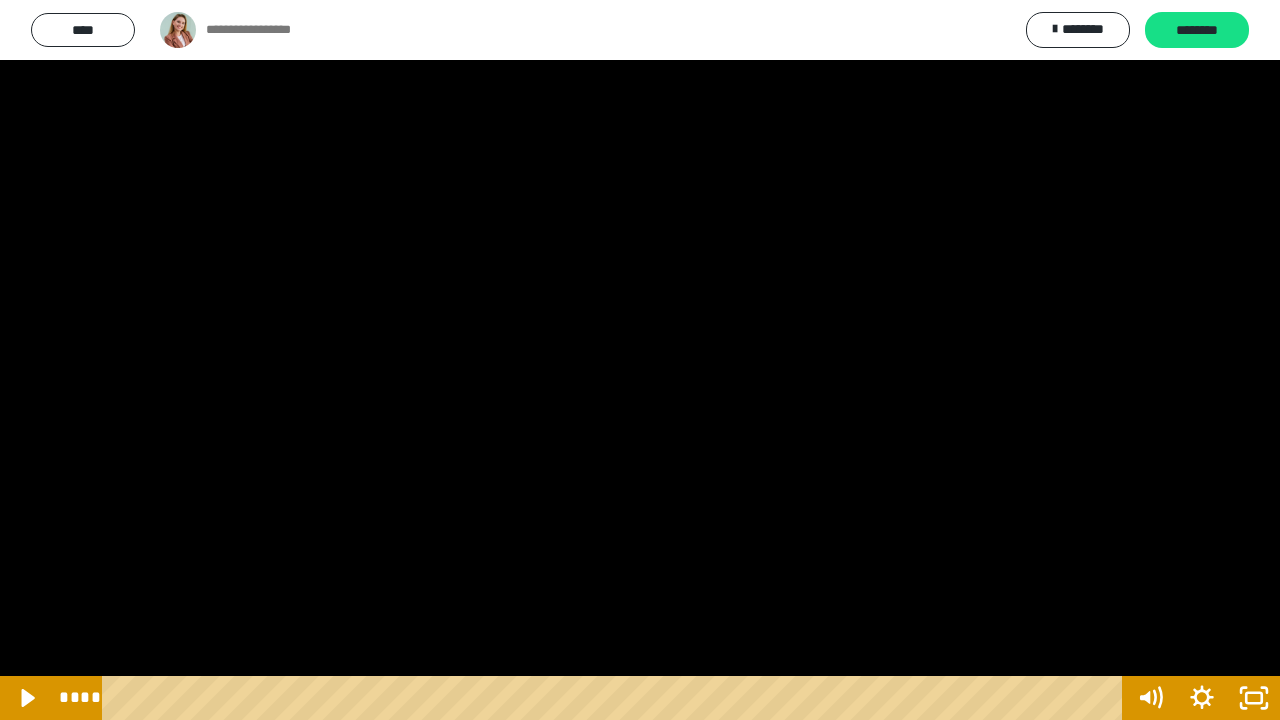 click at bounding box center (640, 360) 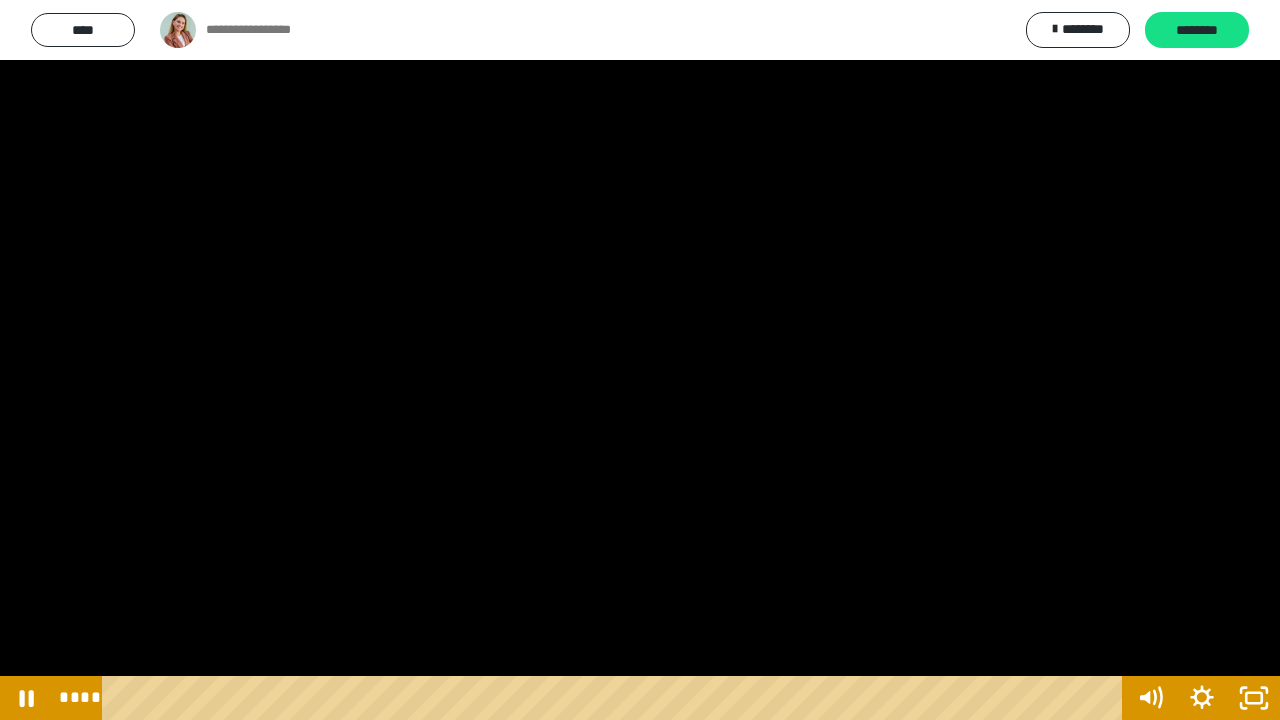 click at bounding box center (640, 360) 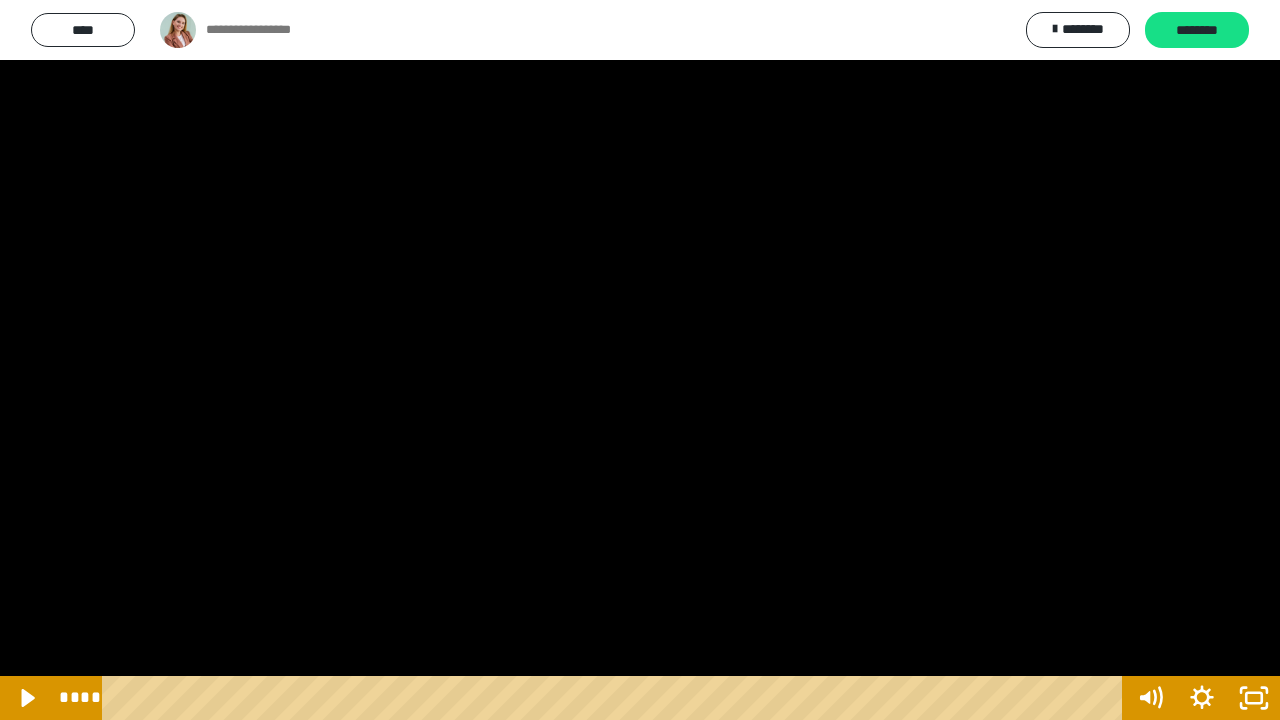 click at bounding box center [640, 360] 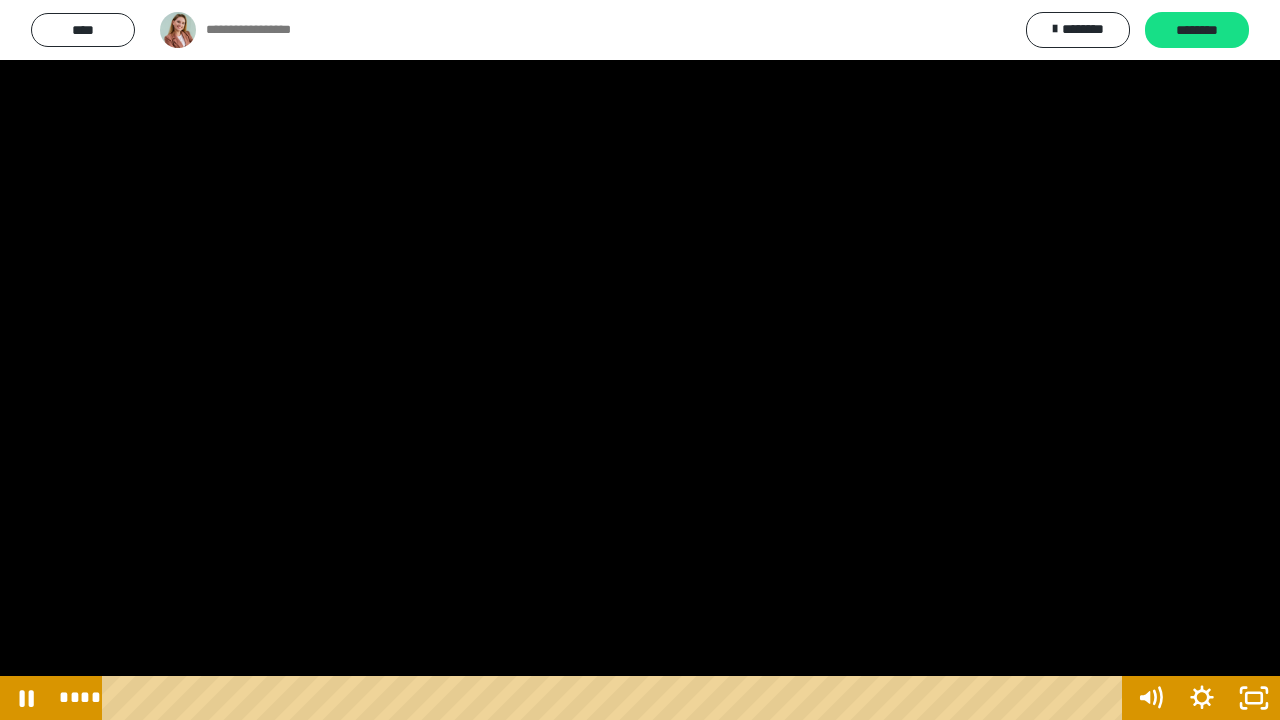 click at bounding box center [640, 360] 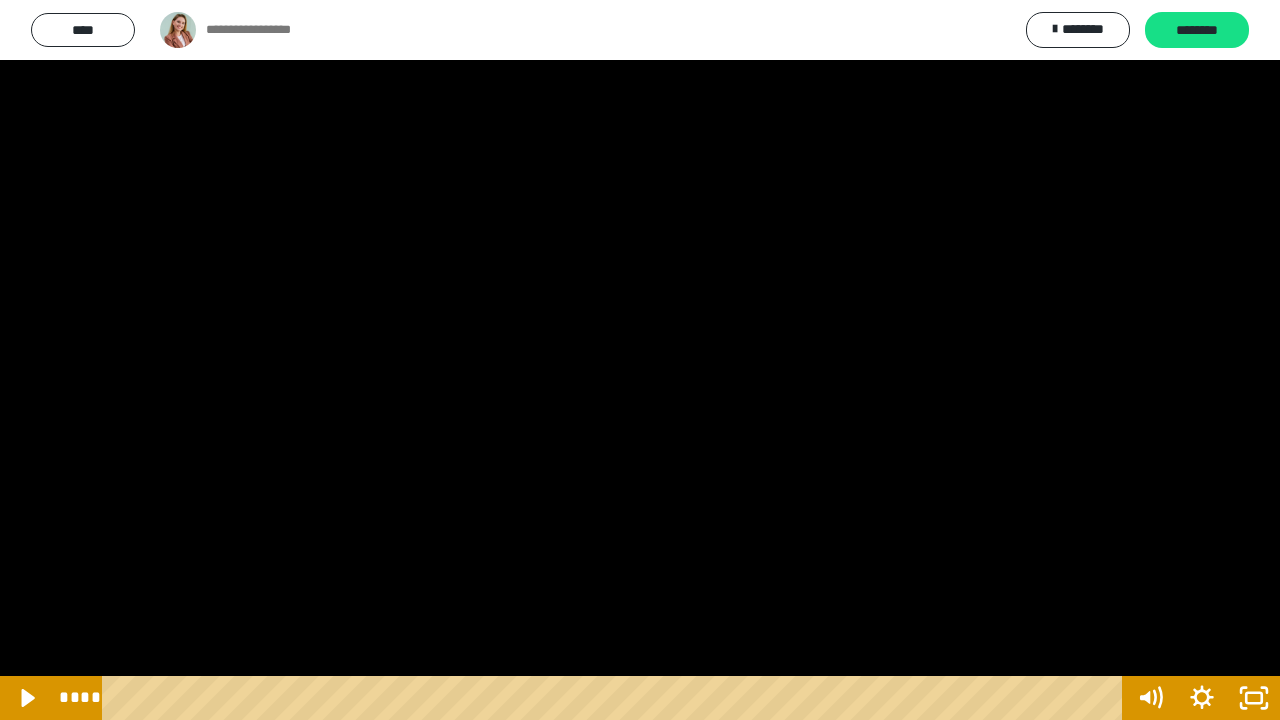 click at bounding box center (640, 360) 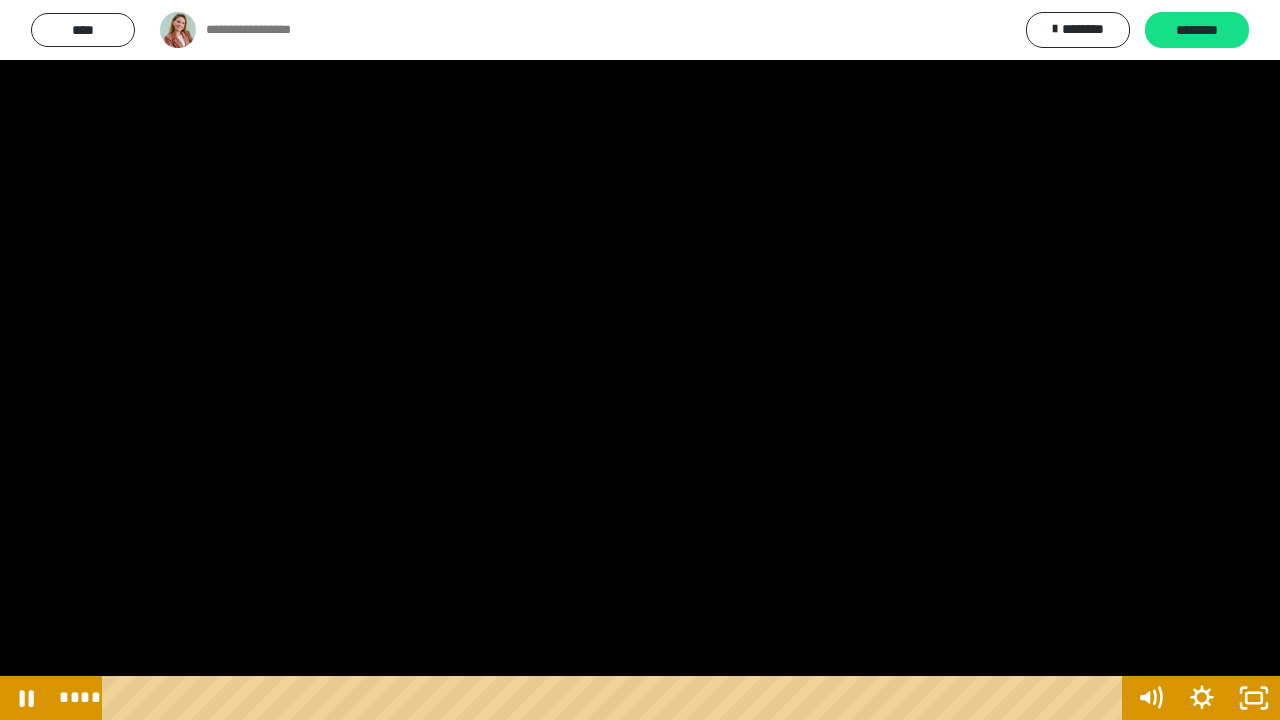 click at bounding box center (640, 360) 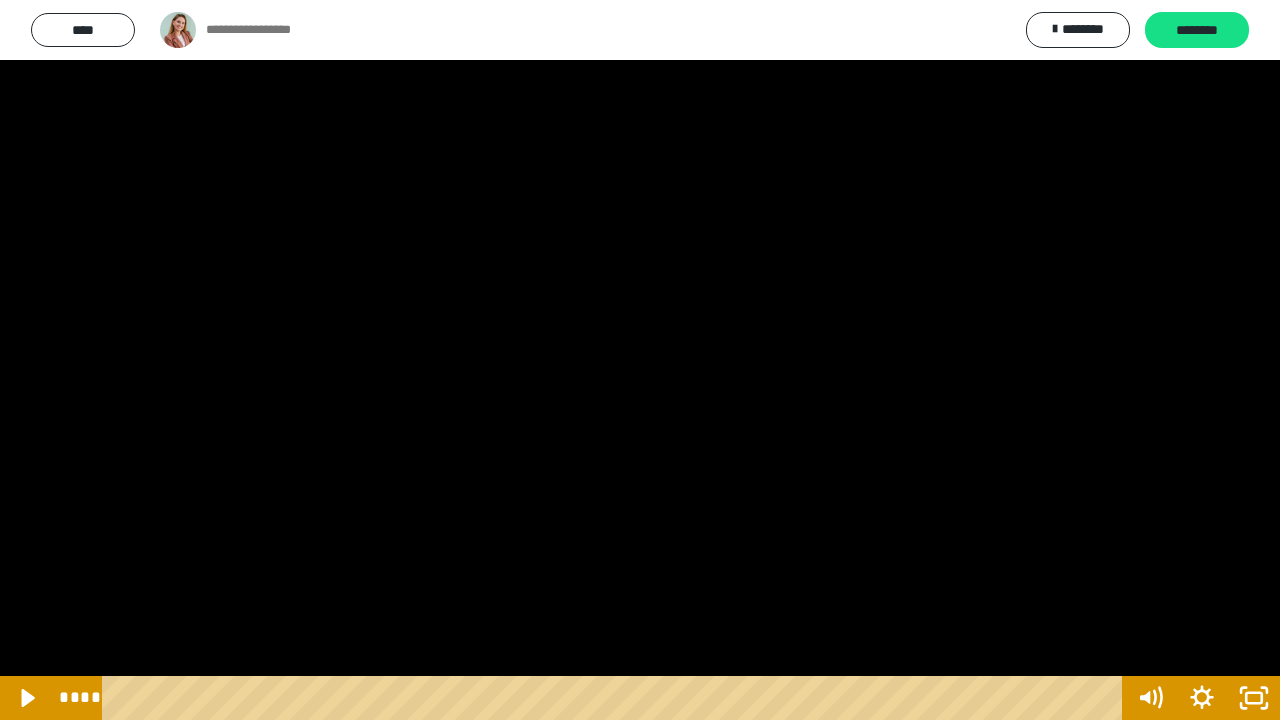 click at bounding box center [640, 360] 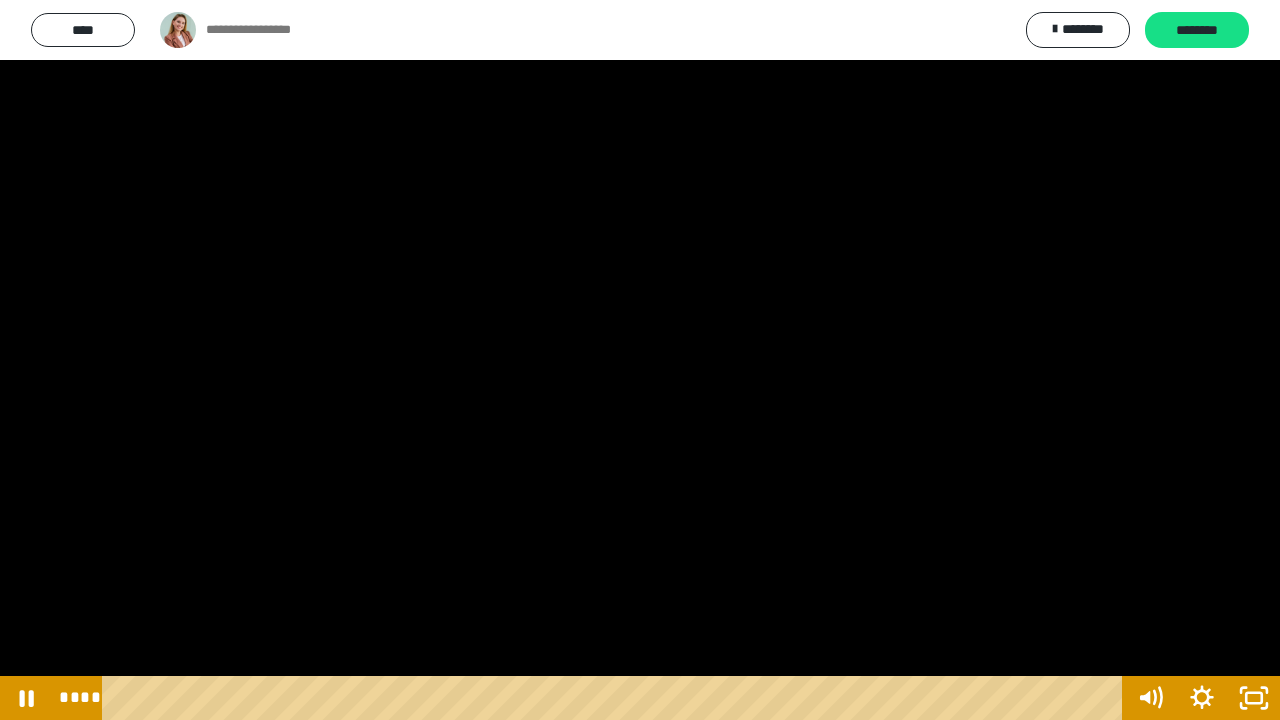 click at bounding box center (640, 360) 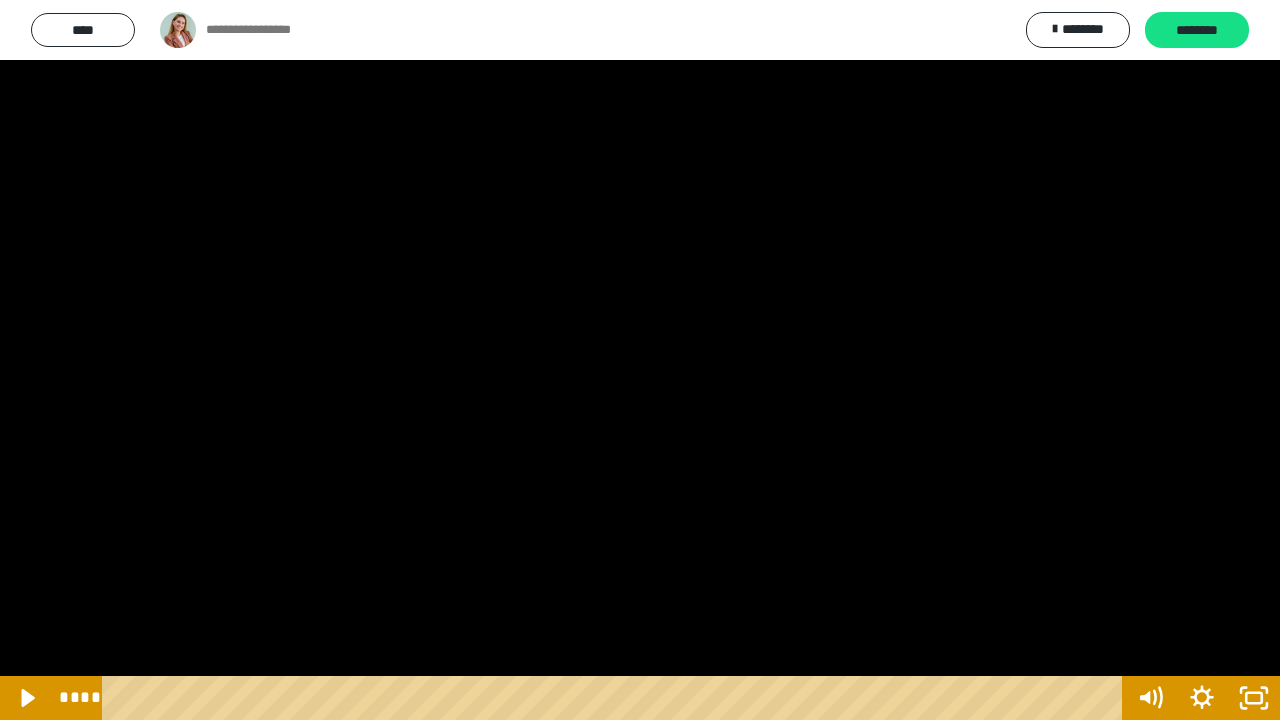 click at bounding box center [640, 360] 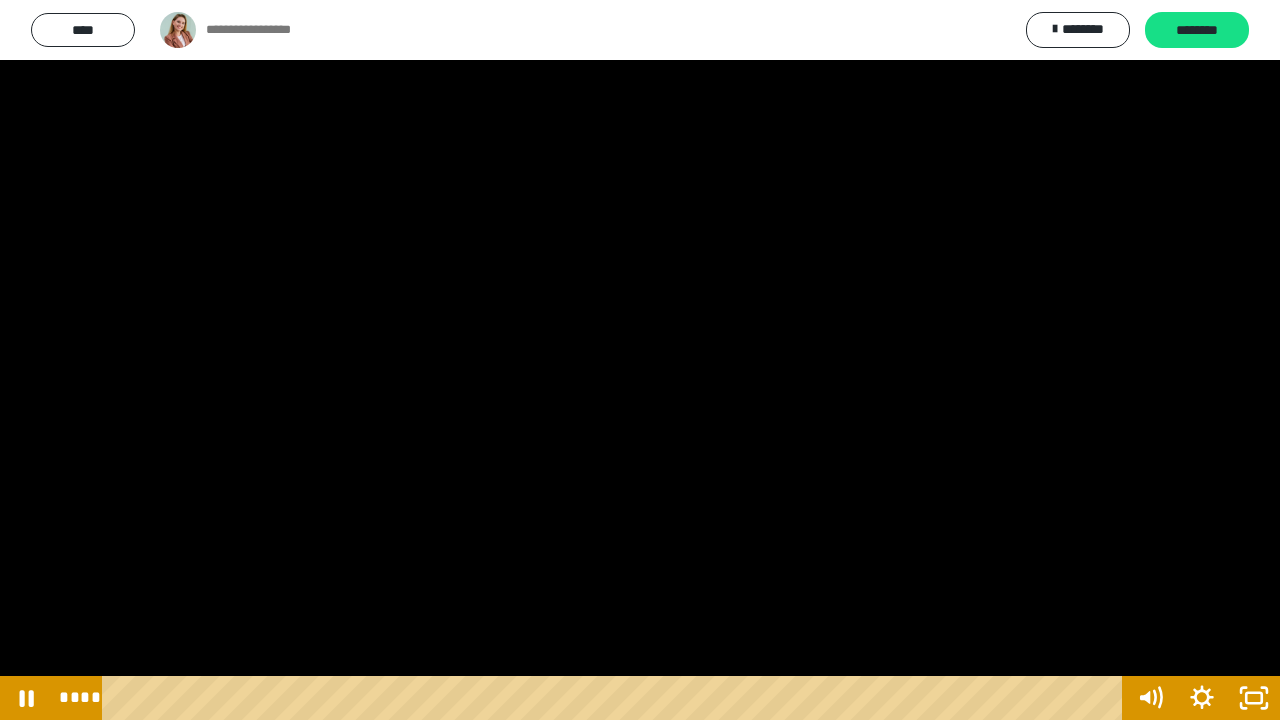 click at bounding box center [640, 360] 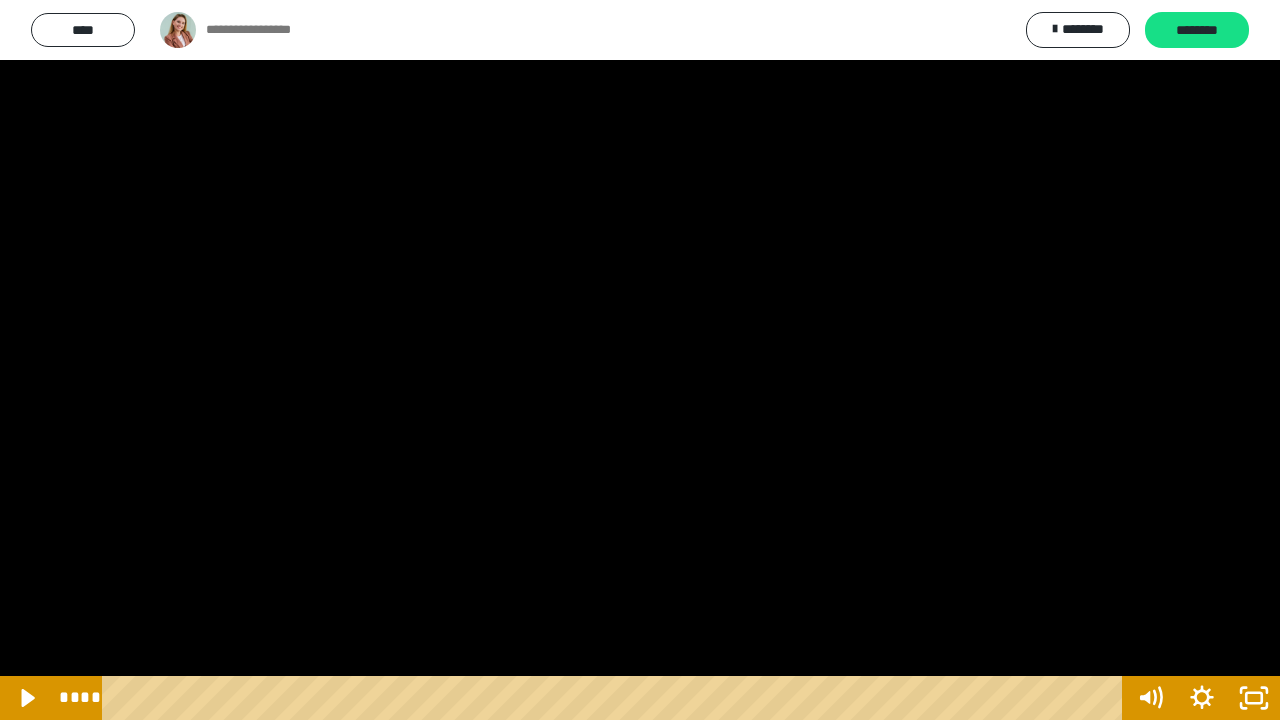 click at bounding box center (640, 360) 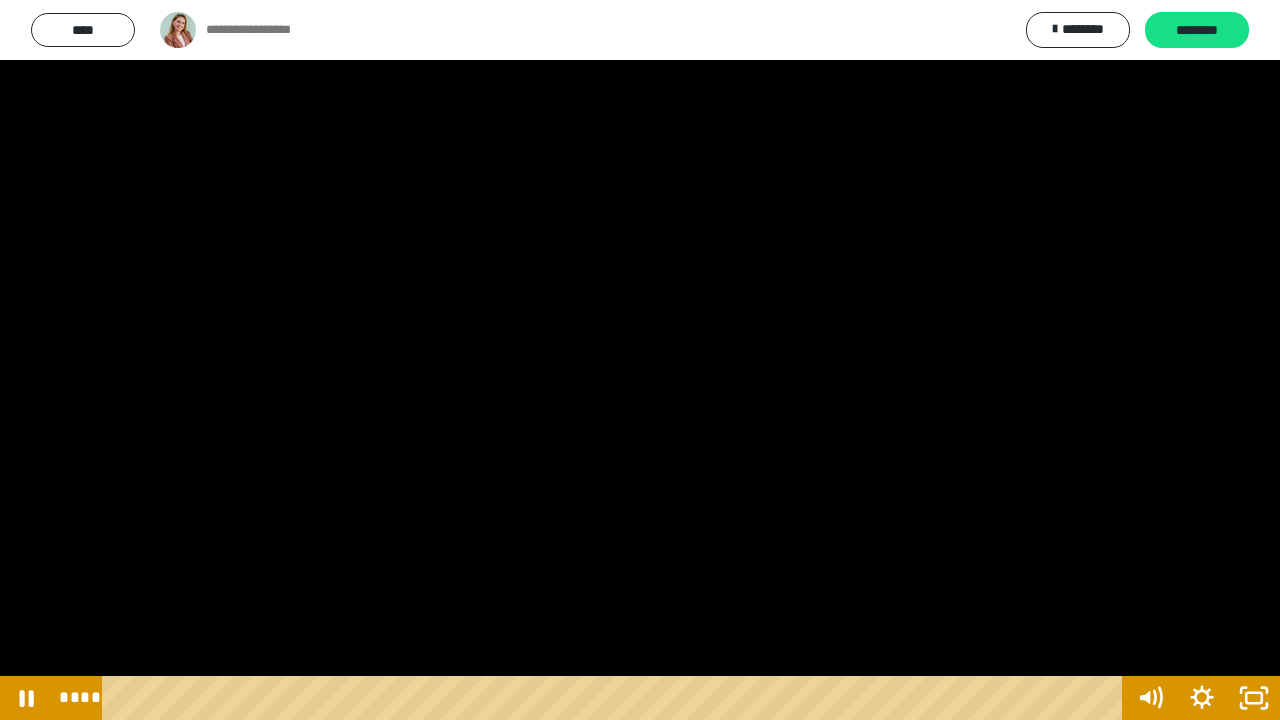click at bounding box center (640, 360) 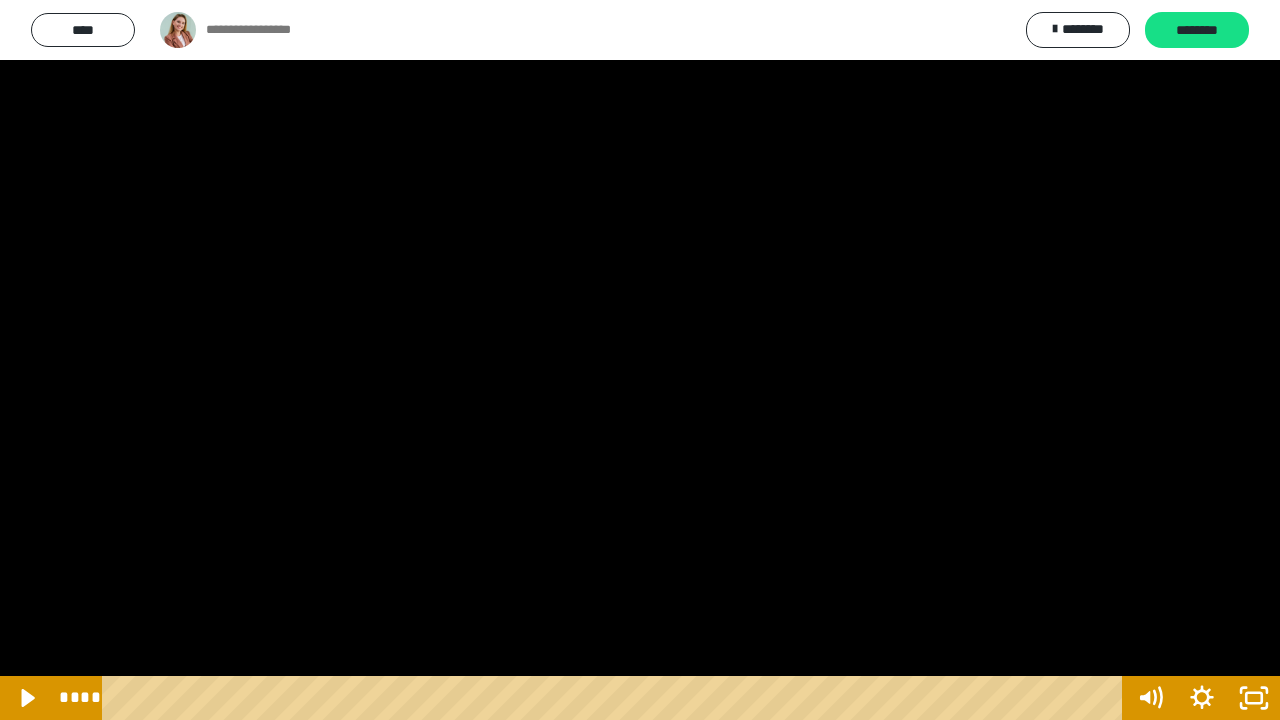 click at bounding box center (640, 360) 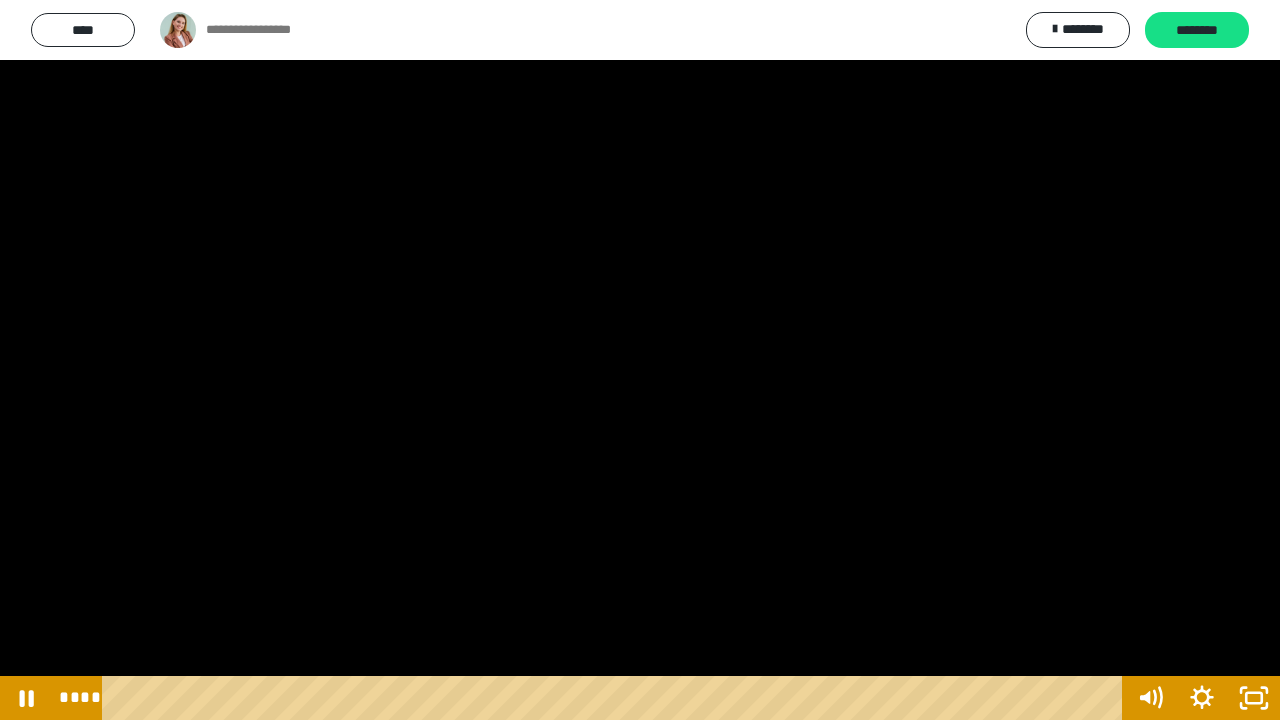 click at bounding box center (640, 360) 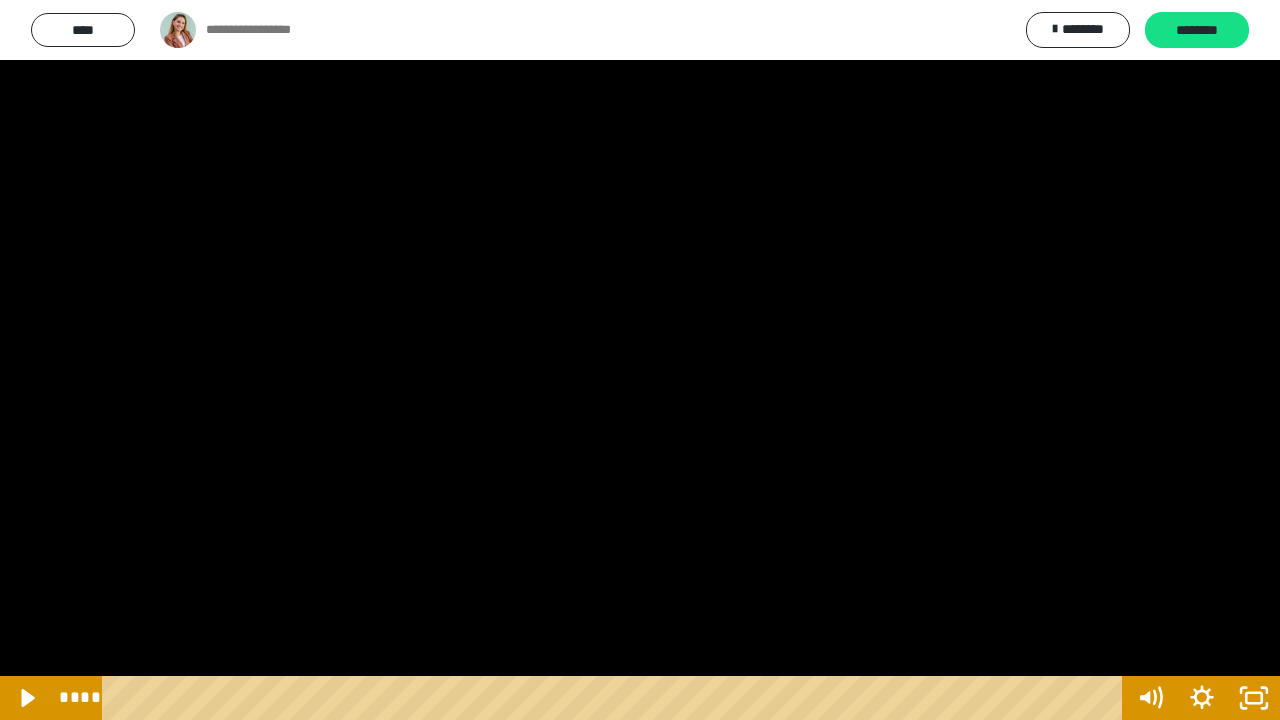 click at bounding box center [640, 360] 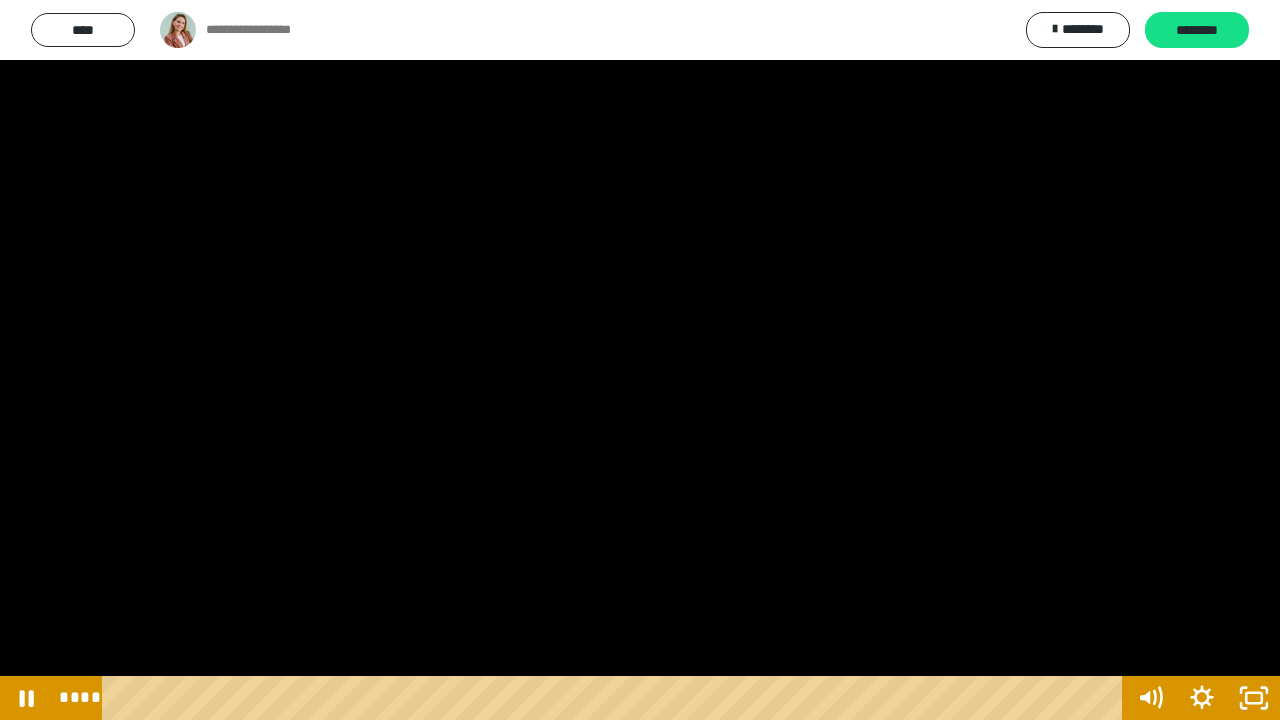click at bounding box center (640, 360) 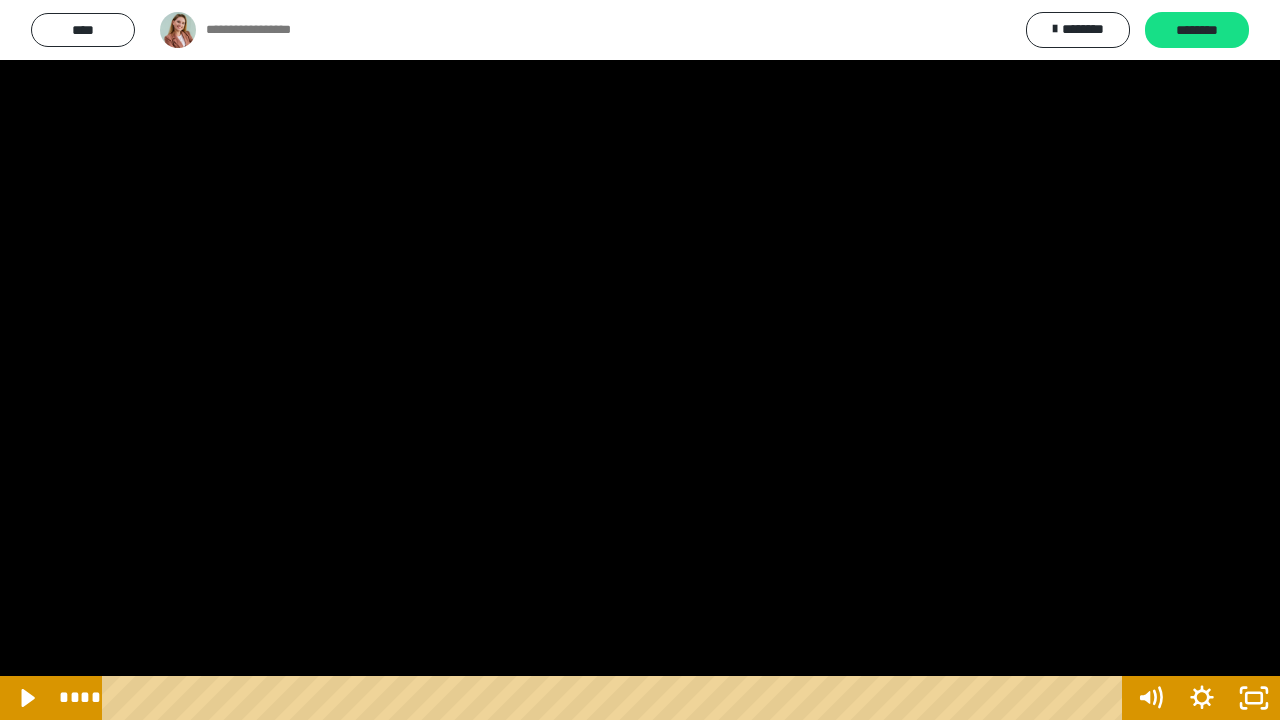 click at bounding box center [640, 360] 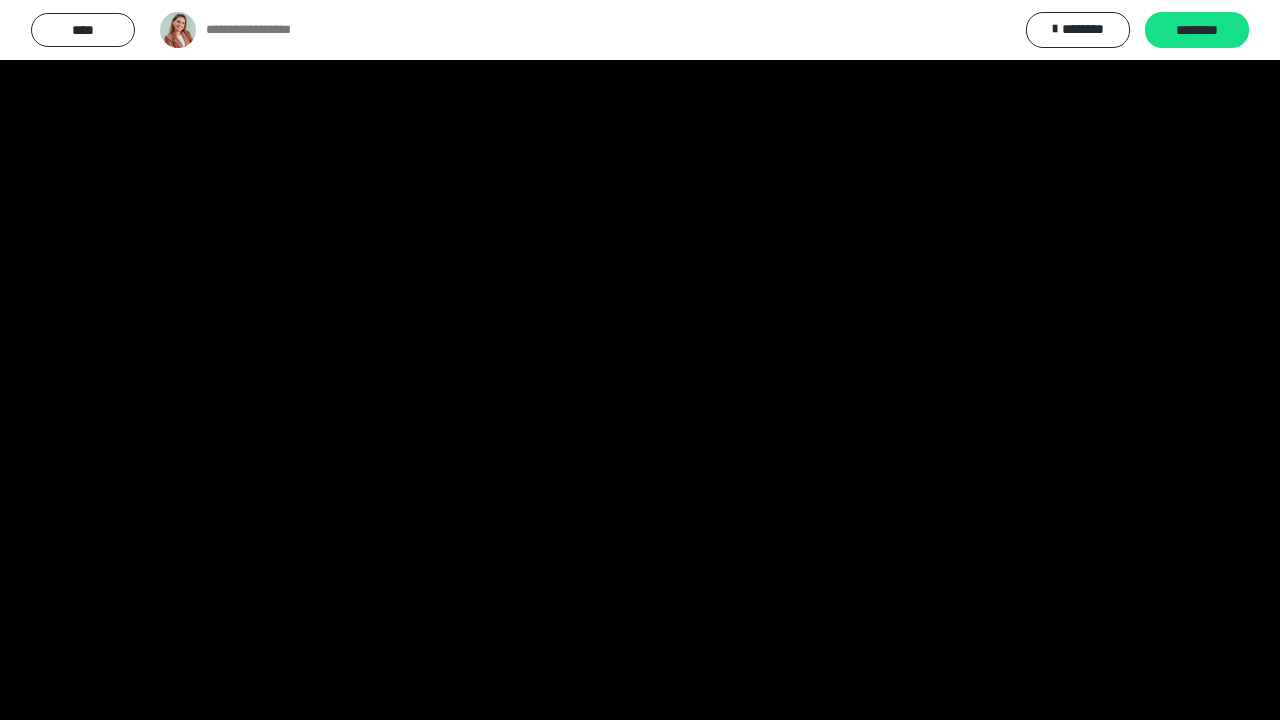 click at bounding box center [640, 360] 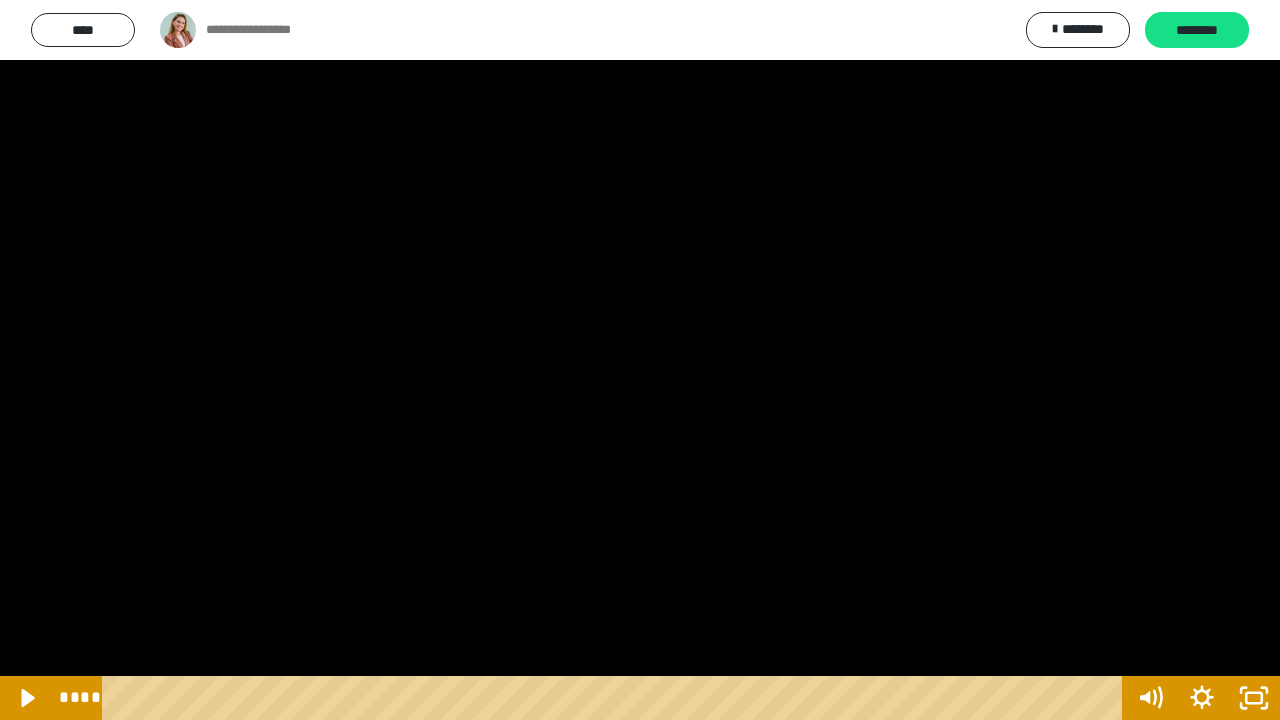 click at bounding box center [640, 360] 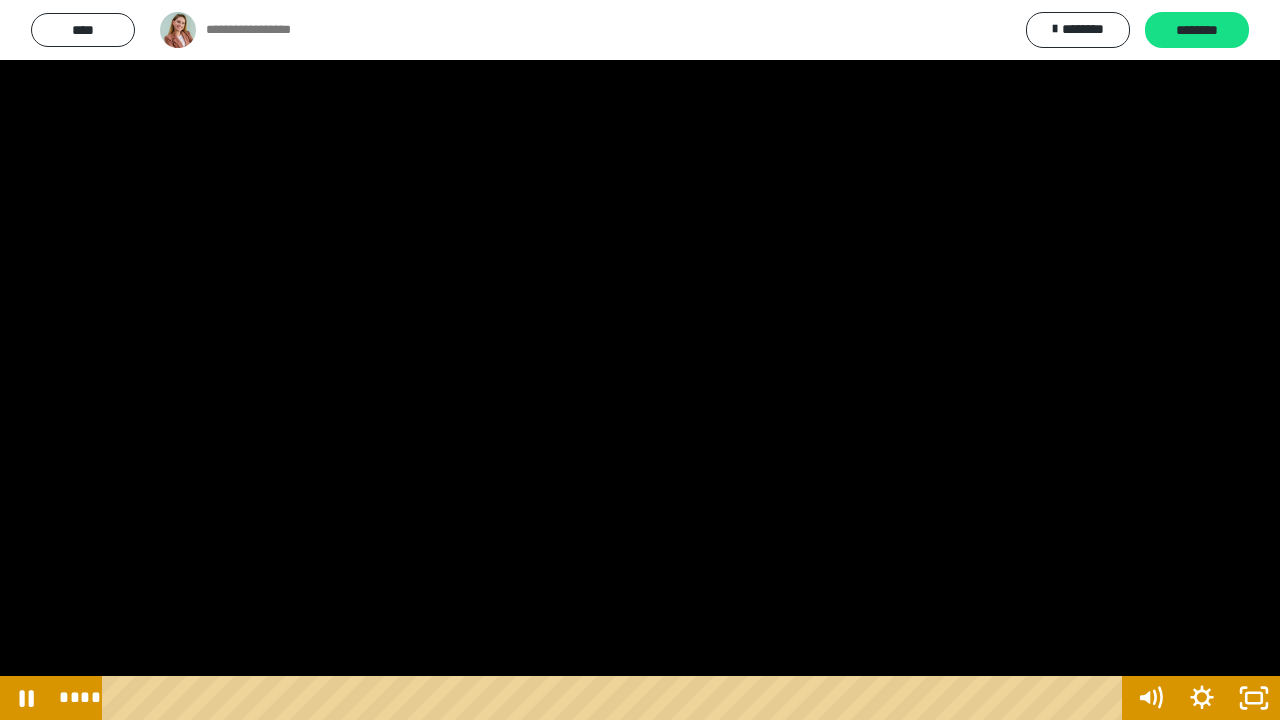 click at bounding box center [640, 360] 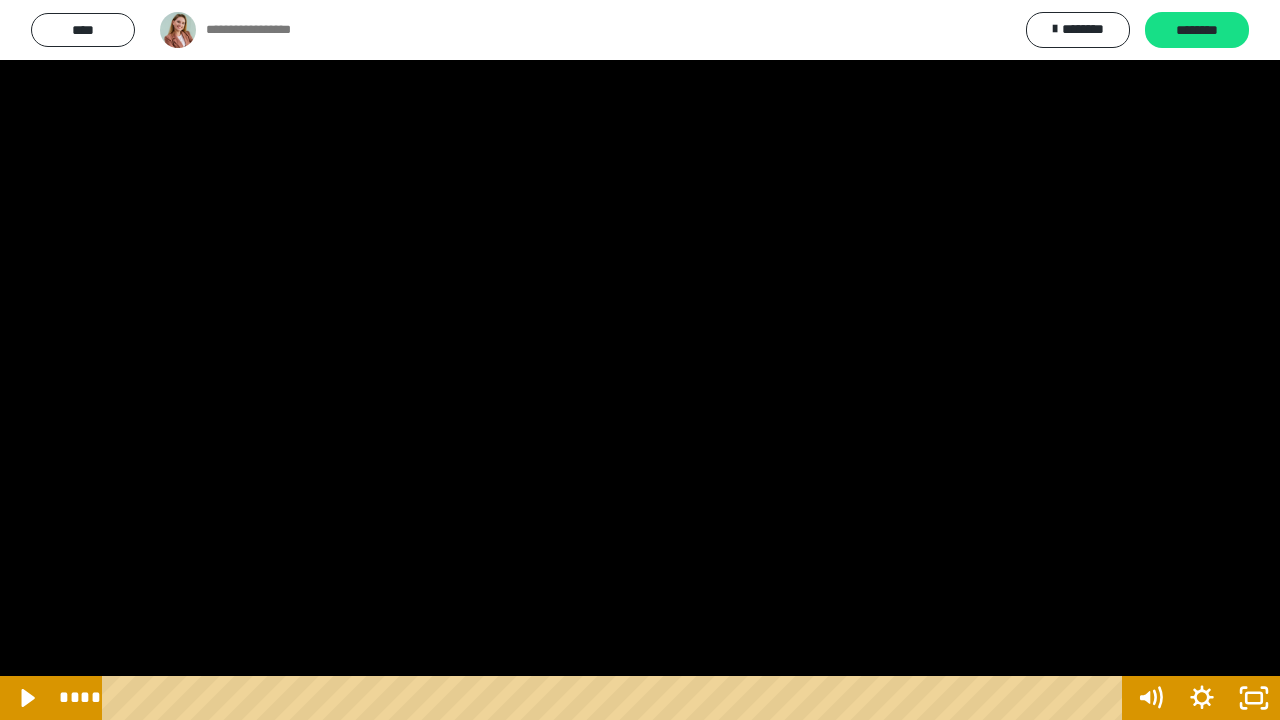 click at bounding box center [640, 360] 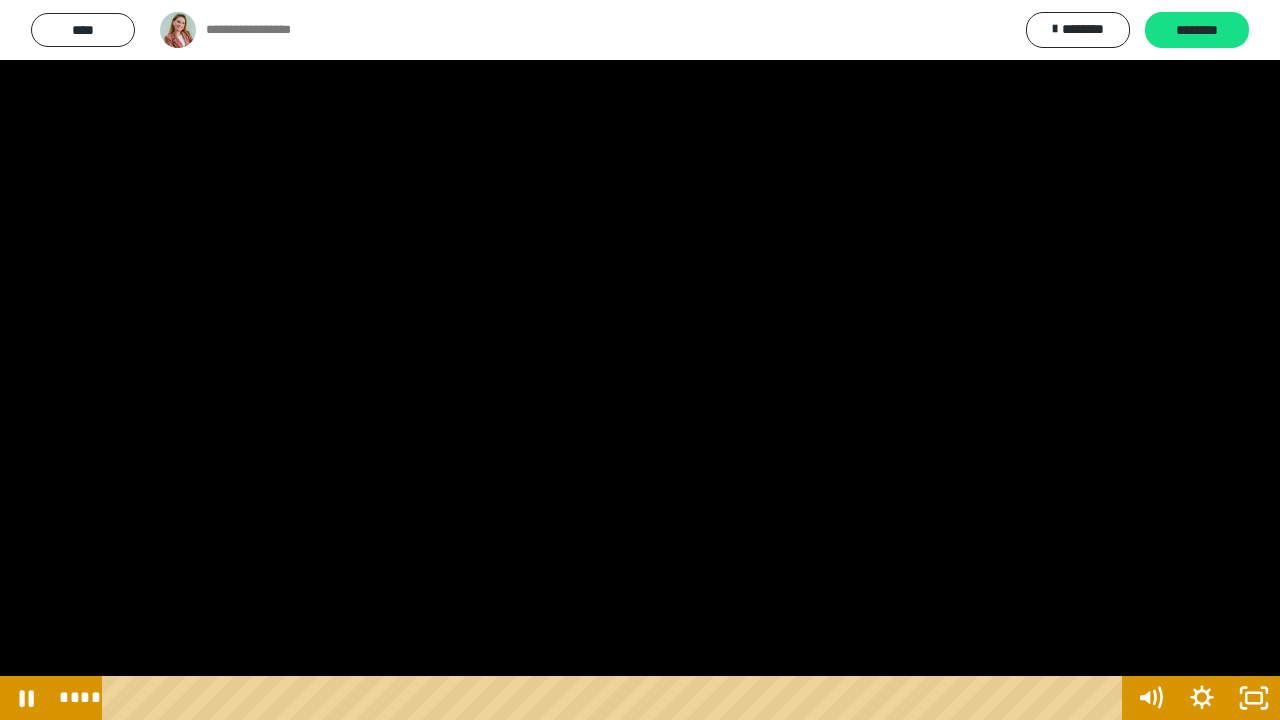 click at bounding box center [640, 360] 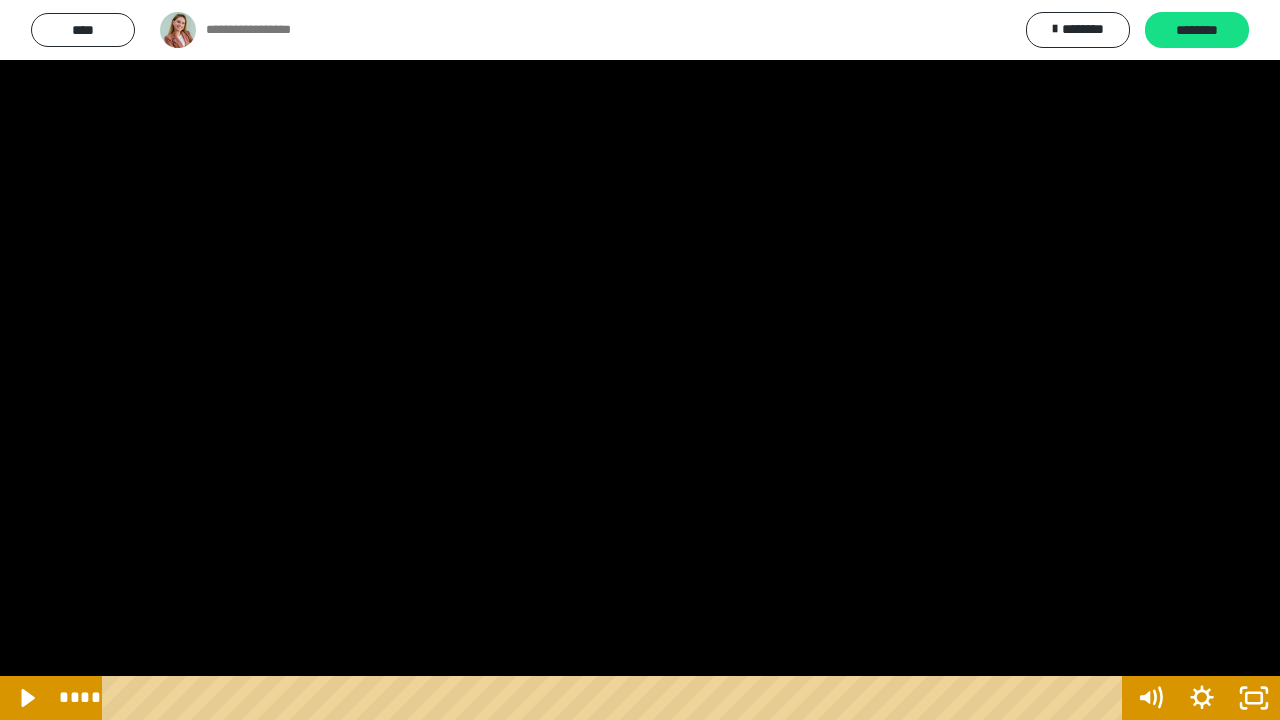 click at bounding box center (640, 360) 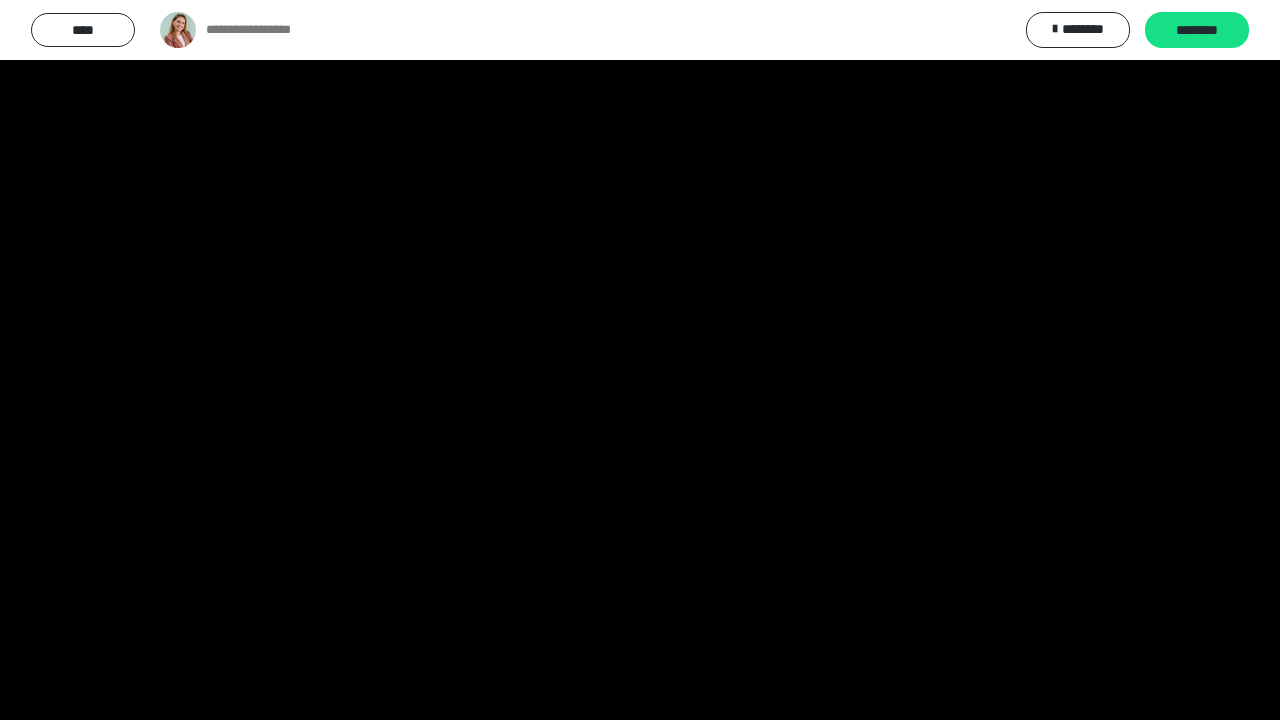 click at bounding box center [640, 360] 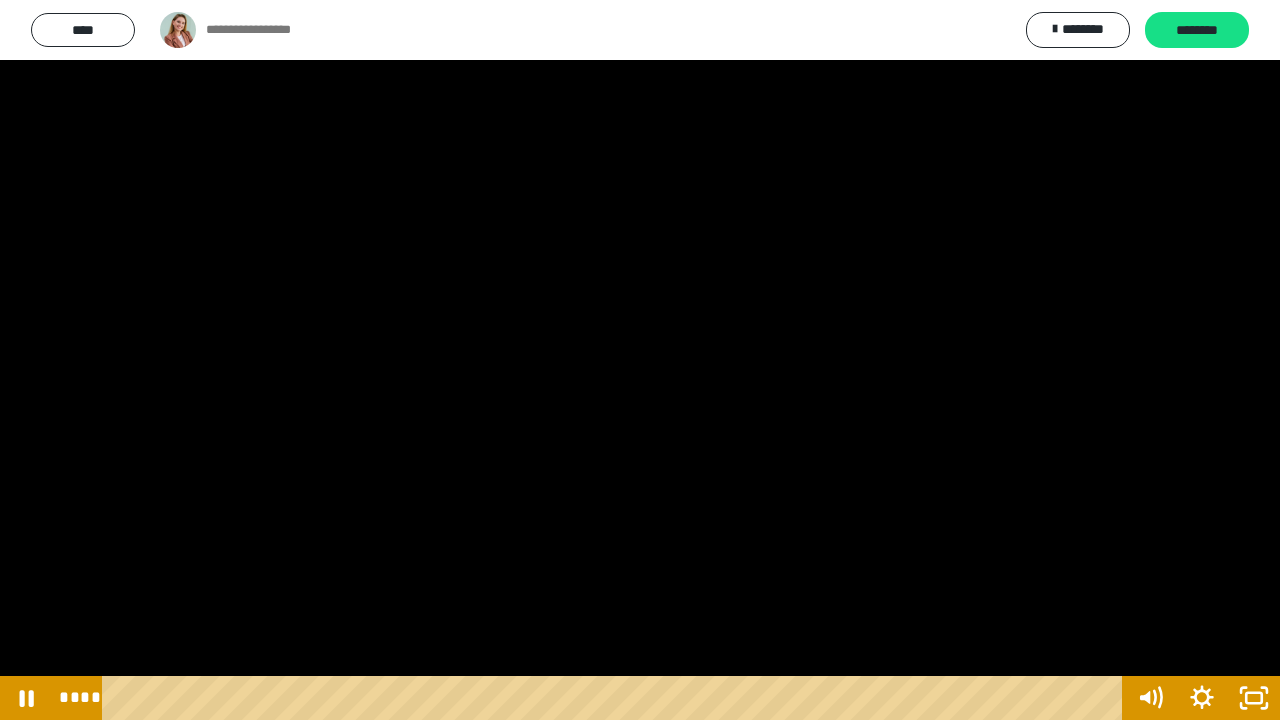 click at bounding box center [640, 360] 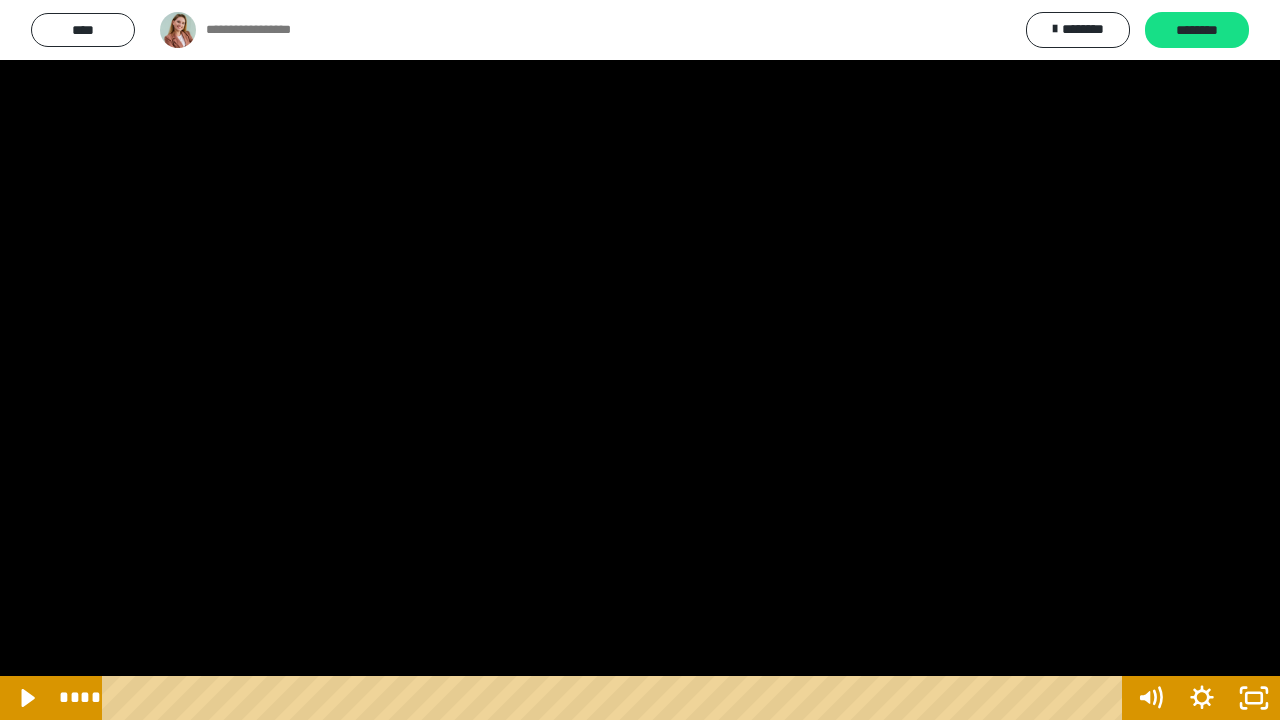 click at bounding box center (640, 360) 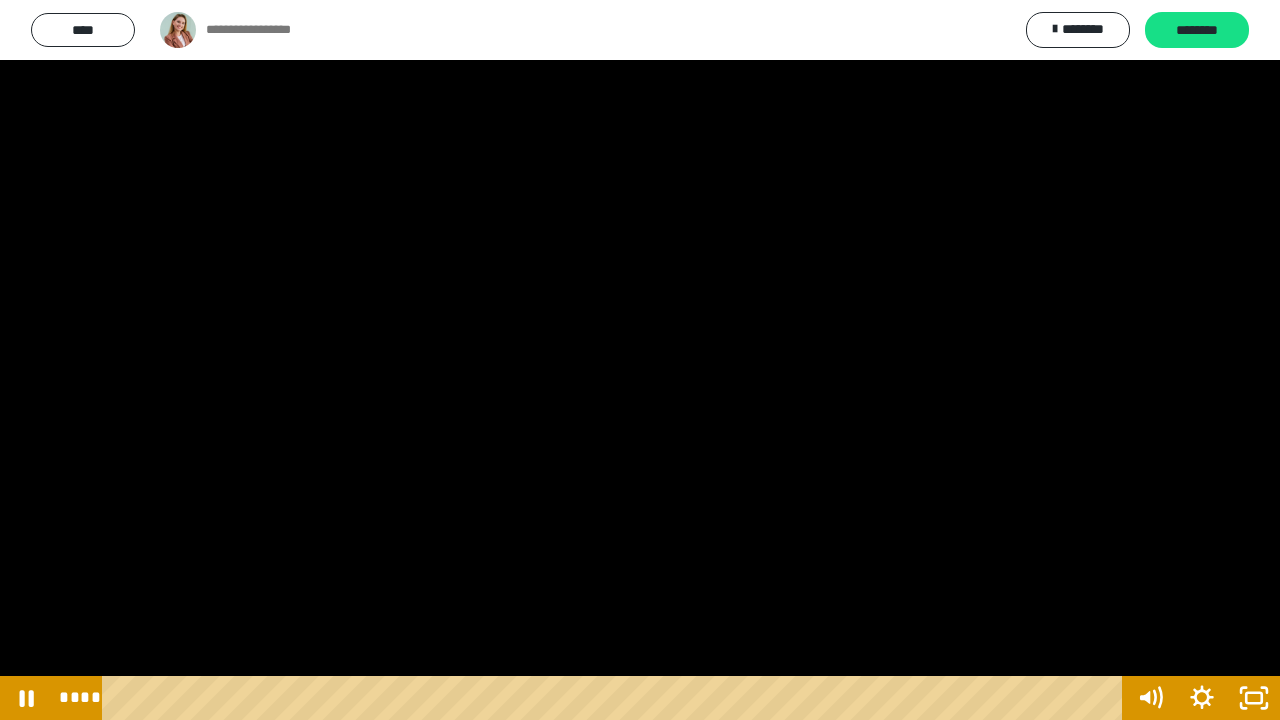 click at bounding box center (640, 360) 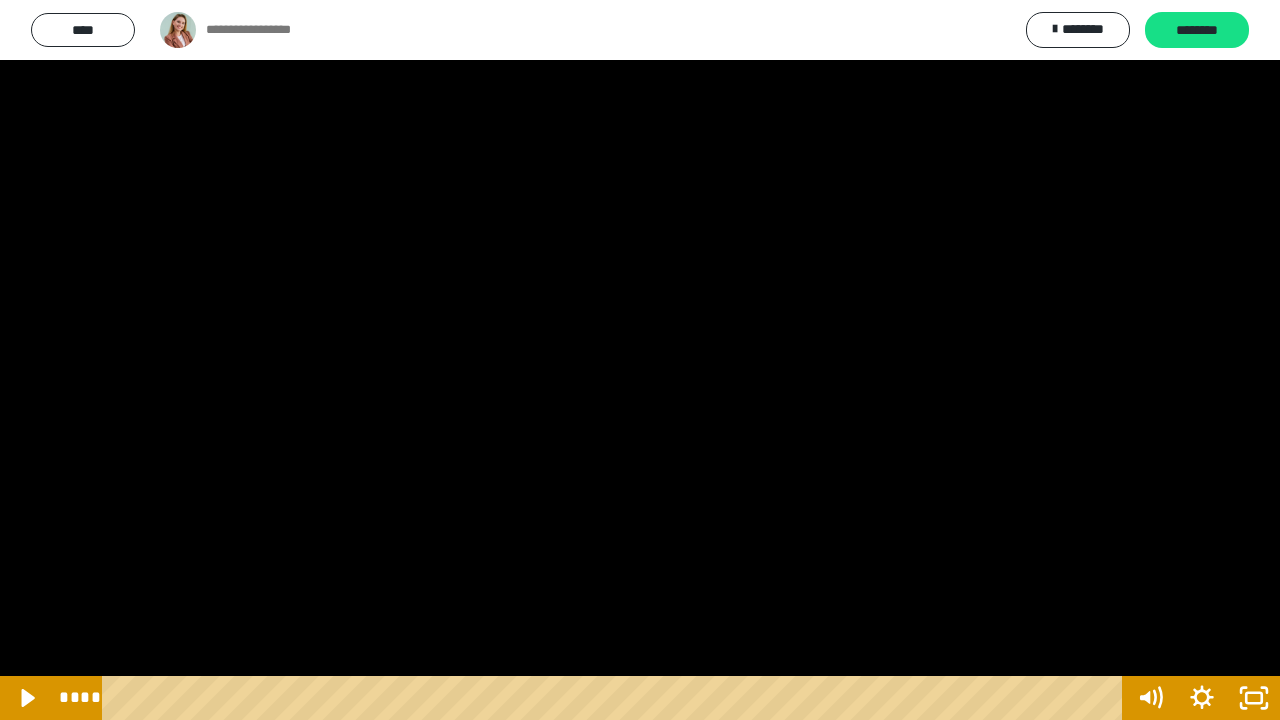 click at bounding box center (640, 360) 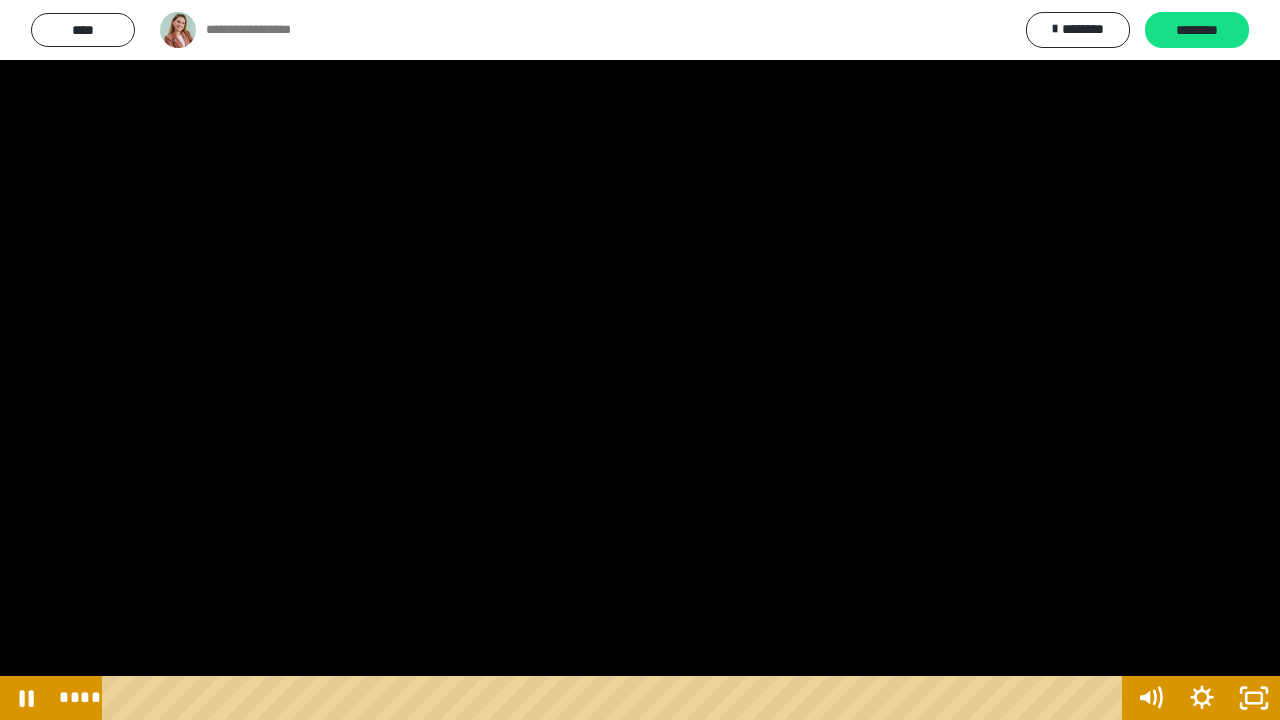 click at bounding box center (640, 360) 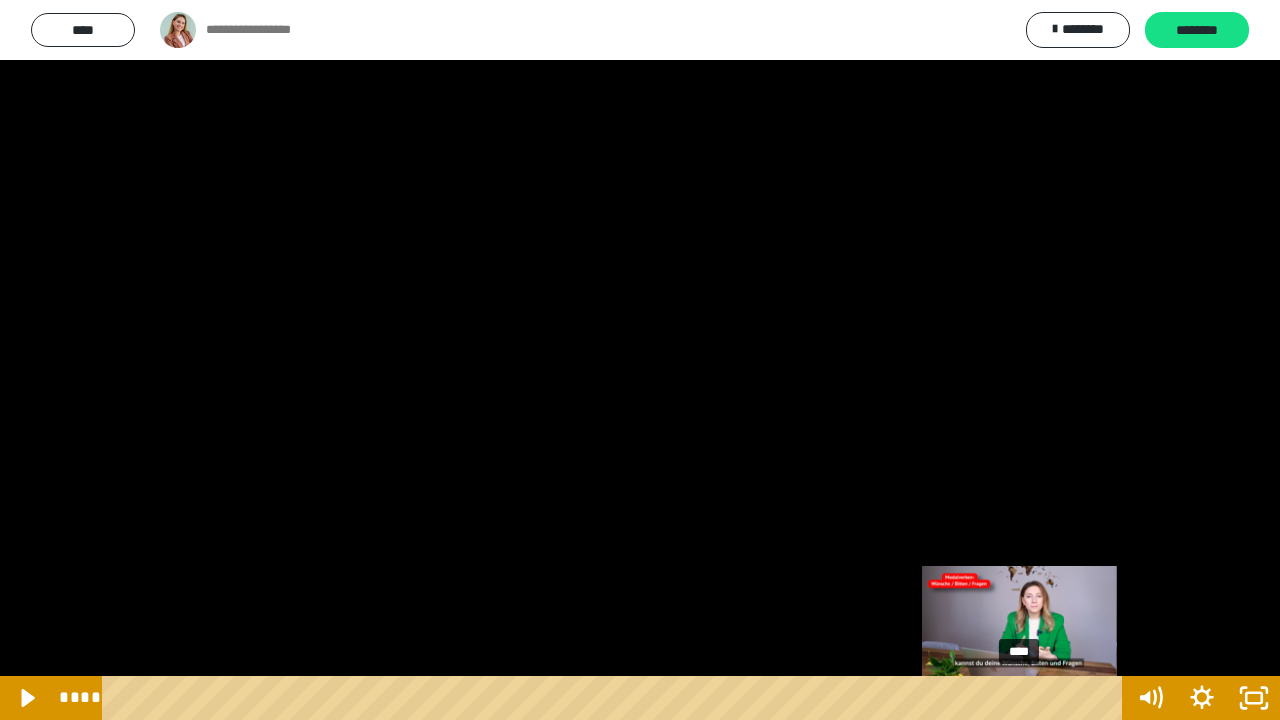 click at bounding box center (1026, 698) 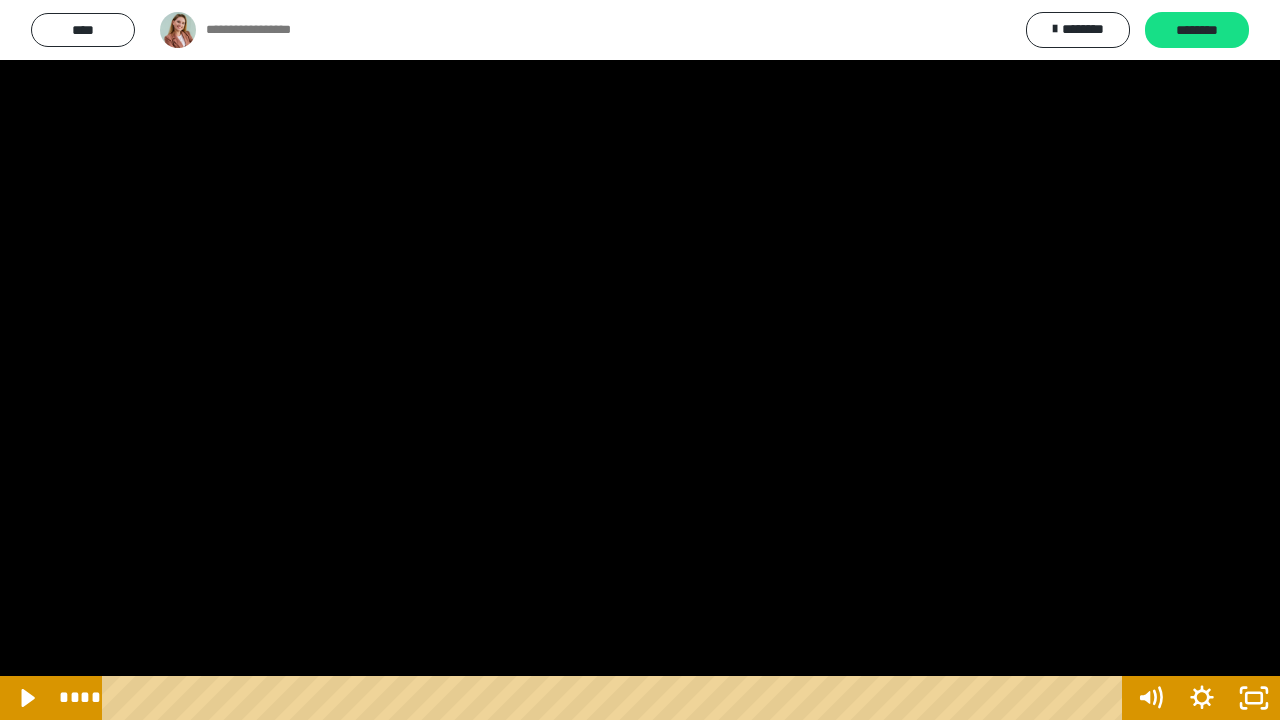 click at bounding box center [640, 360] 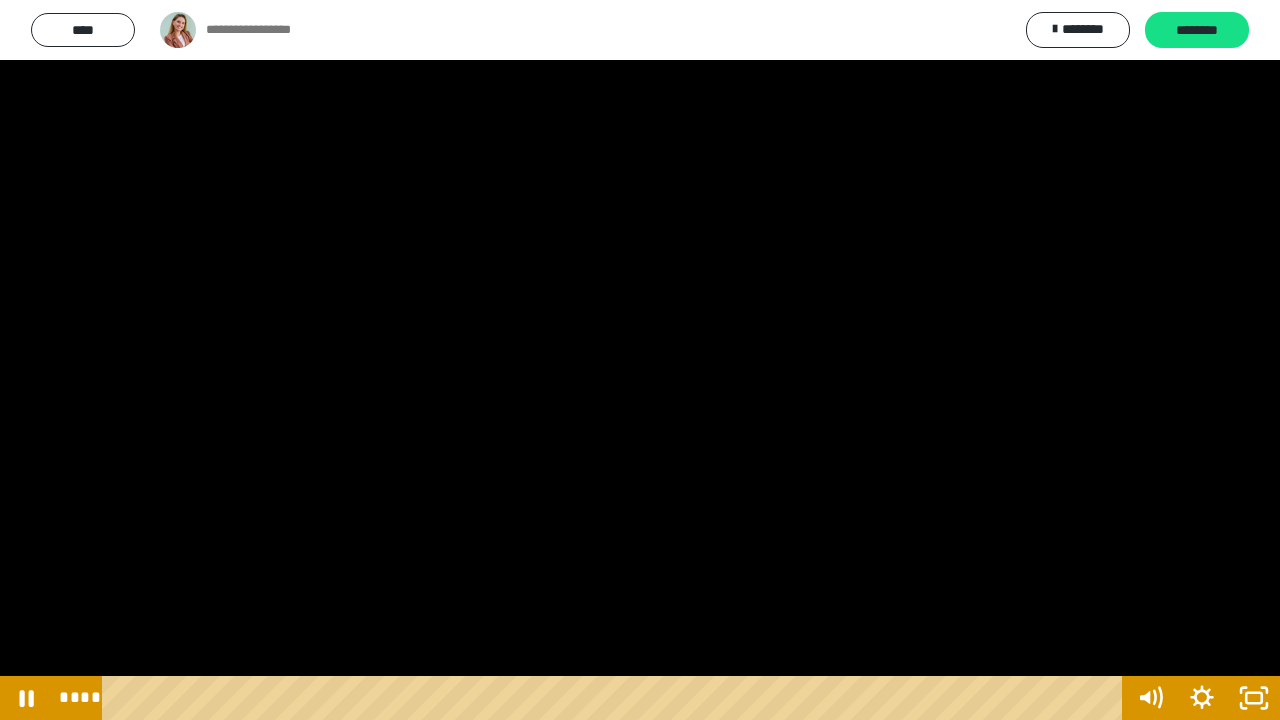 click at bounding box center [640, 360] 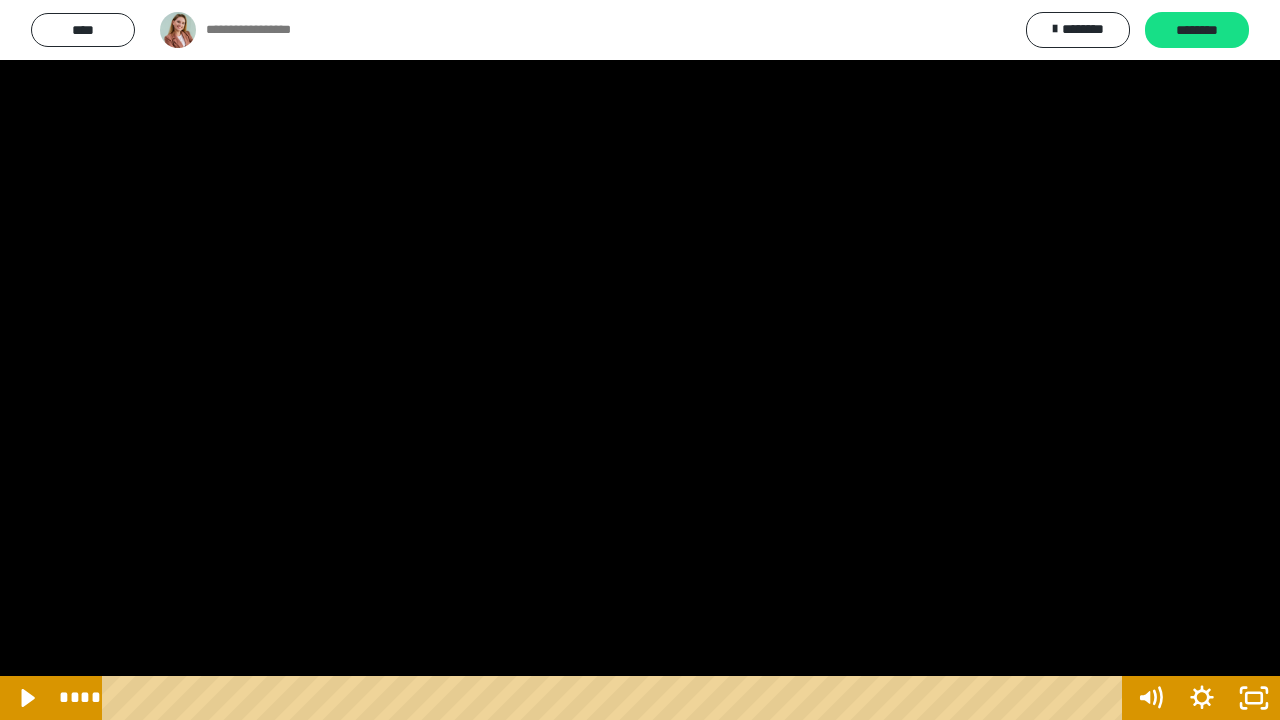 click at bounding box center (640, 360) 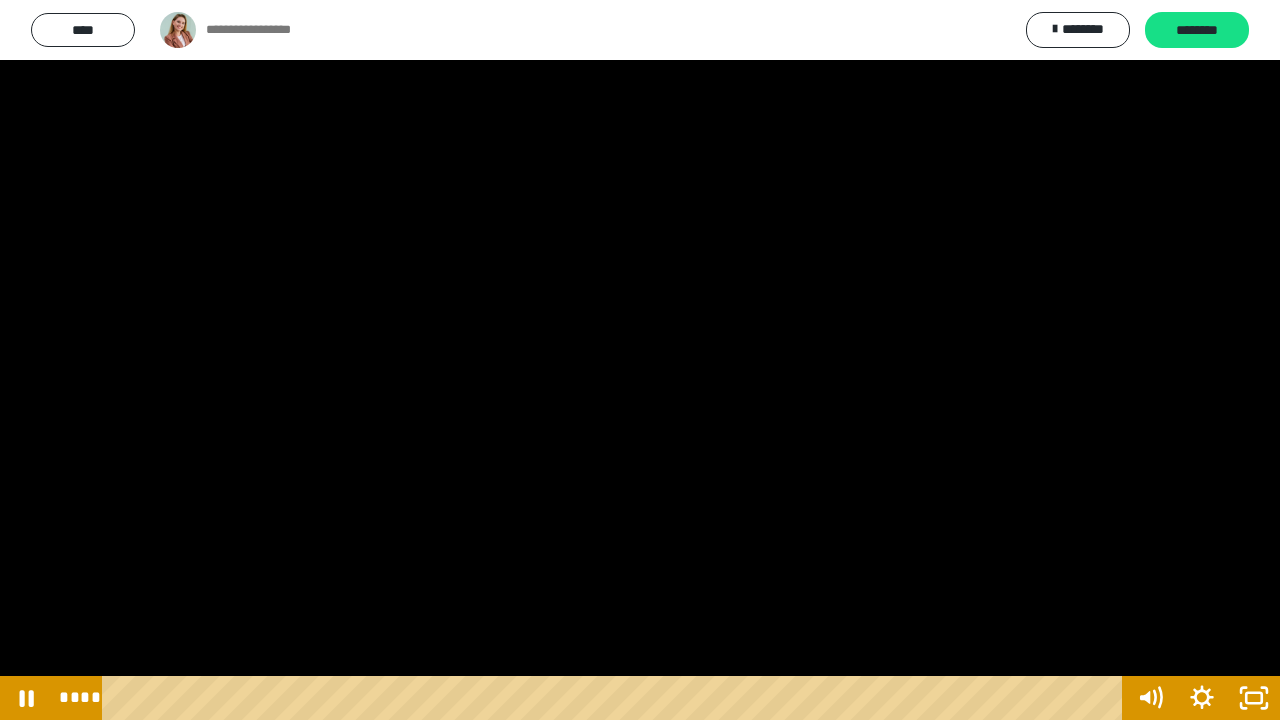 click at bounding box center [640, 360] 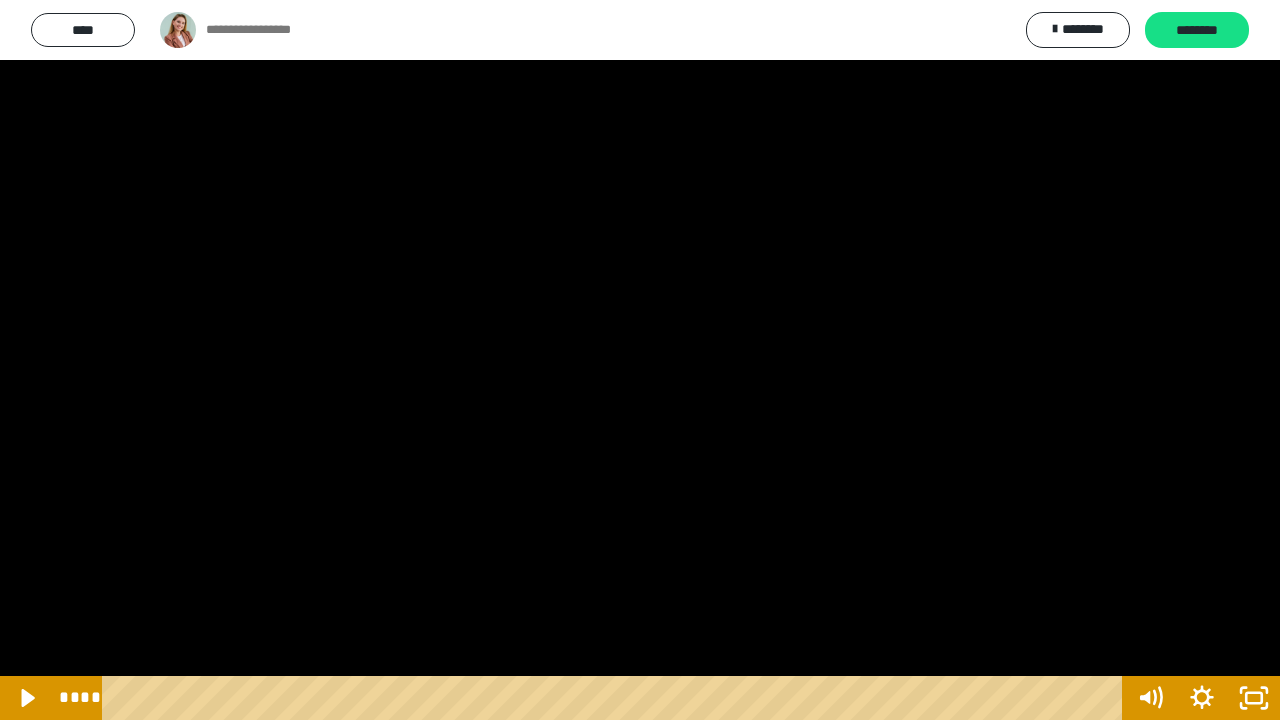 click at bounding box center [640, 360] 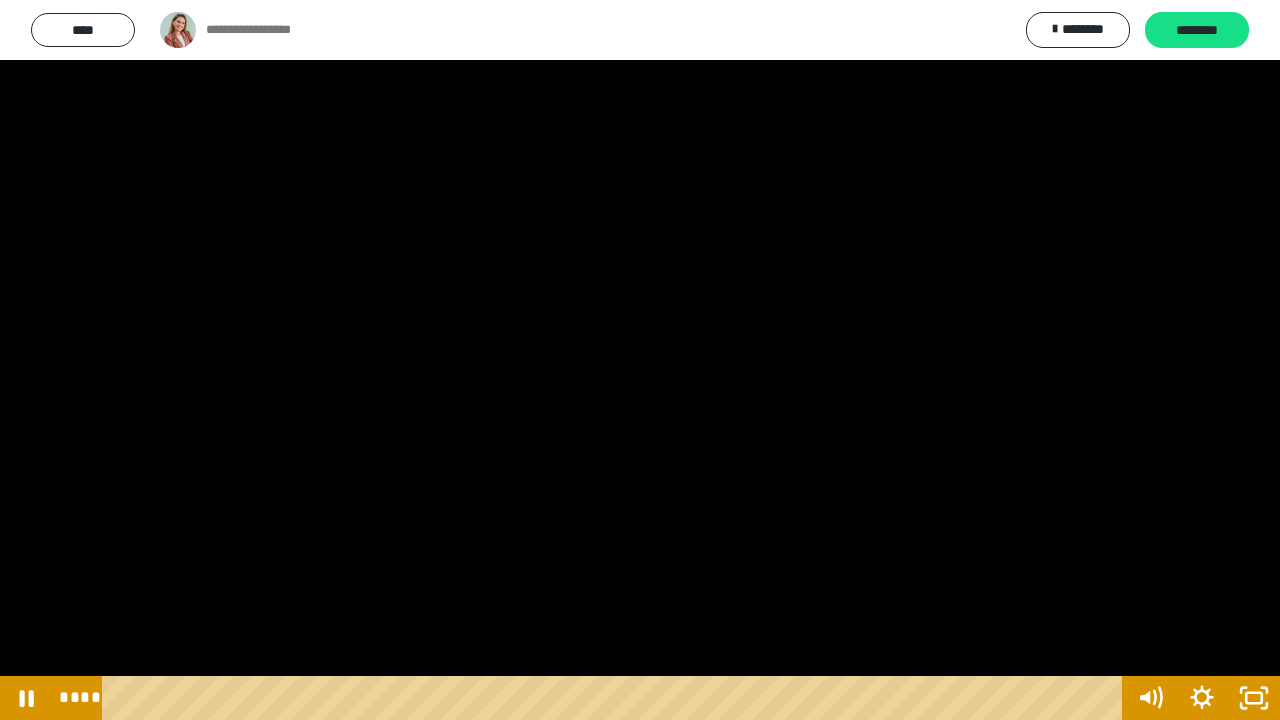 click at bounding box center [640, 360] 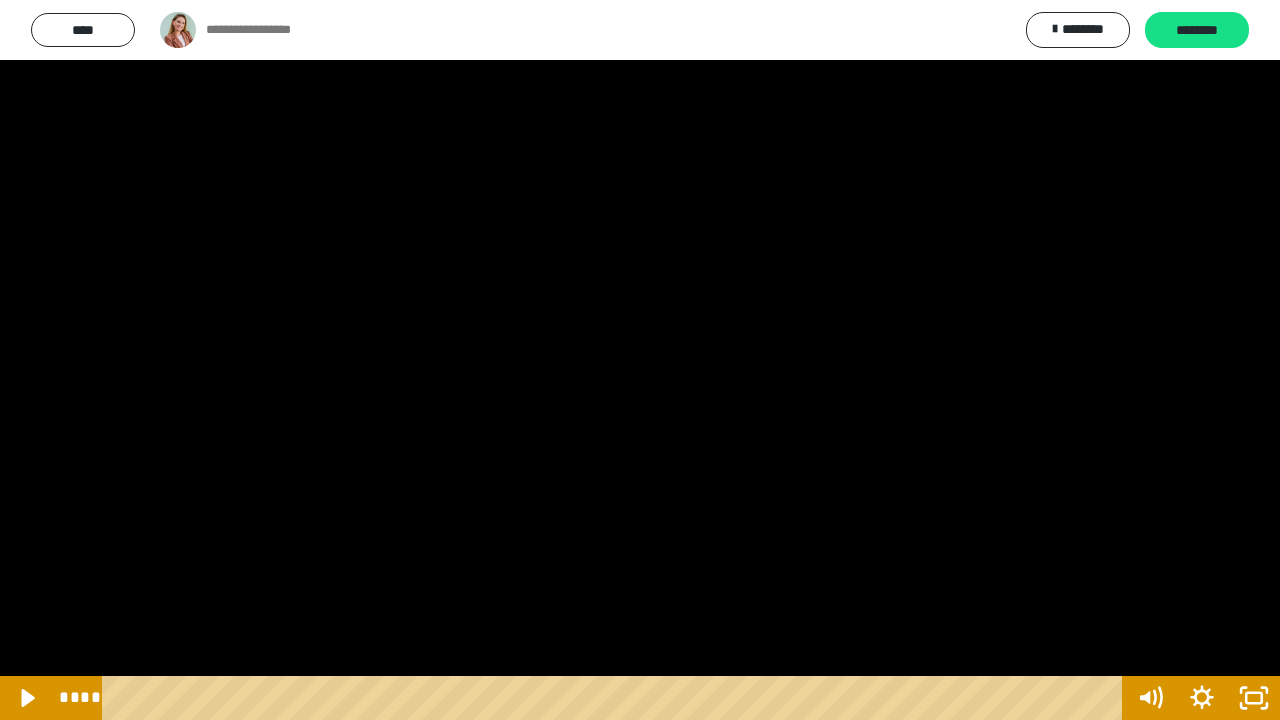 click at bounding box center (640, 360) 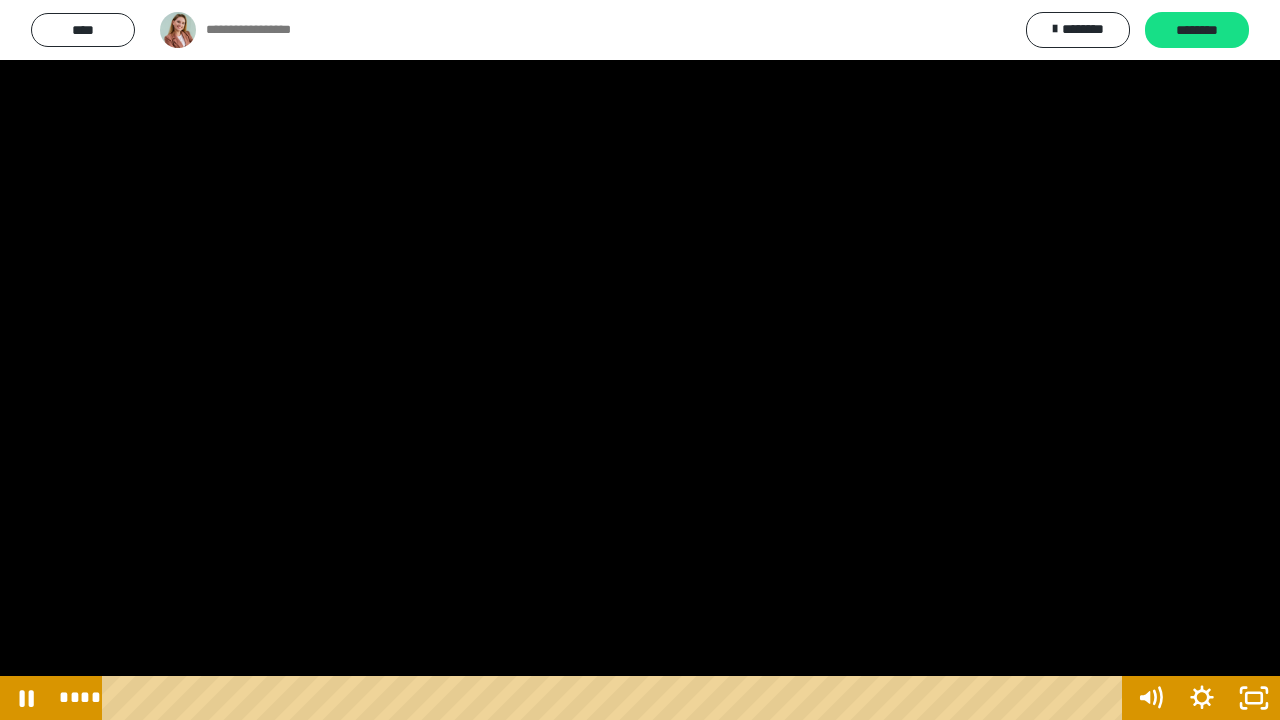 click at bounding box center (640, 360) 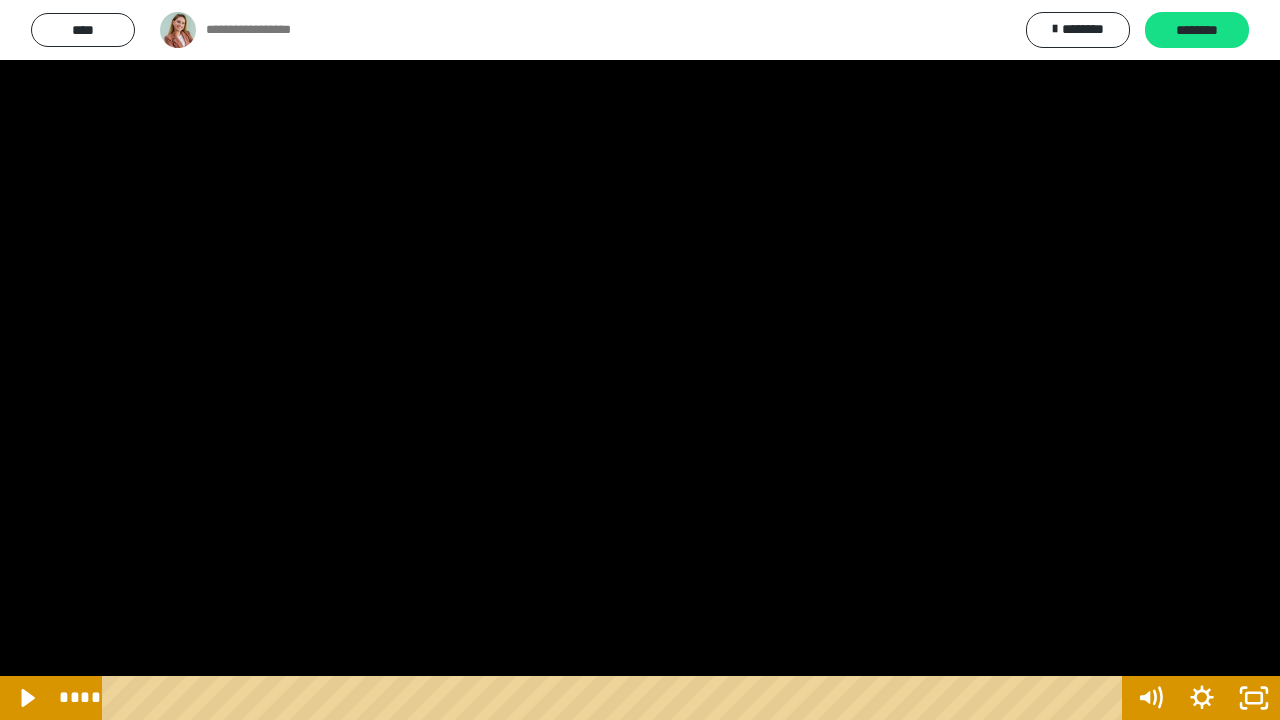 click at bounding box center [640, 360] 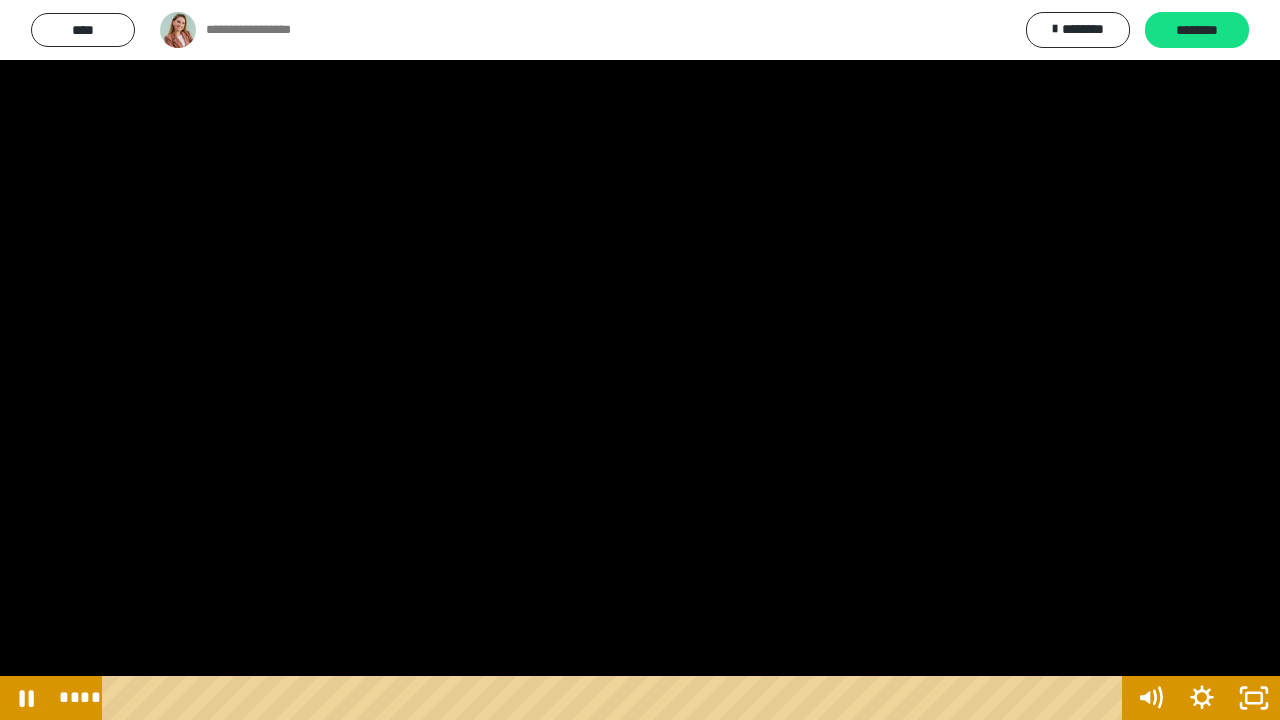 click at bounding box center [640, 360] 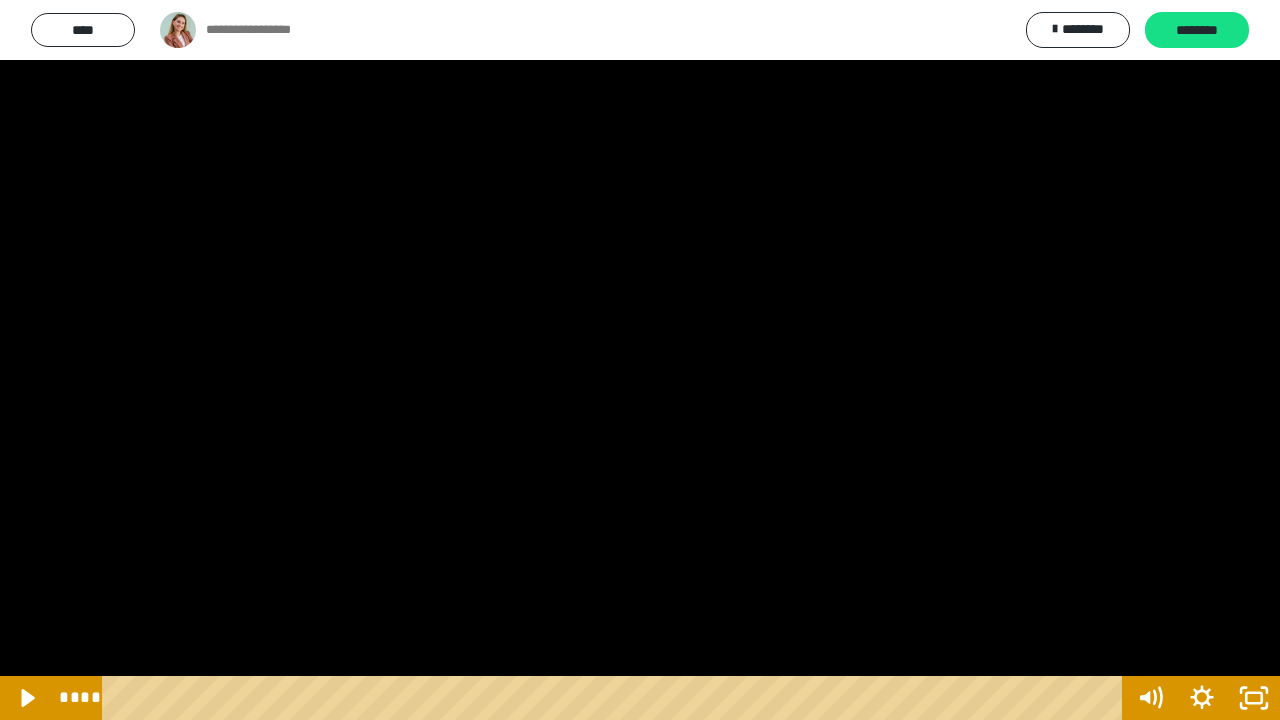 click at bounding box center [640, 360] 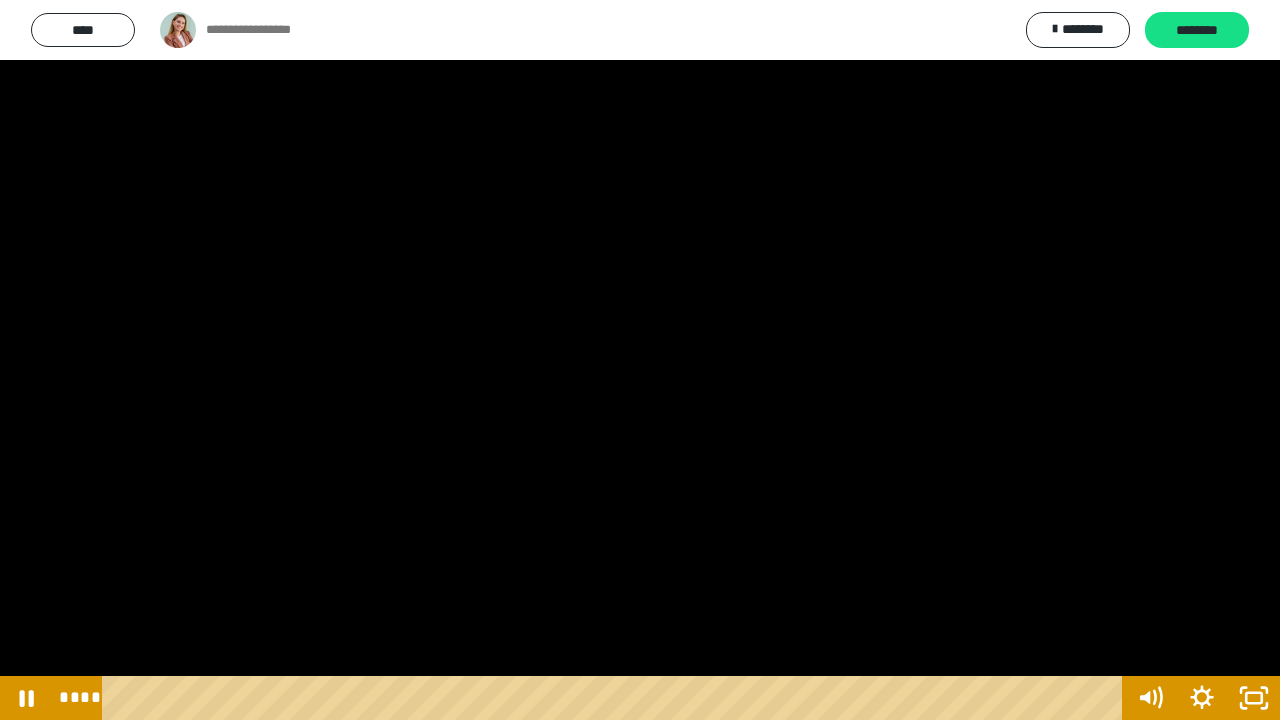 click at bounding box center [640, 360] 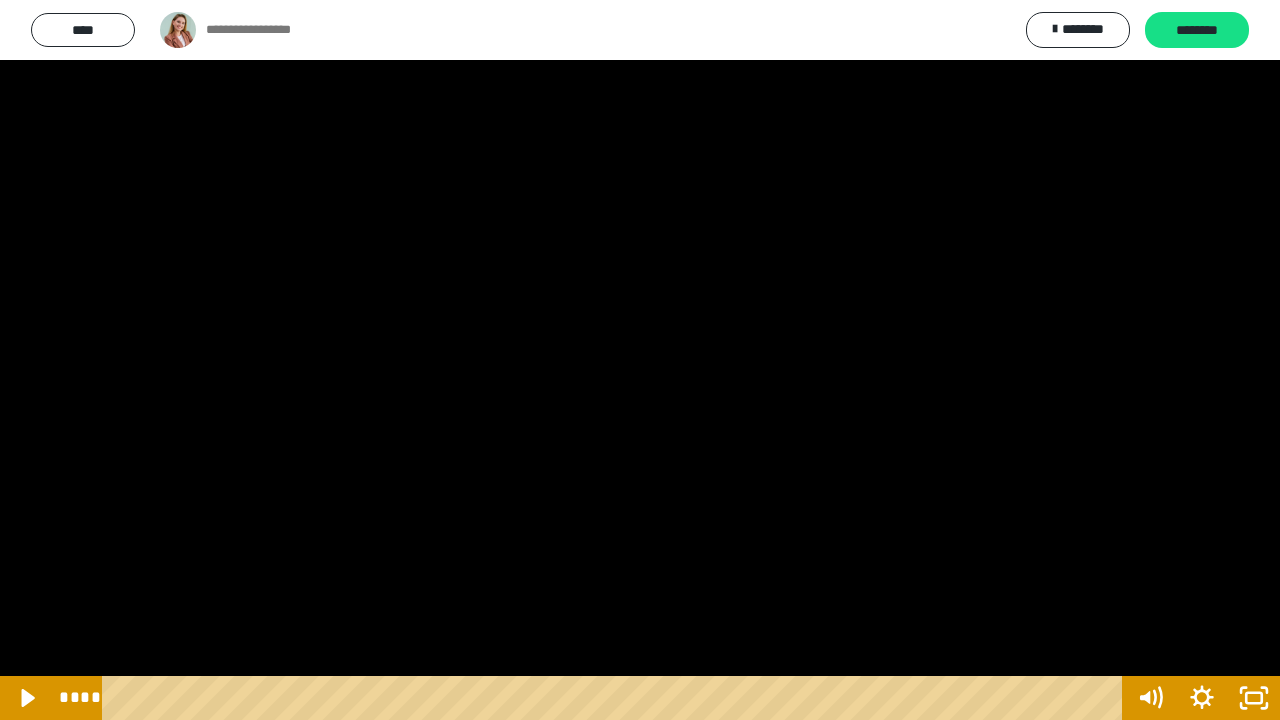 click at bounding box center [640, 360] 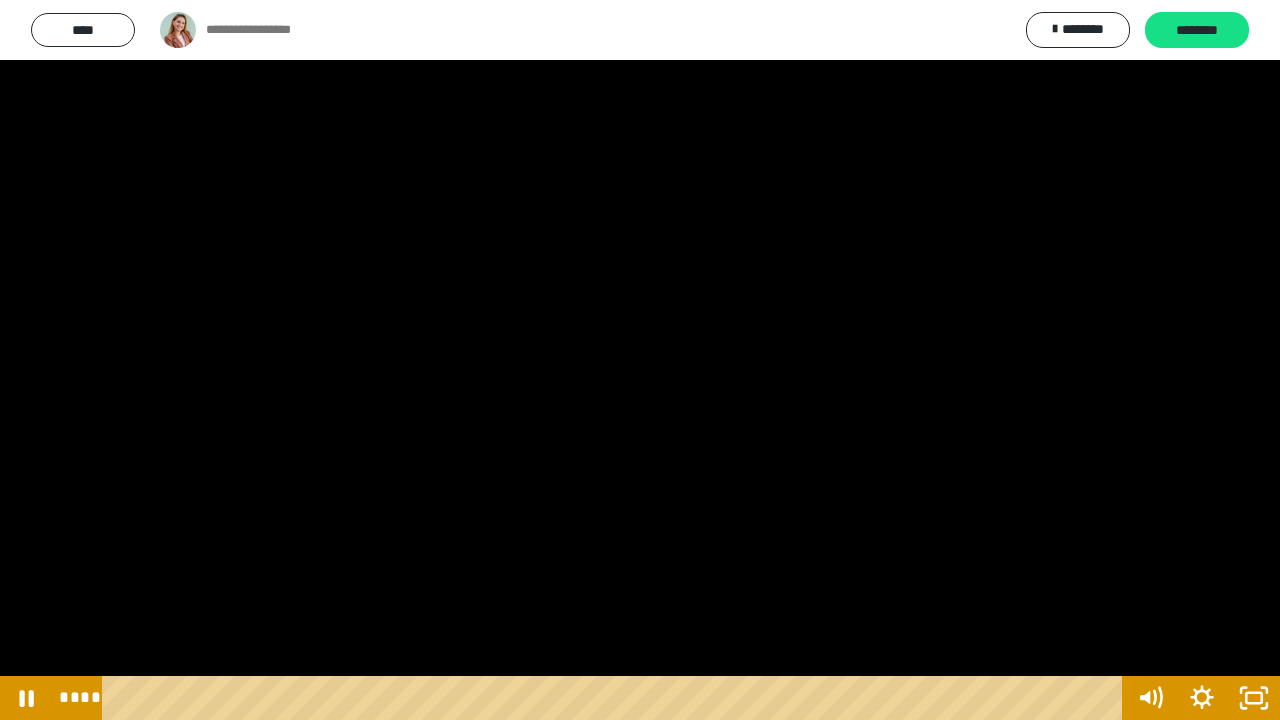 click at bounding box center (640, 360) 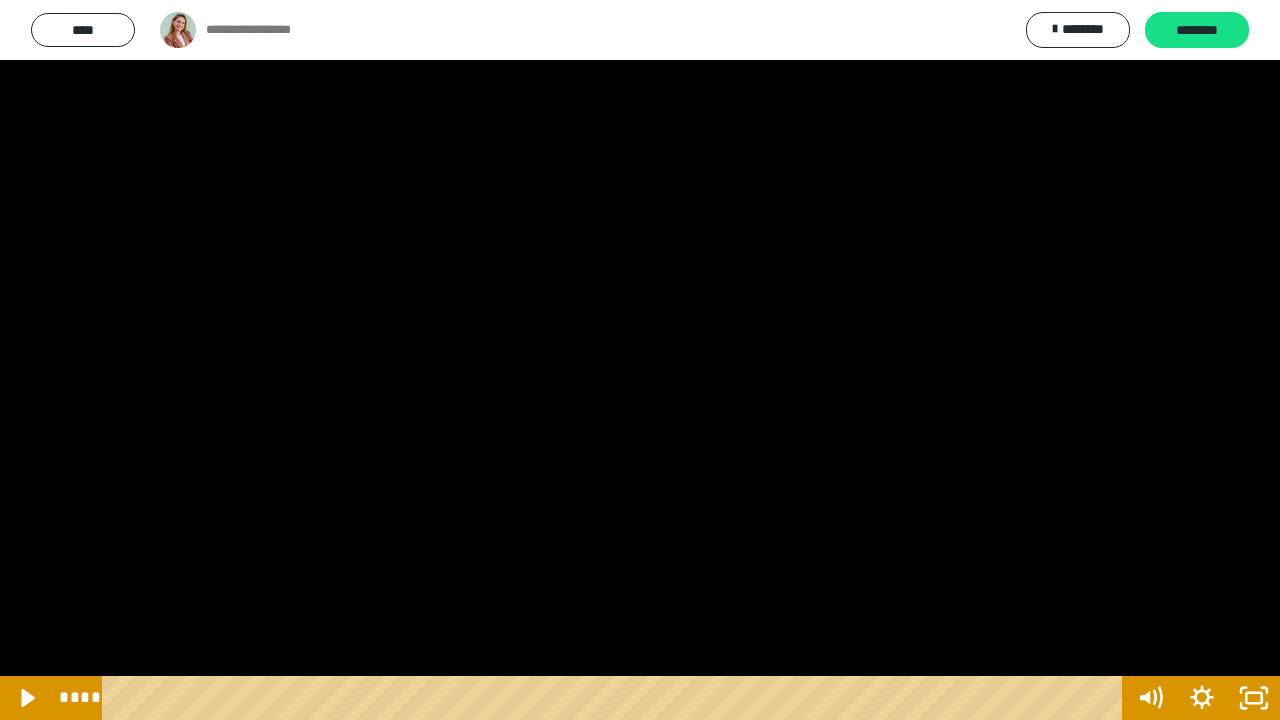 click at bounding box center (640, 360) 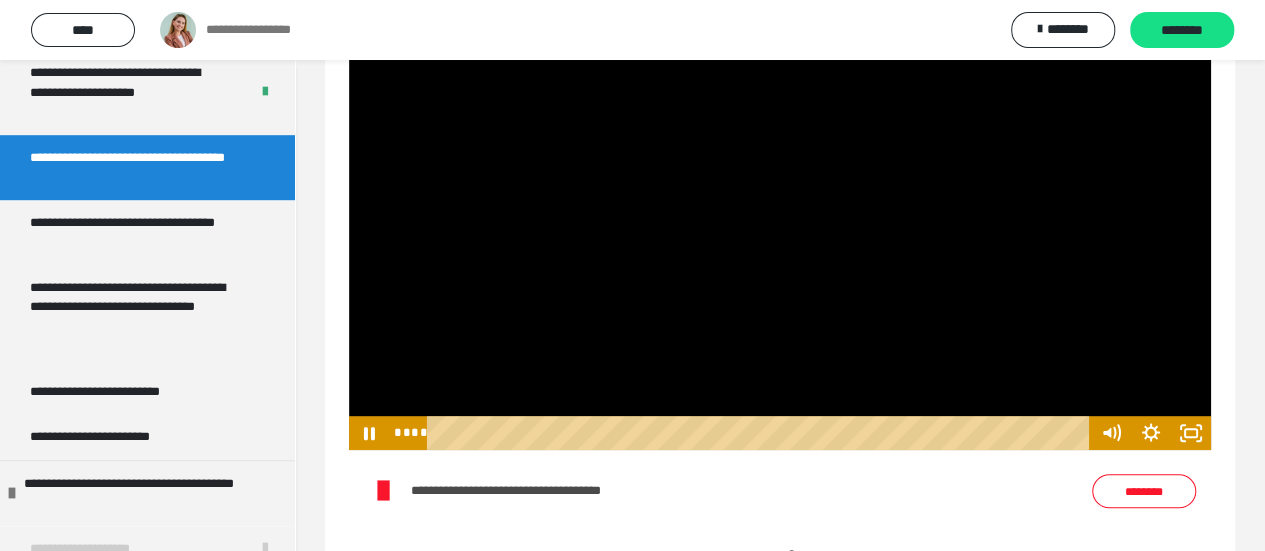 click at bounding box center [780, 207] 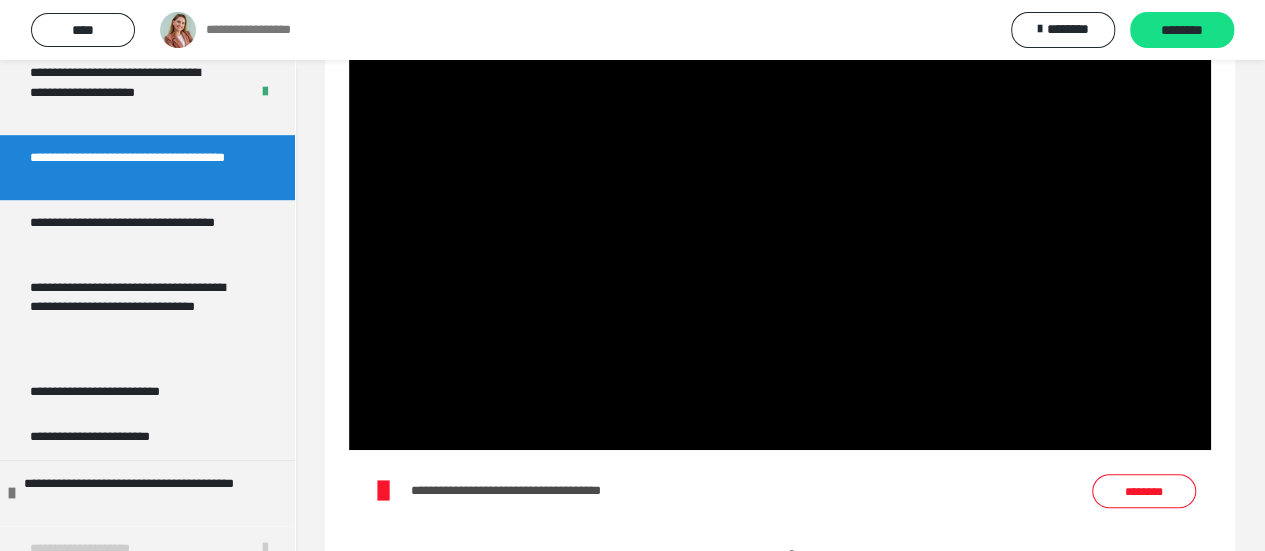 drag, startPoint x: 579, startPoint y: 220, endPoint x: 578, endPoint y: 237, distance: 17.029387 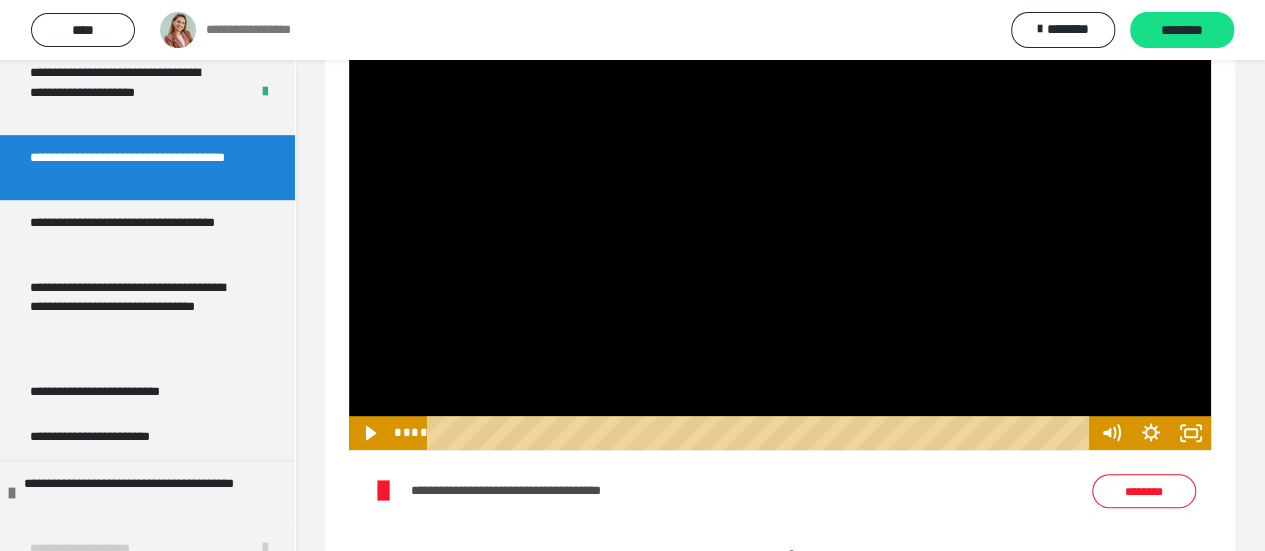 click at bounding box center (780, 207) 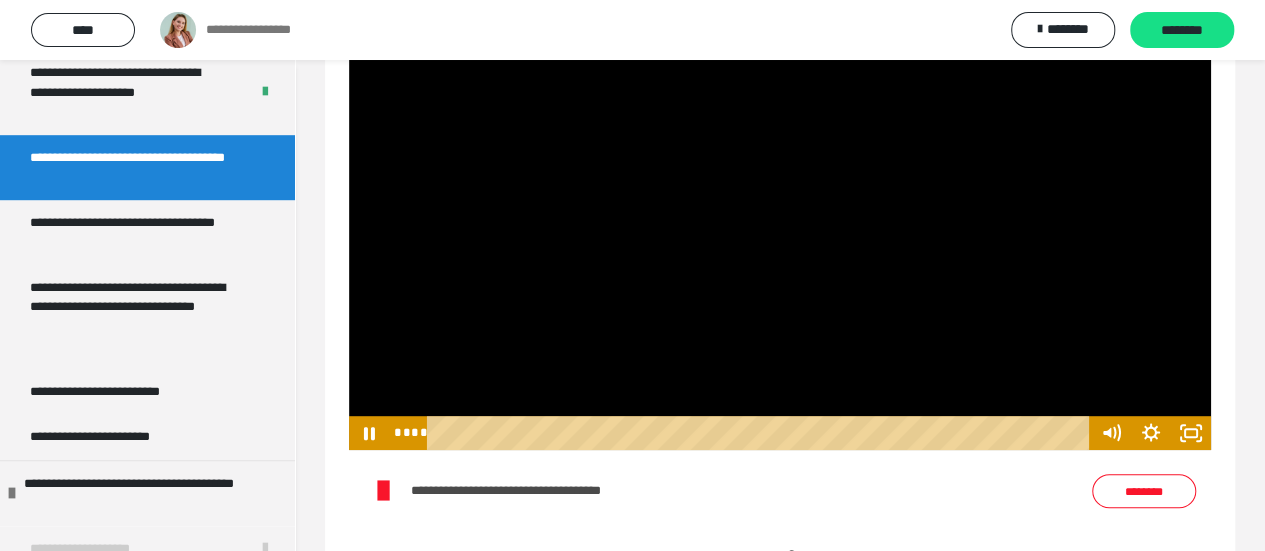 click at bounding box center [780, 207] 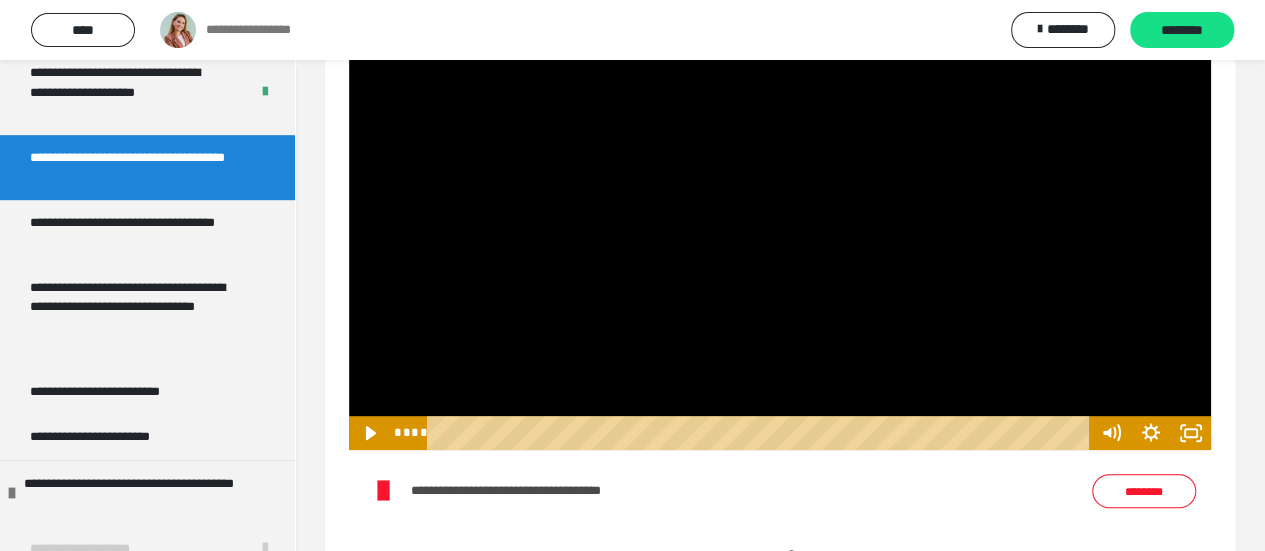 click at bounding box center [780, 207] 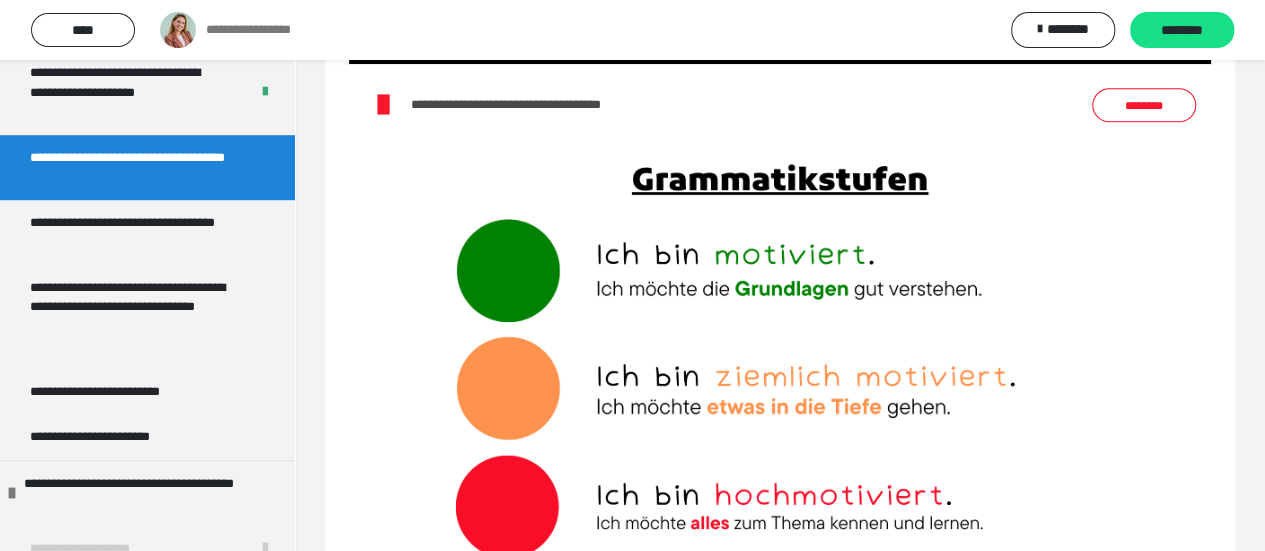 scroll, scrollTop: 547, scrollLeft: 0, axis: vertical 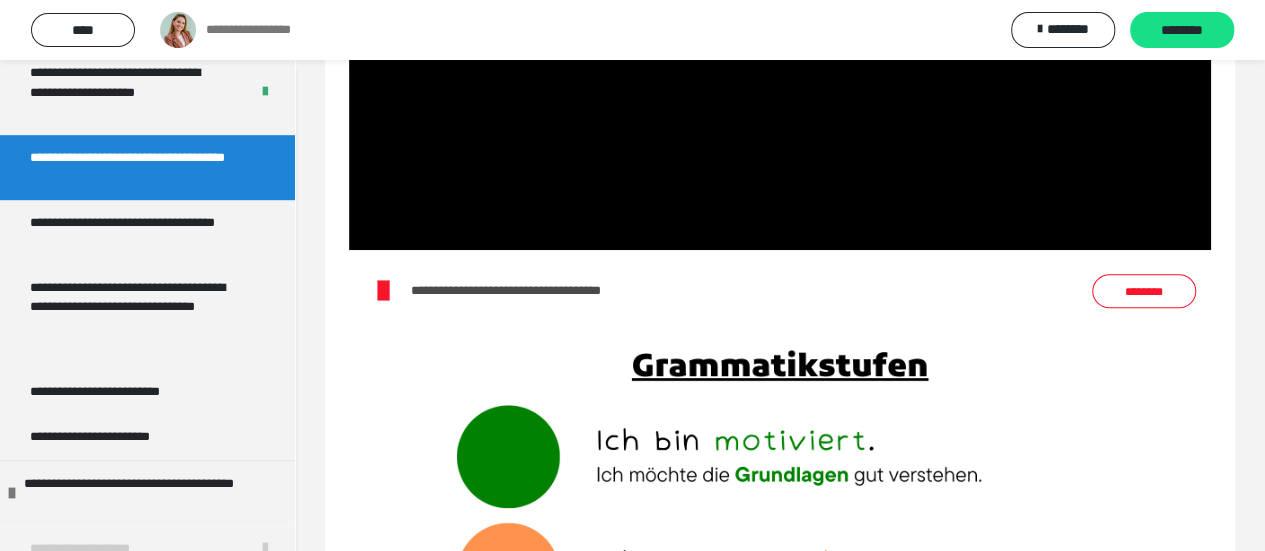 click on "********" at bounding box center [1144, 290] 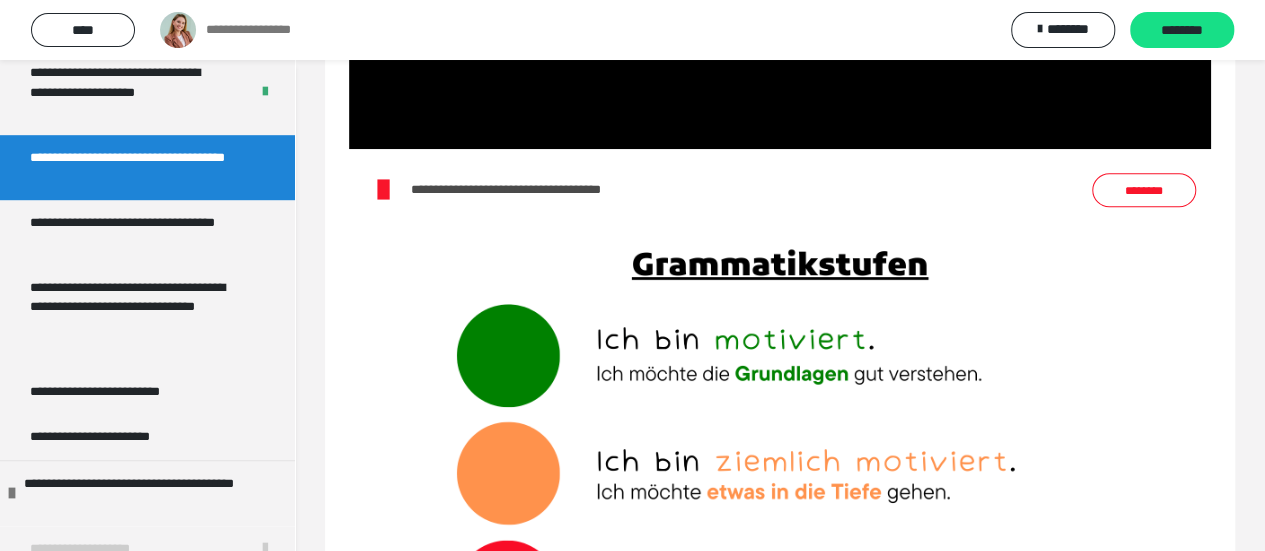 scroll, scrollTop: 747, scrollLeft: 0, axis: vertical 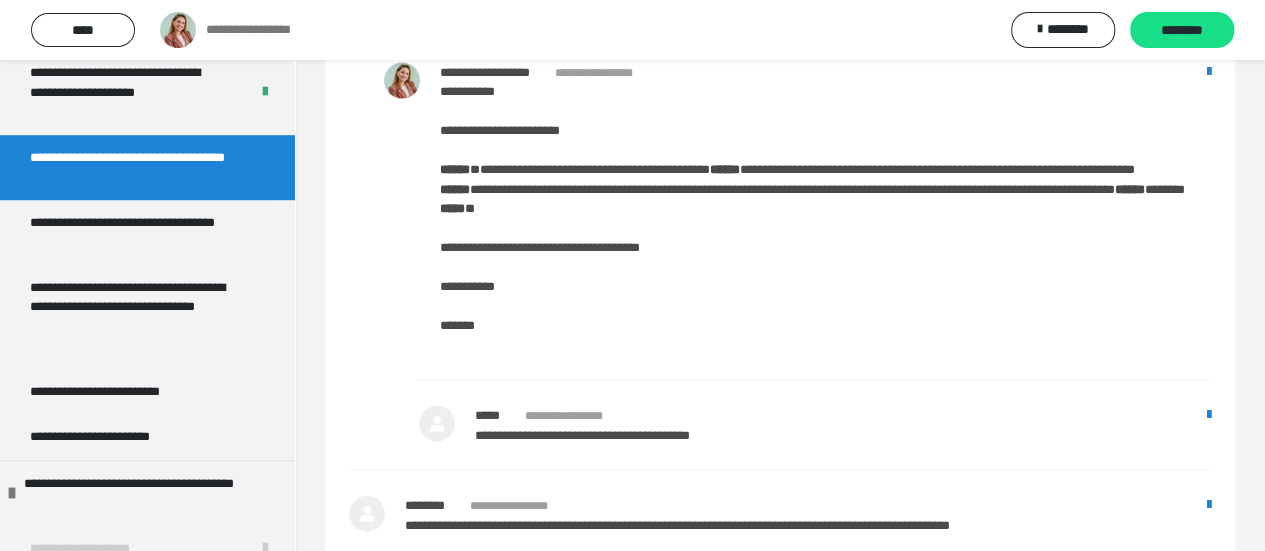 click on "**********" at bounding box center (780, -3817) 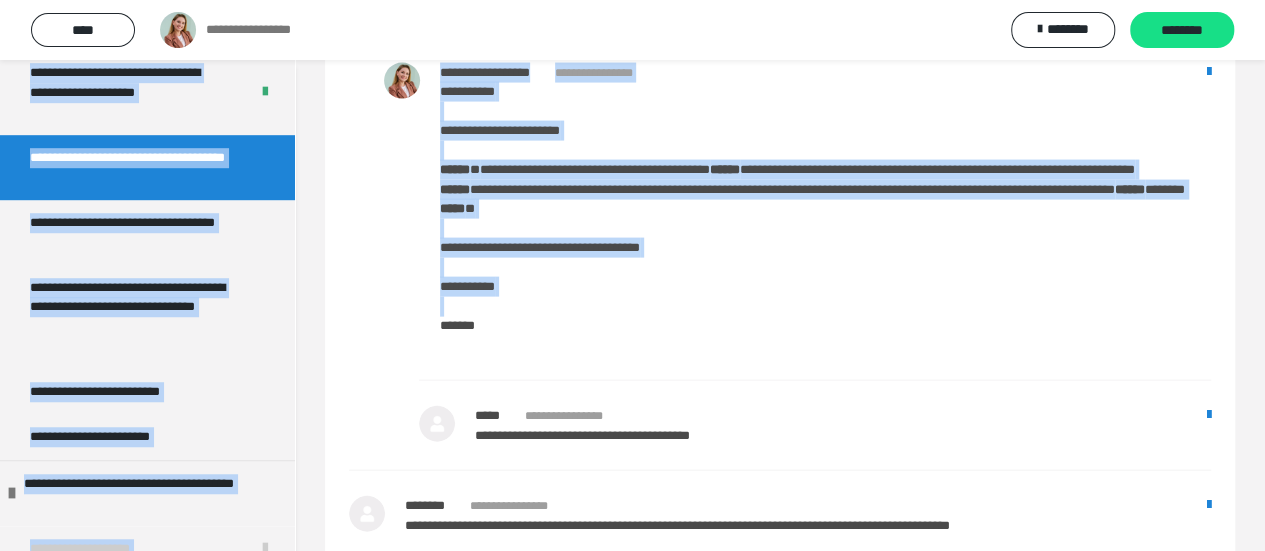 drag, startPoint x: 1252, startPoint y: 363, endPoint x: 1256, endPoint y: 47, distance: 316.02533 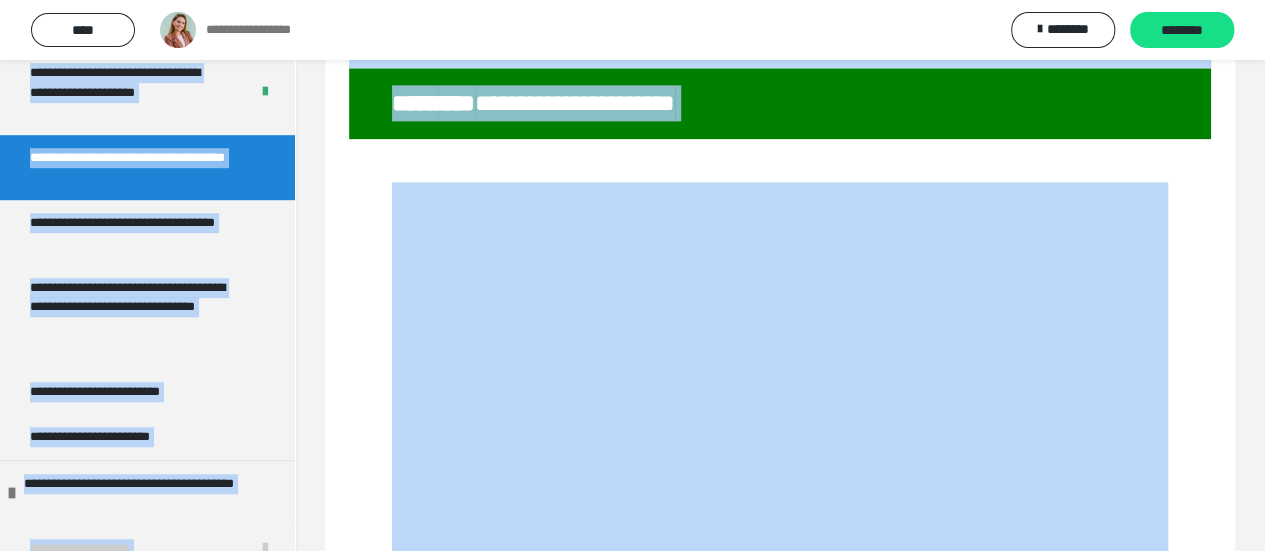 scroll, scrollTop: 0, scrollLeft: 0, axis: both 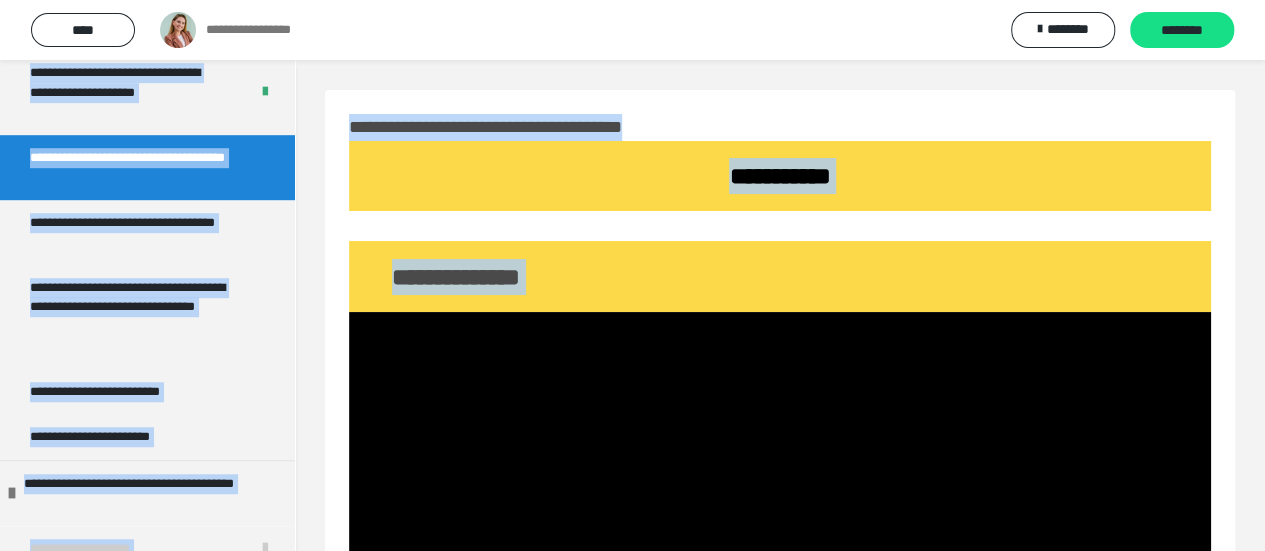 click on "**********" at bounding box center (780, 176) 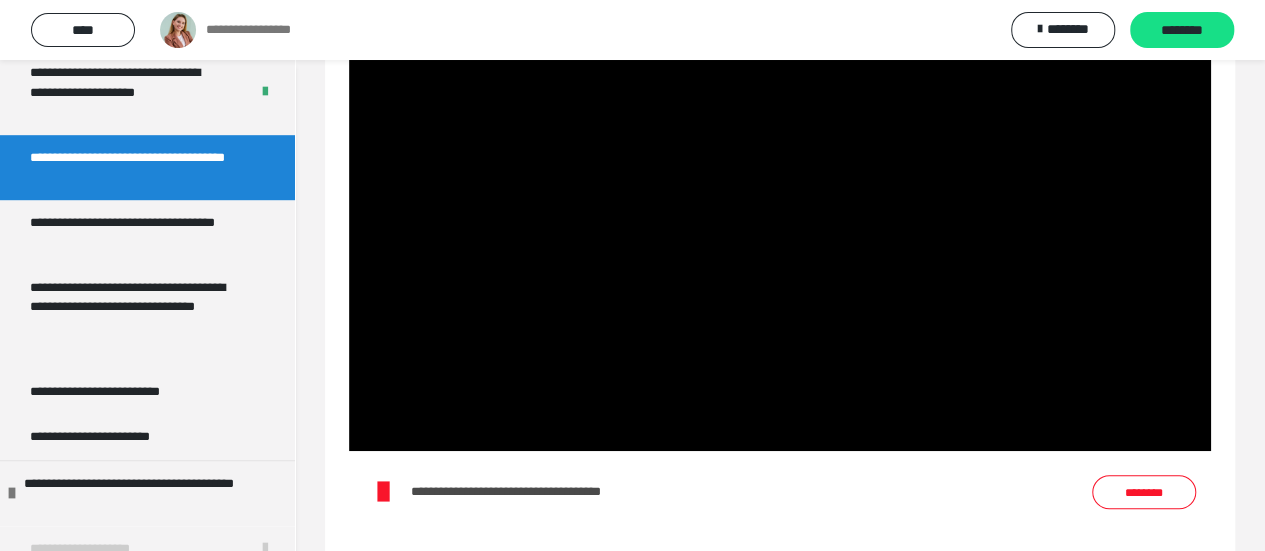 scroll, scrollTop: 400, scrollLeft: 0, axis: vertical 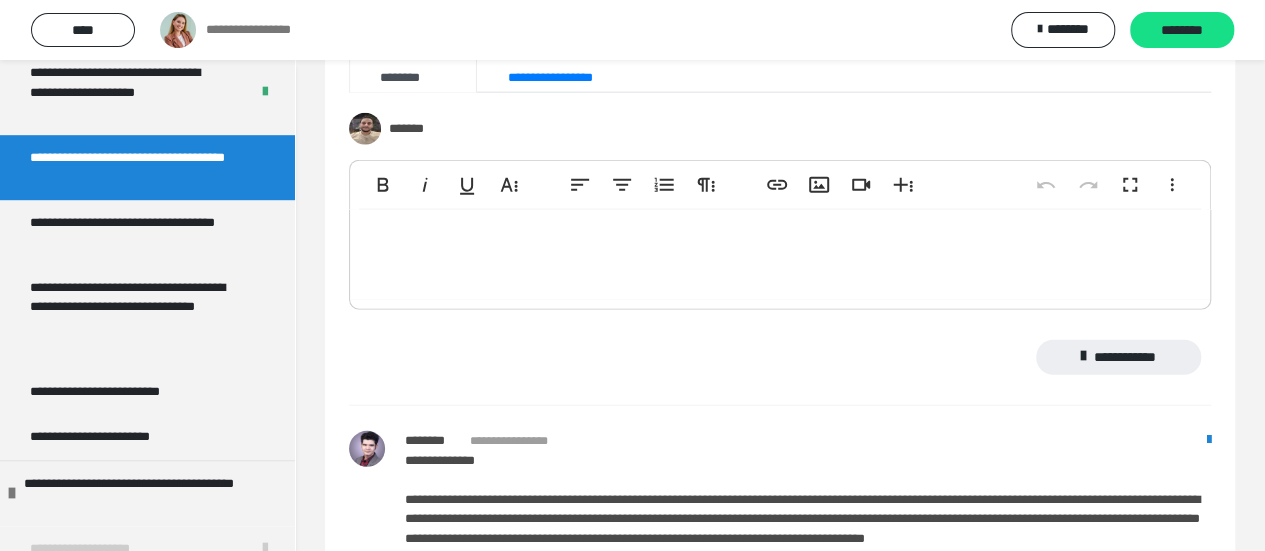 click on "**********" at bounding box center [808, 539] 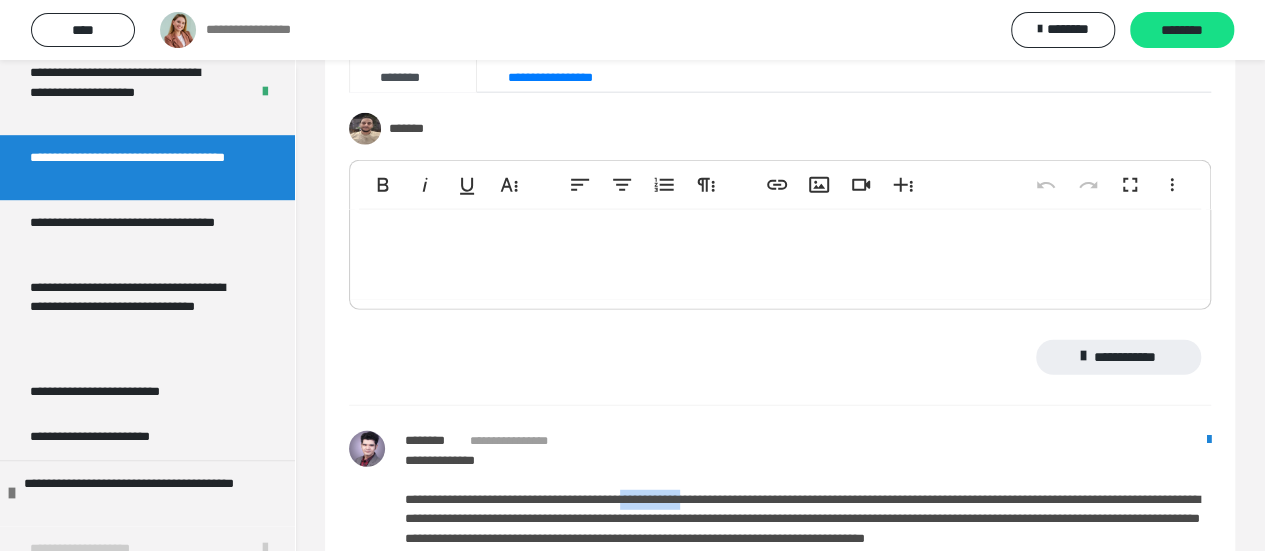 click on "**********" at bounding box center (808, 539) 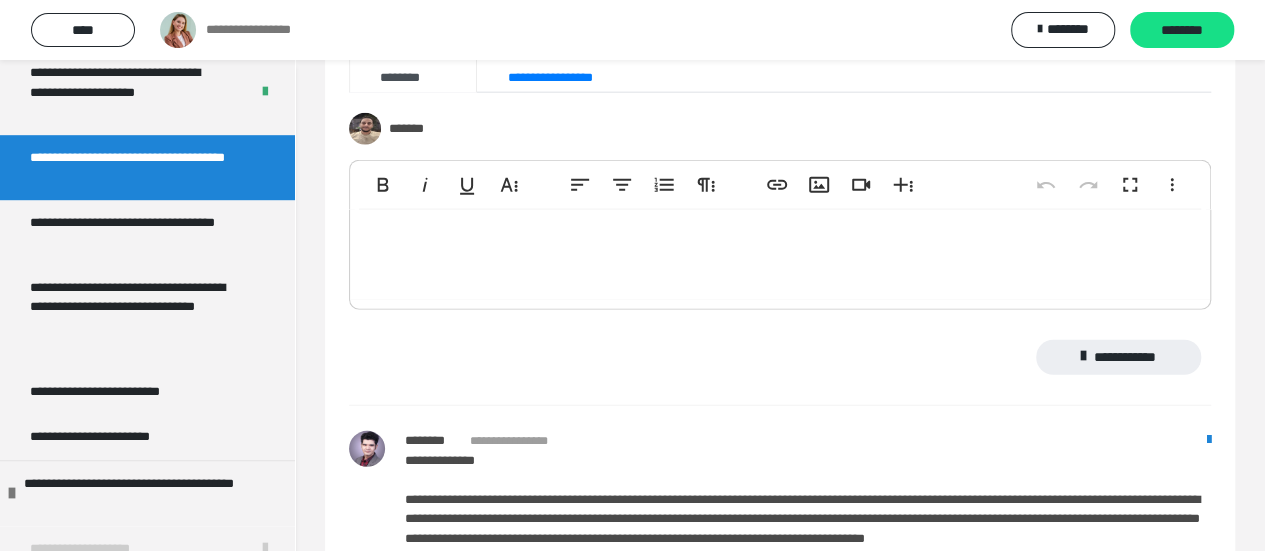 click on "**********" at bounding box center [808, 539] 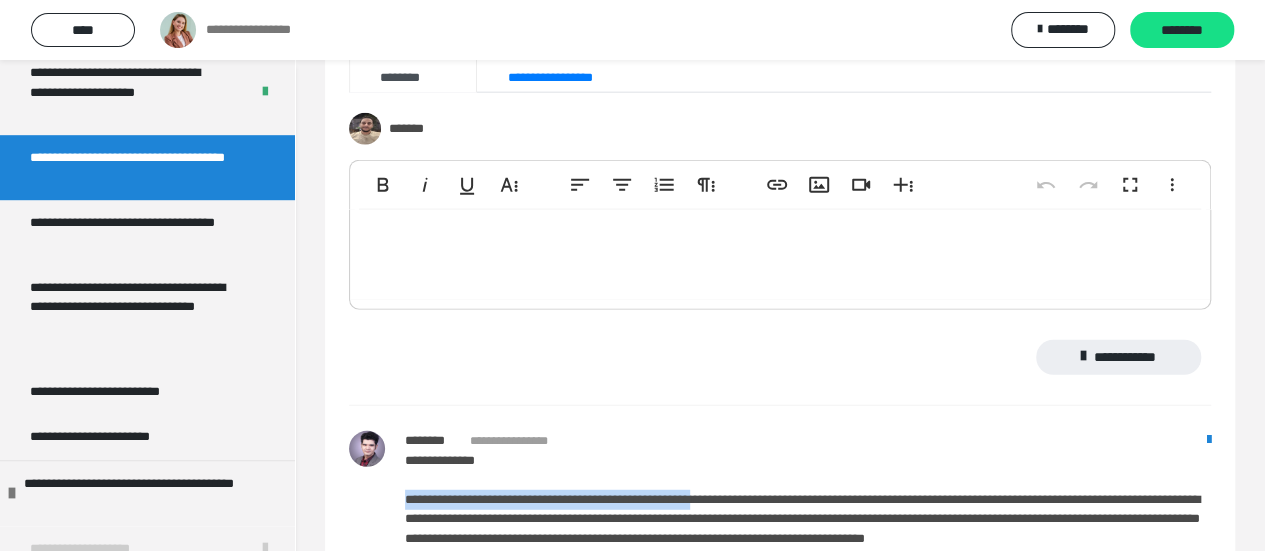drag, startPoint x: 797, startPoint y: 499, endPoint x: 398, endPoint y: 505, distance: 399.0451 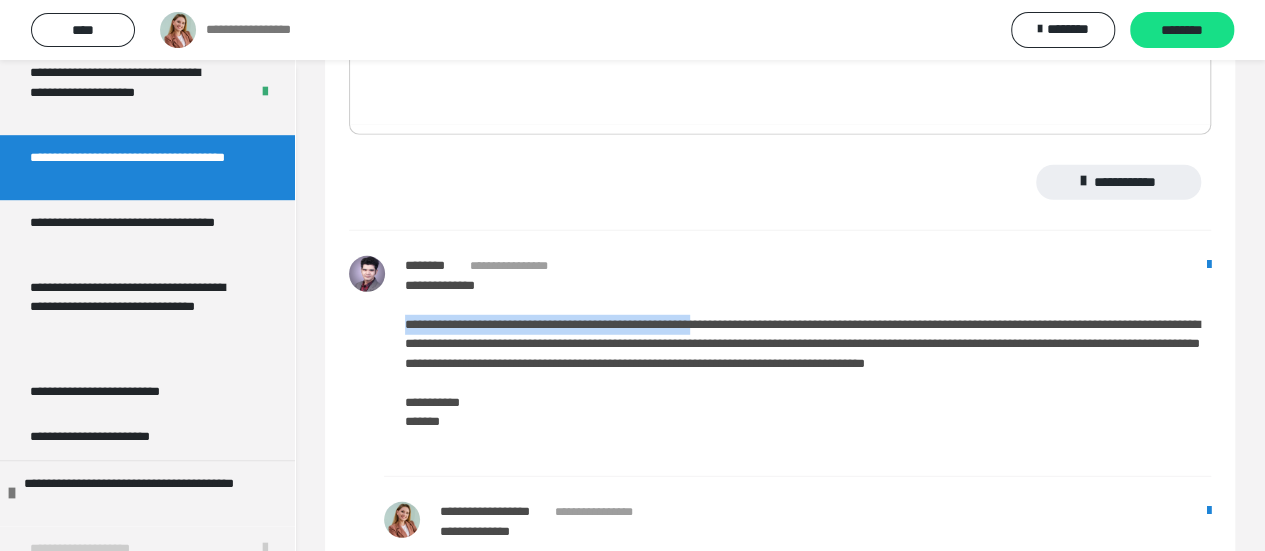 scroll, scrollTop: 6427, scrollLeft: 0, axis: vertical 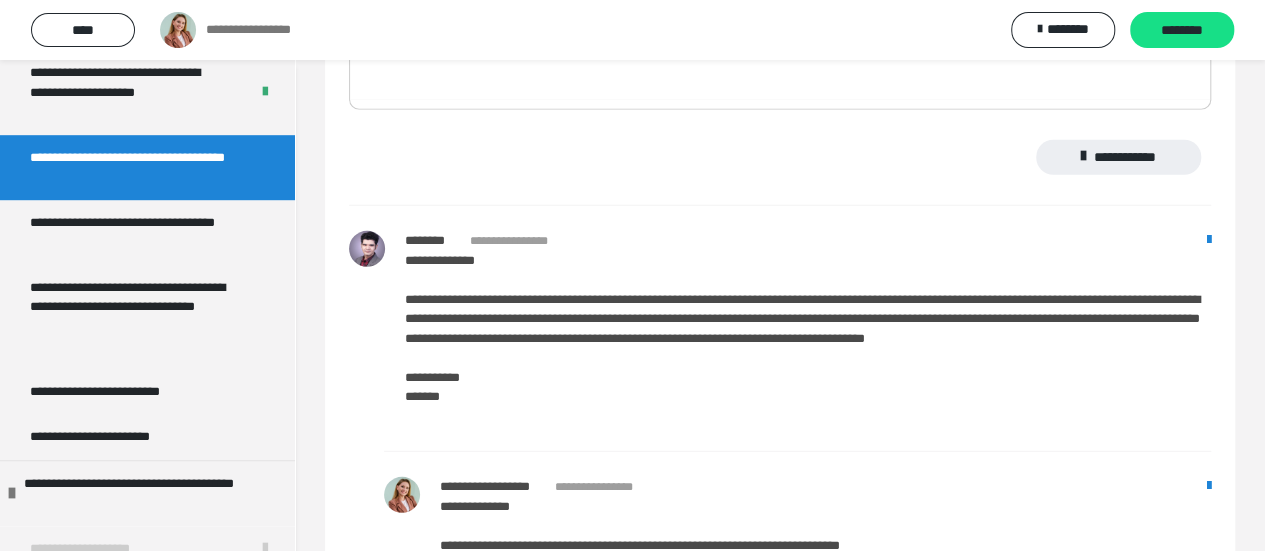 click on "**********" at bounding box center (808, 339) 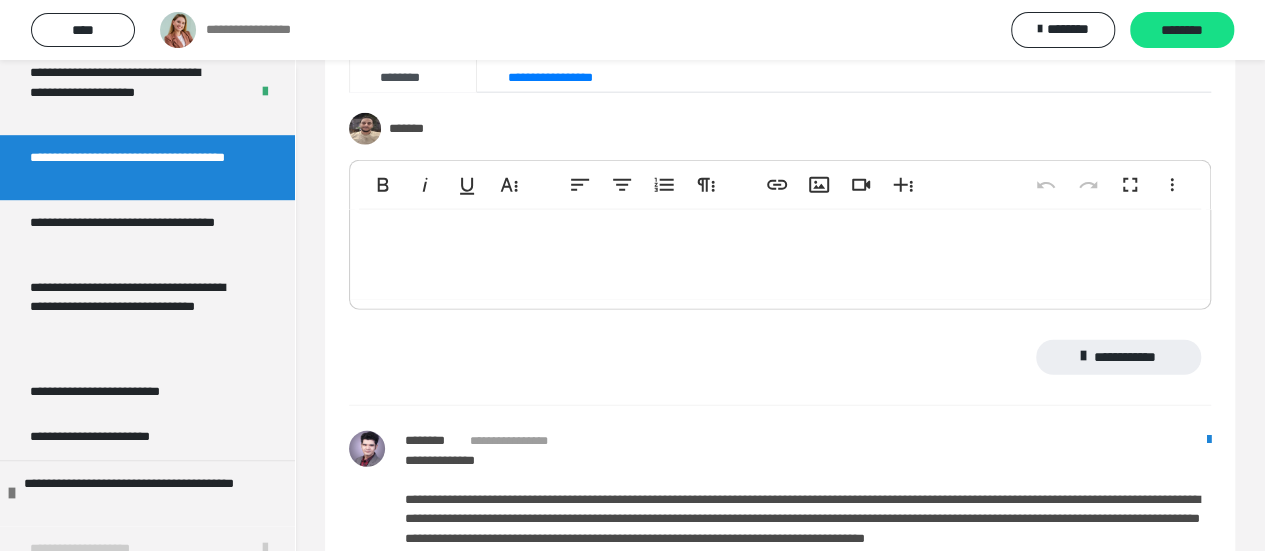scroll, scrollTop: 6527, scrollLeft: 0, axis: vertical 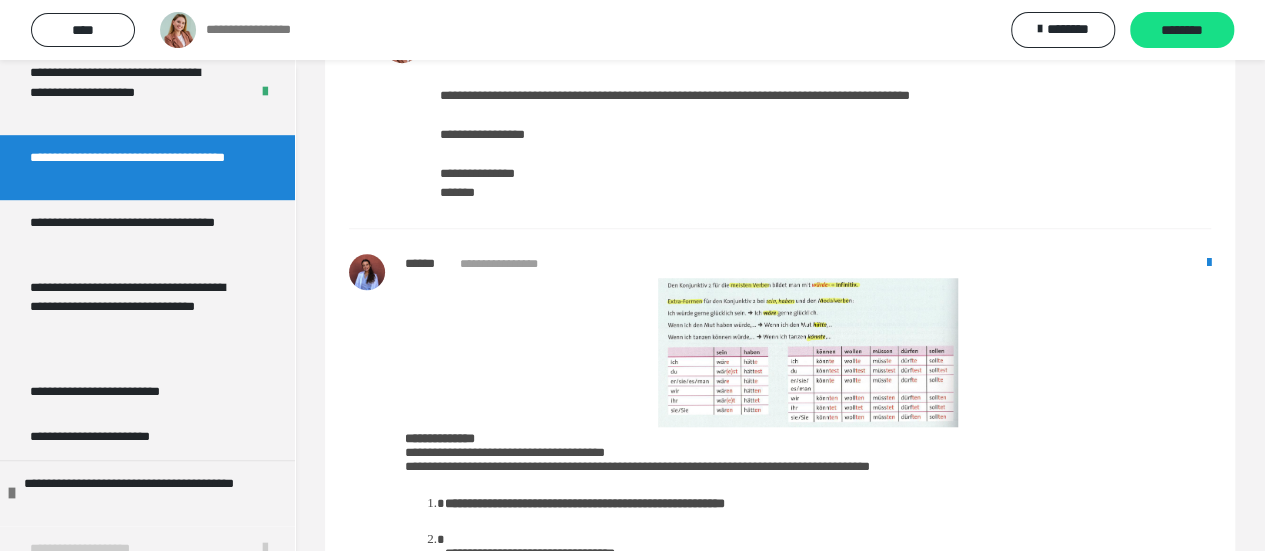click at bounding box center [367, 272] 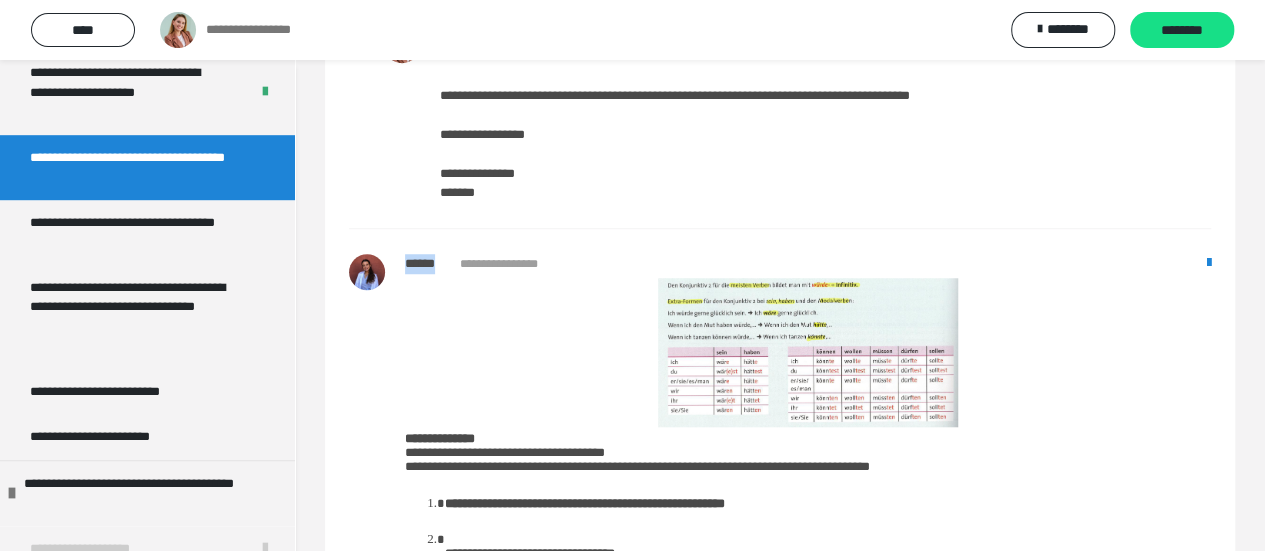 click on "*****" at bounding box center [420, 263] 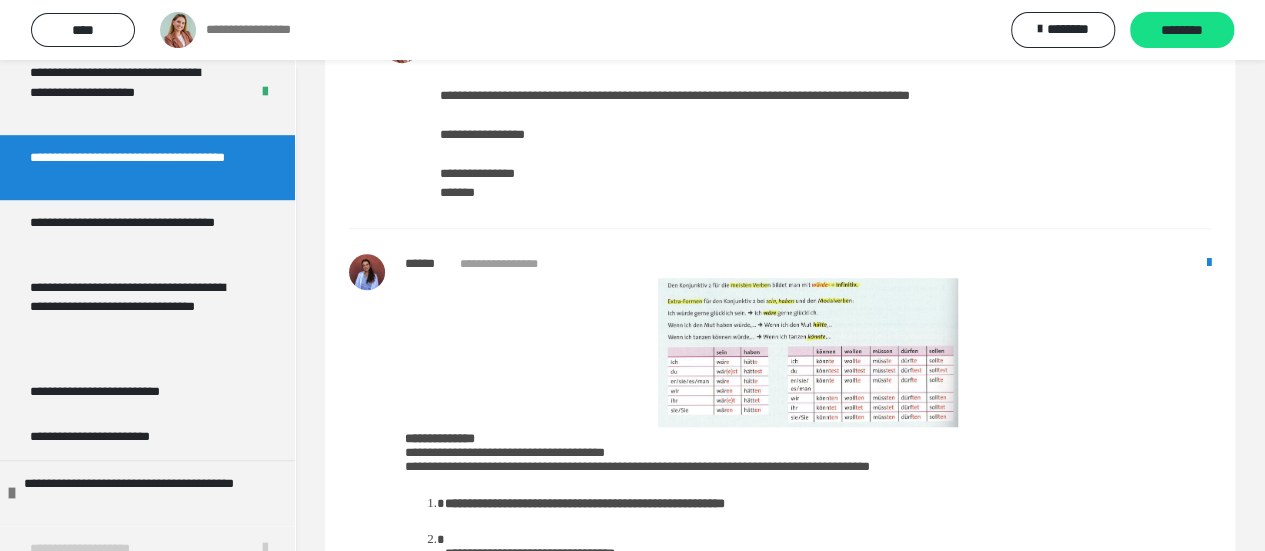 click at bounding box center (367, 272) 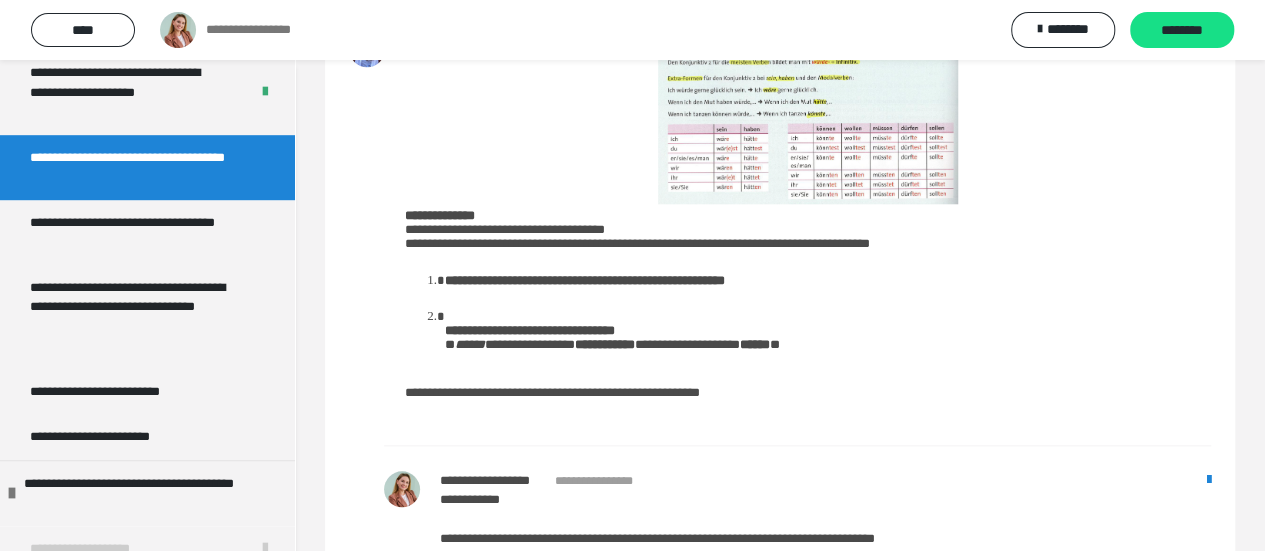 scroll, scrollTop: 8562, scrollLeft: 0, axis: vertical 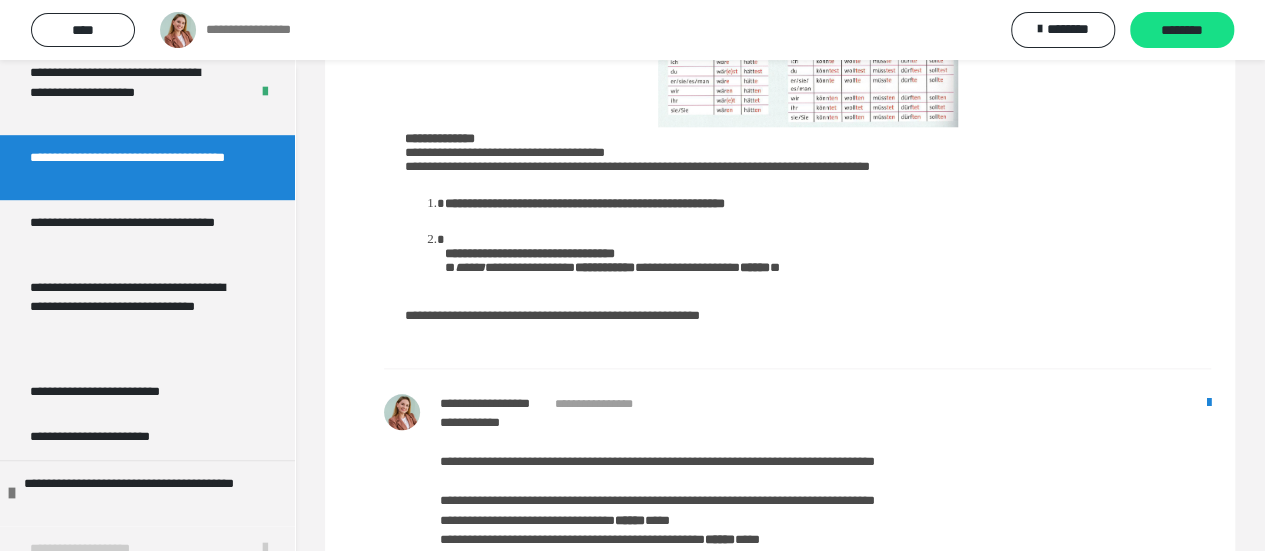 click on "**********" at bounding box center (485, 403) 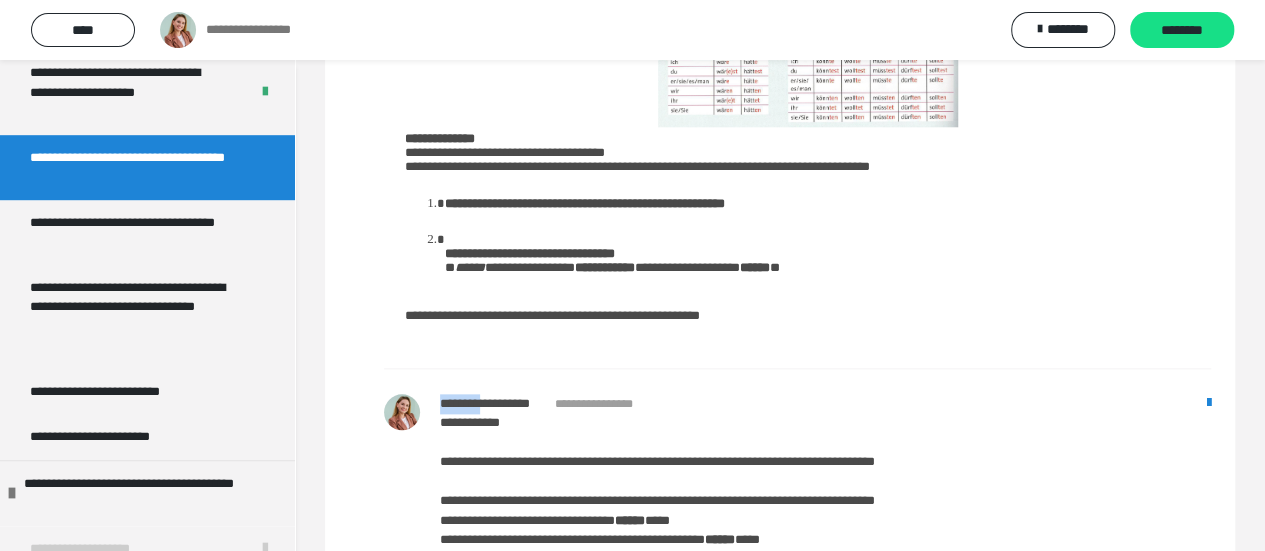 click on "**********" at bounding box center [485, 403] 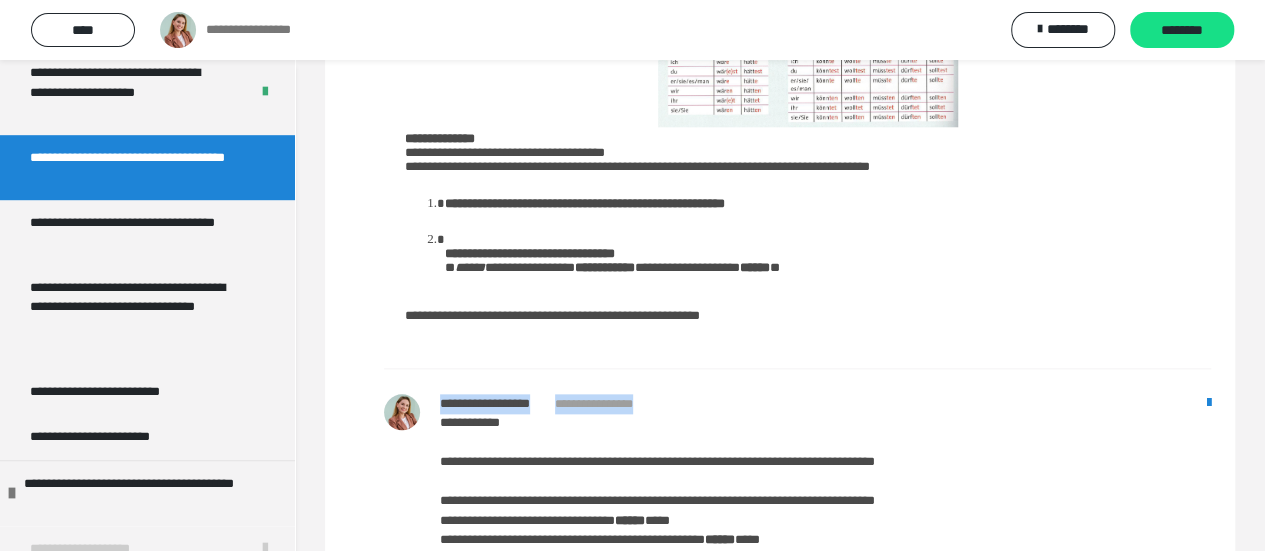 click on "**********" at bounding box center (485, 403) 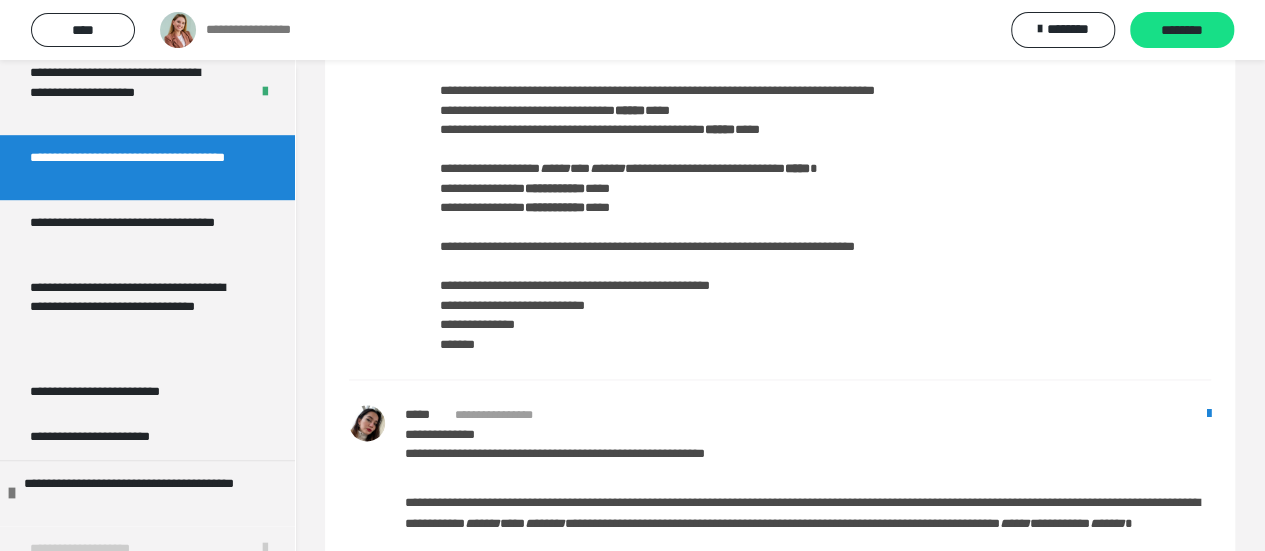 scroll, scrollTop: 8962, scrollLeft: 0, axis: vertical 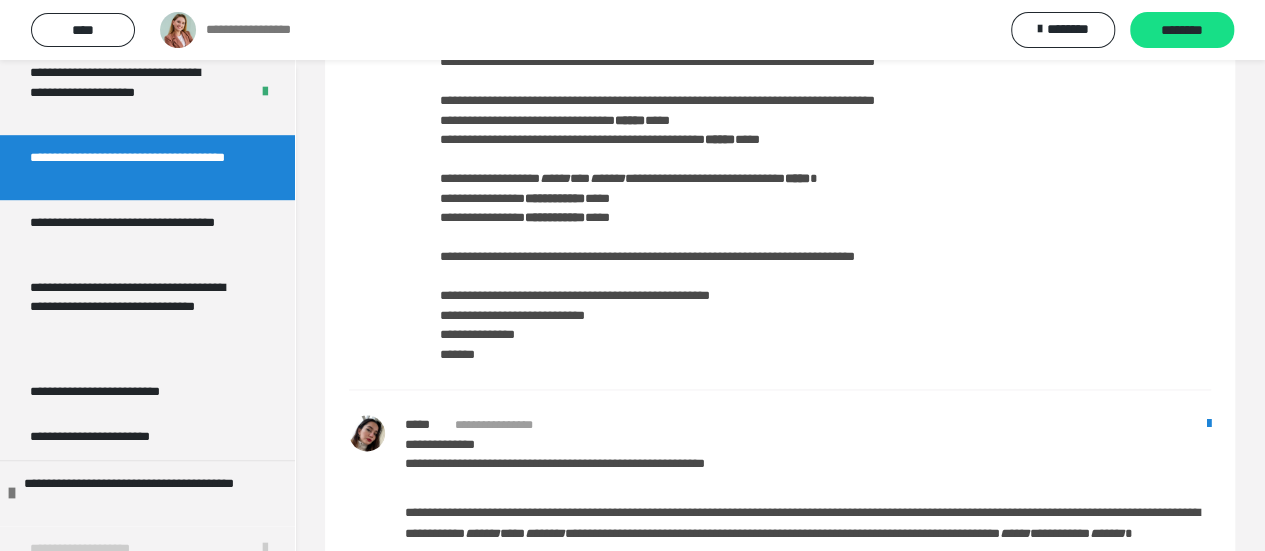 click on "****" at bounding box center (417, 424) 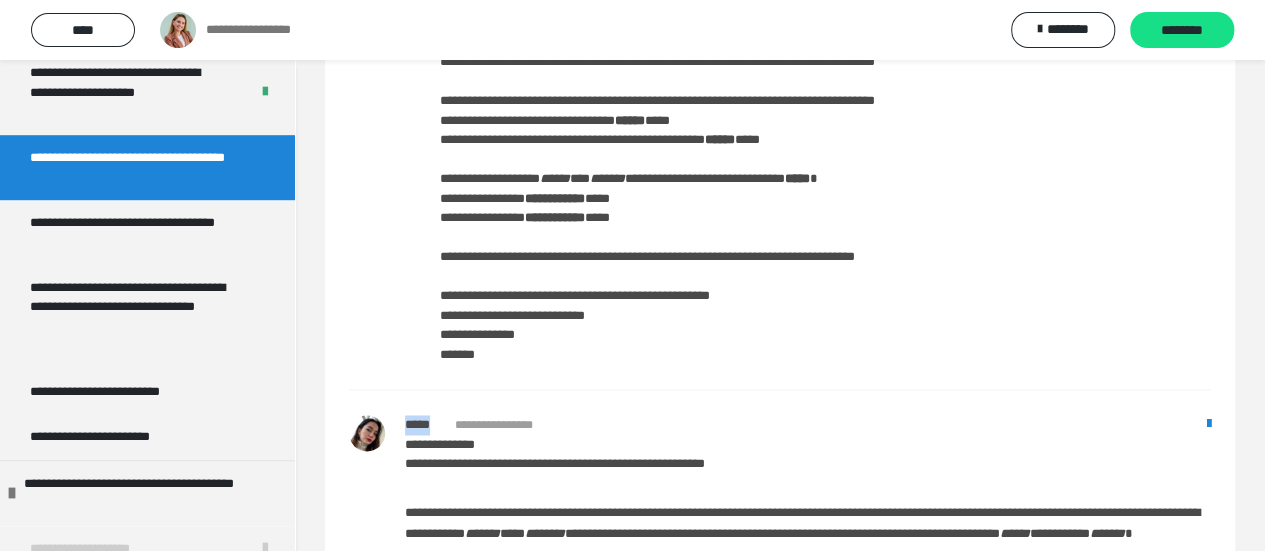 click on "****" at bounding box center (417, 424) 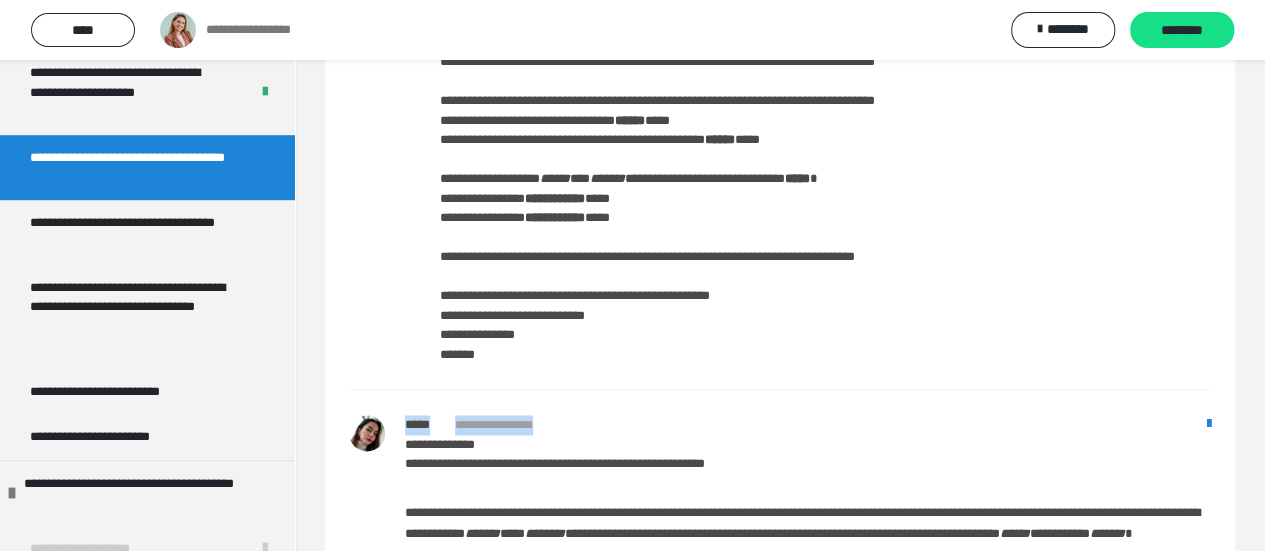 click on "****" at bounding box center [417, 424] 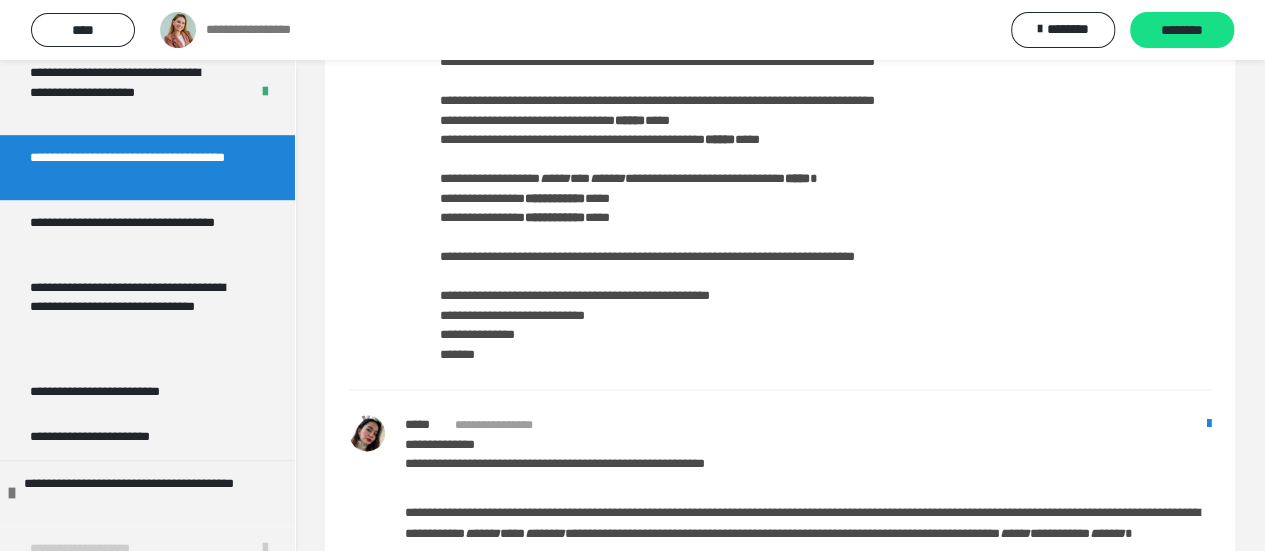click at bounding box center (367, 433) 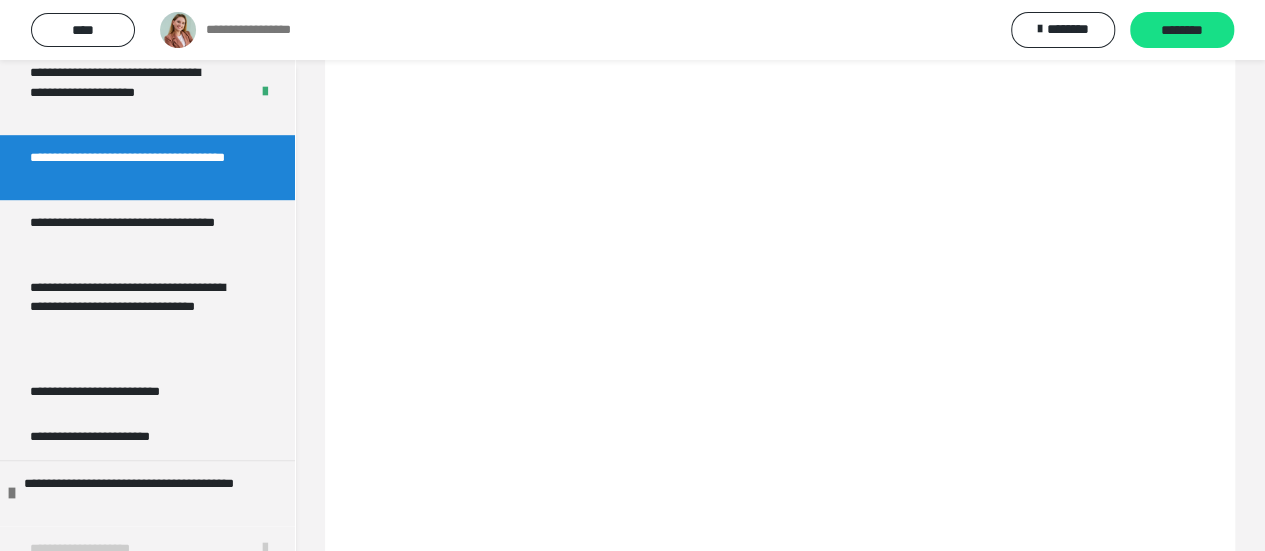 scroll, scrollTop: 1612, scrollLeft: 0, axis: vertical 